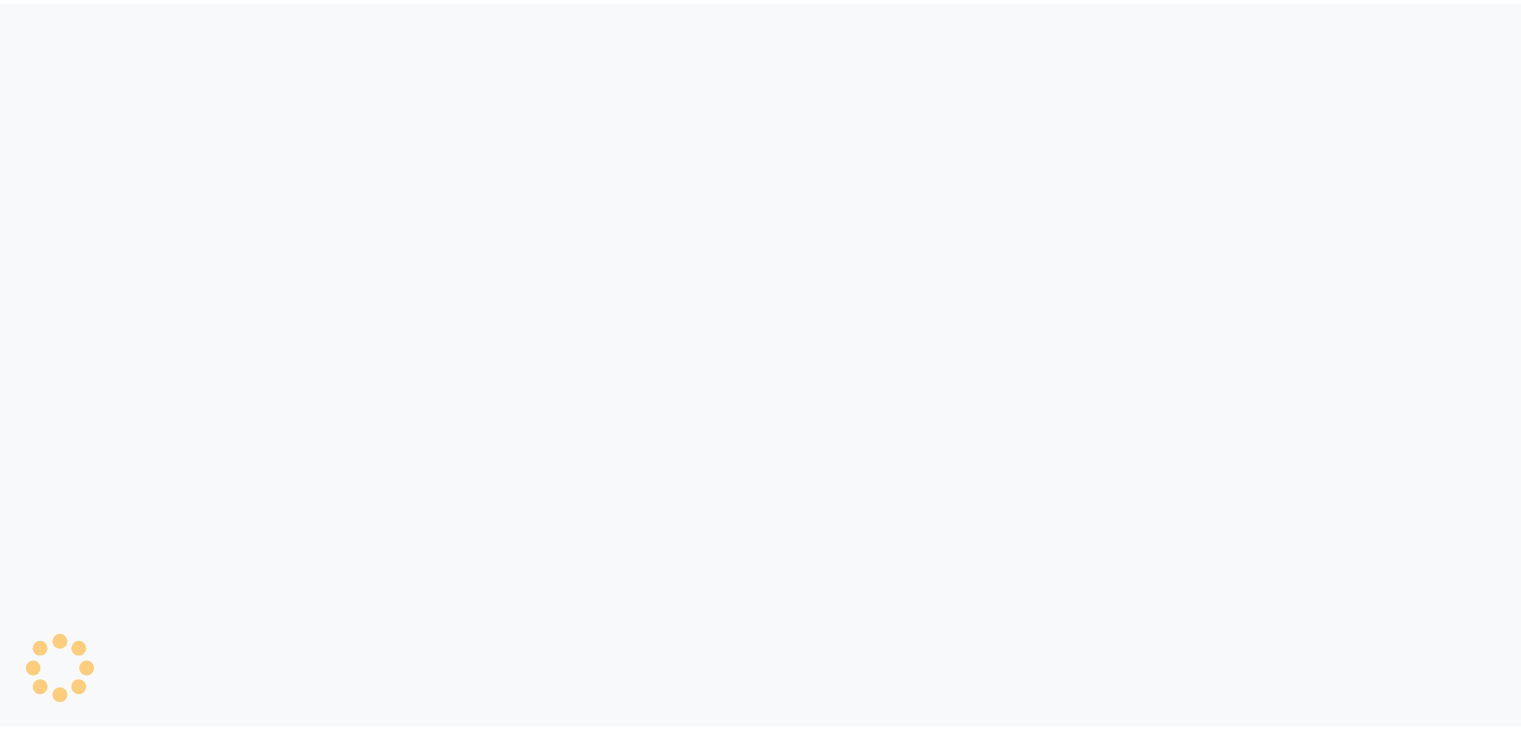 scroll, scrollTop: 0, scrollLeft: 0, axis: both 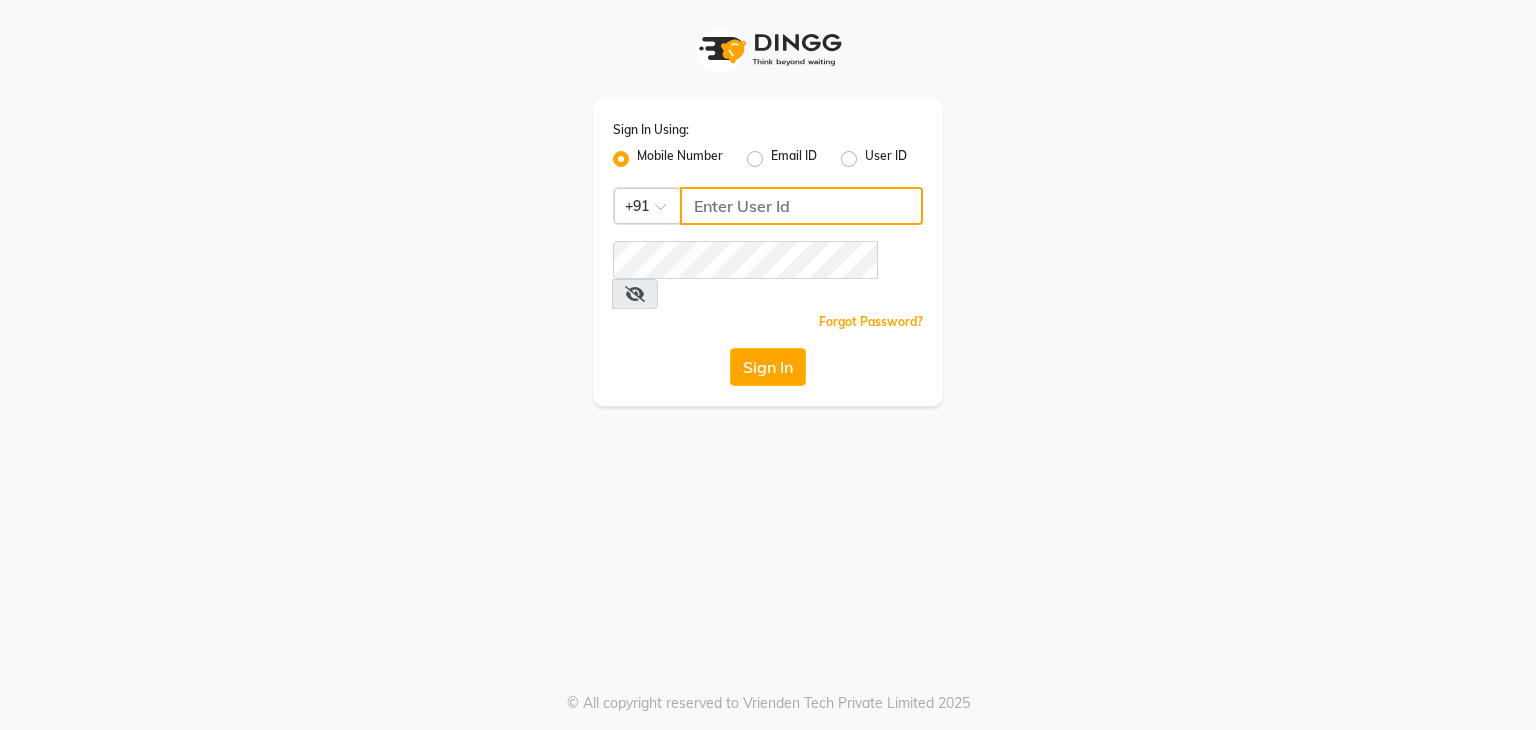 click 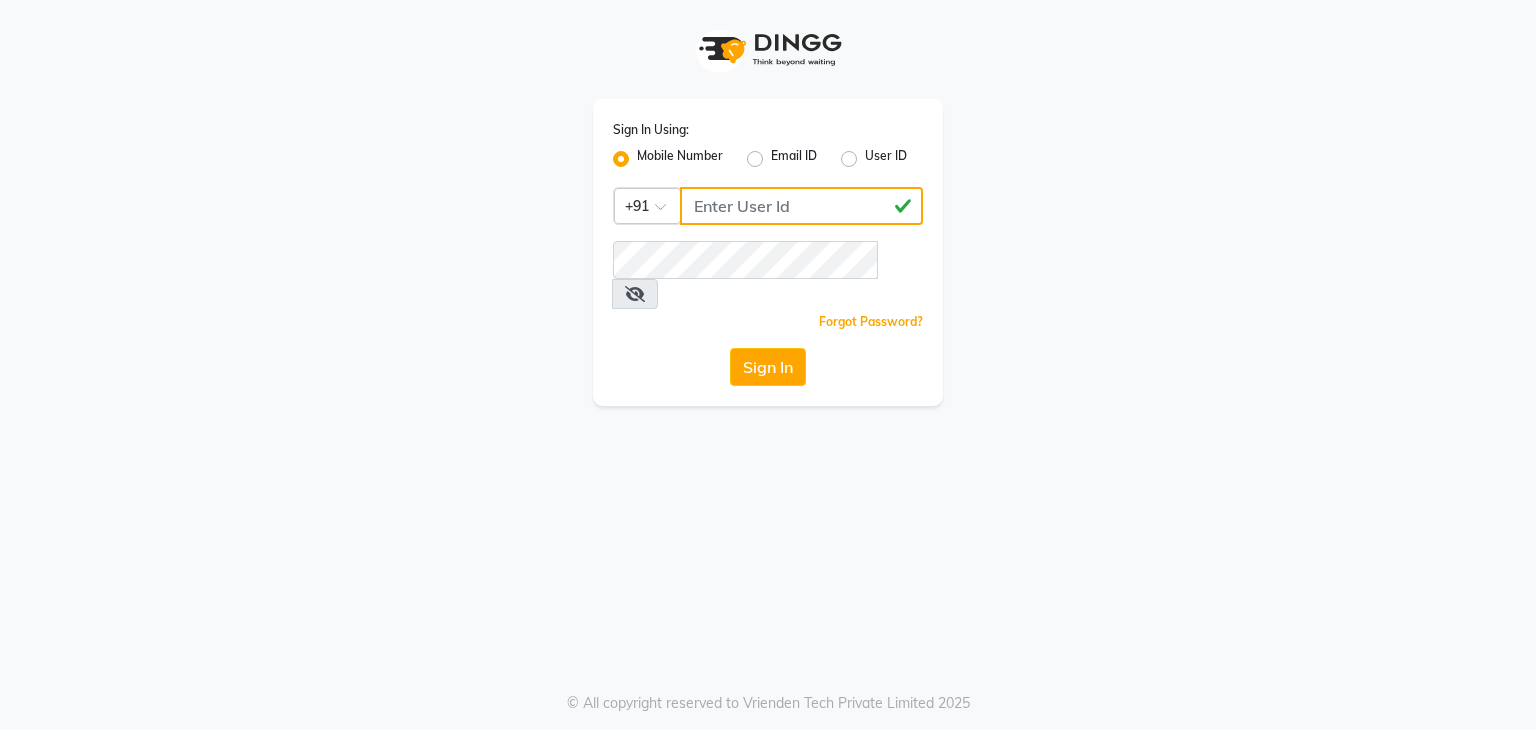 type on "[NUMBER]" 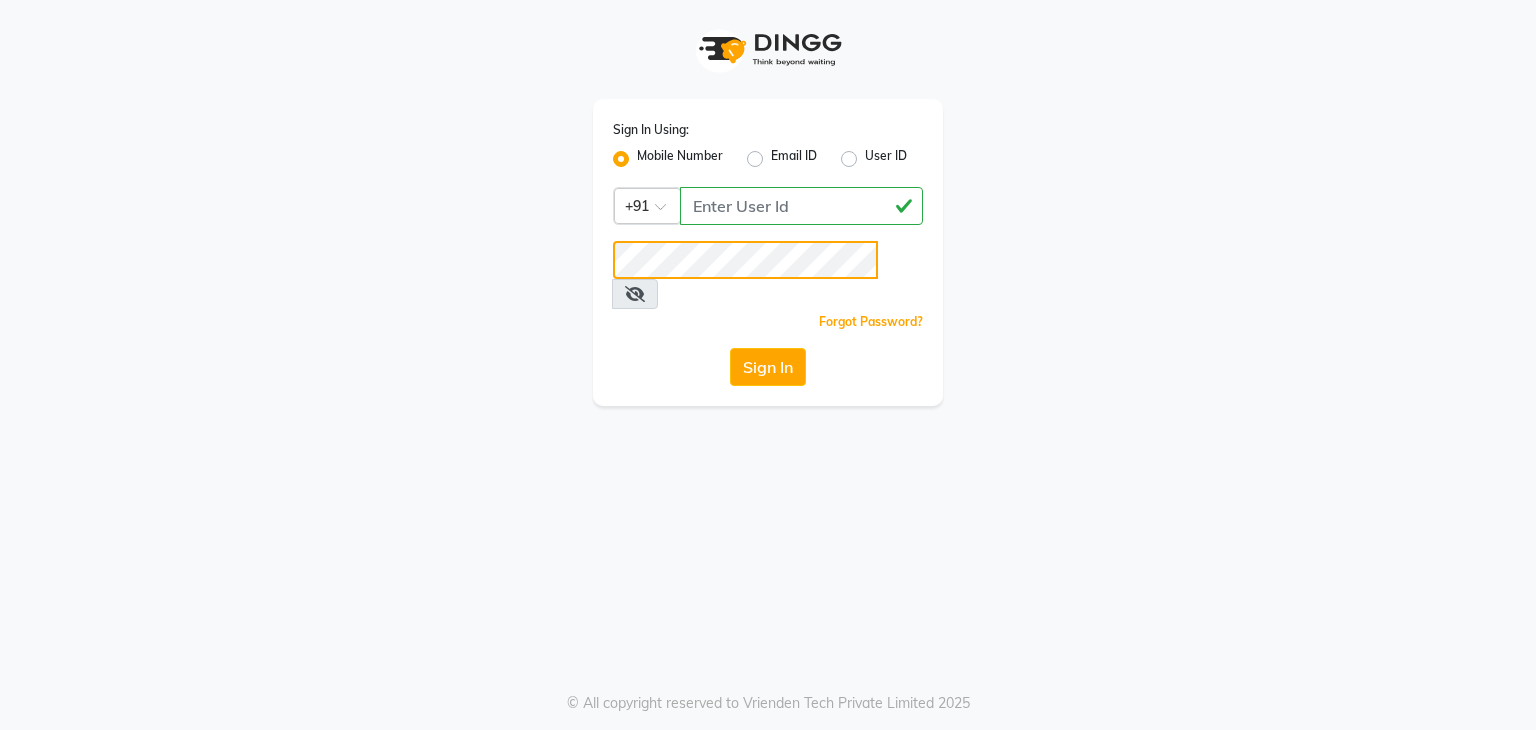 click on "Sign In" 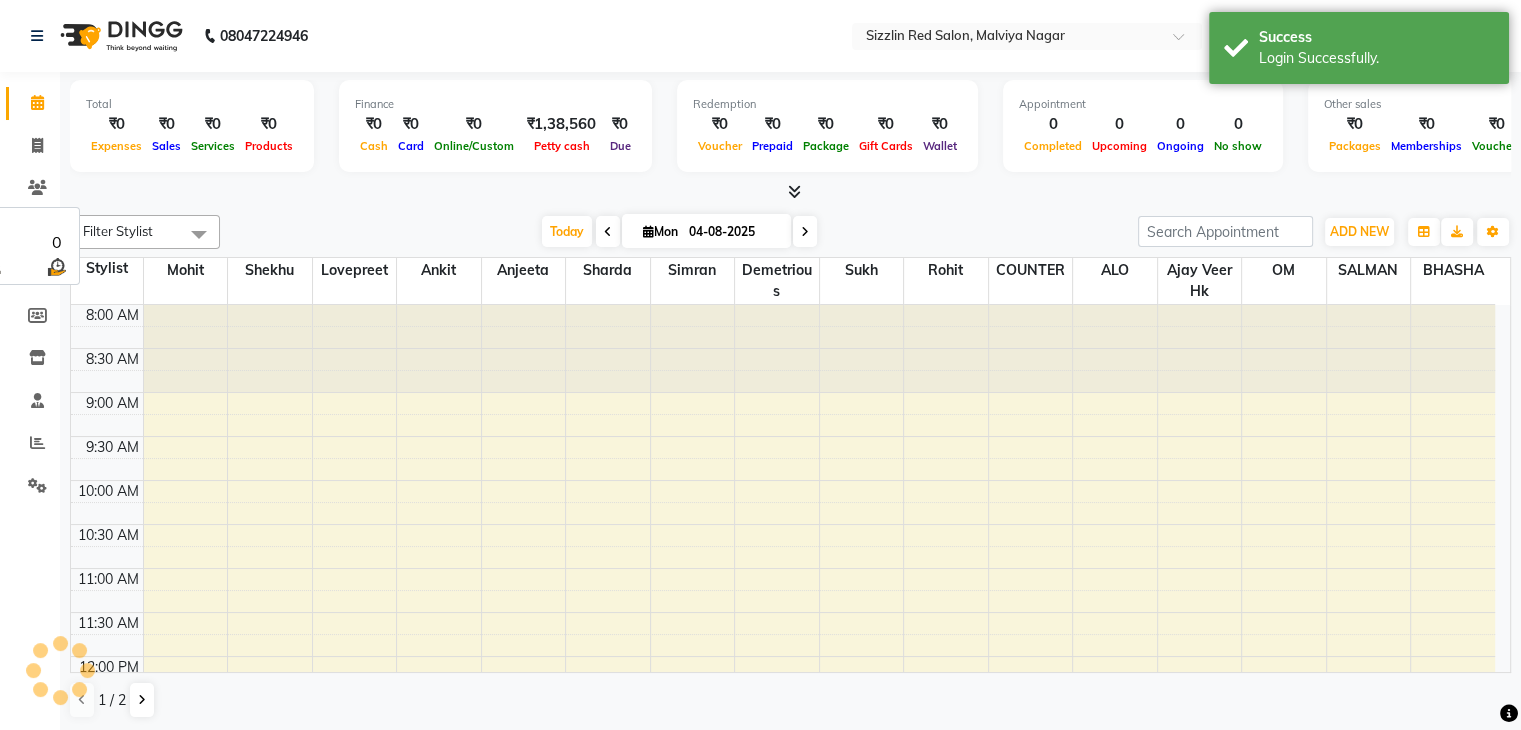 scroll, scrollTop: 0, scrollLeft: 0, axis: both 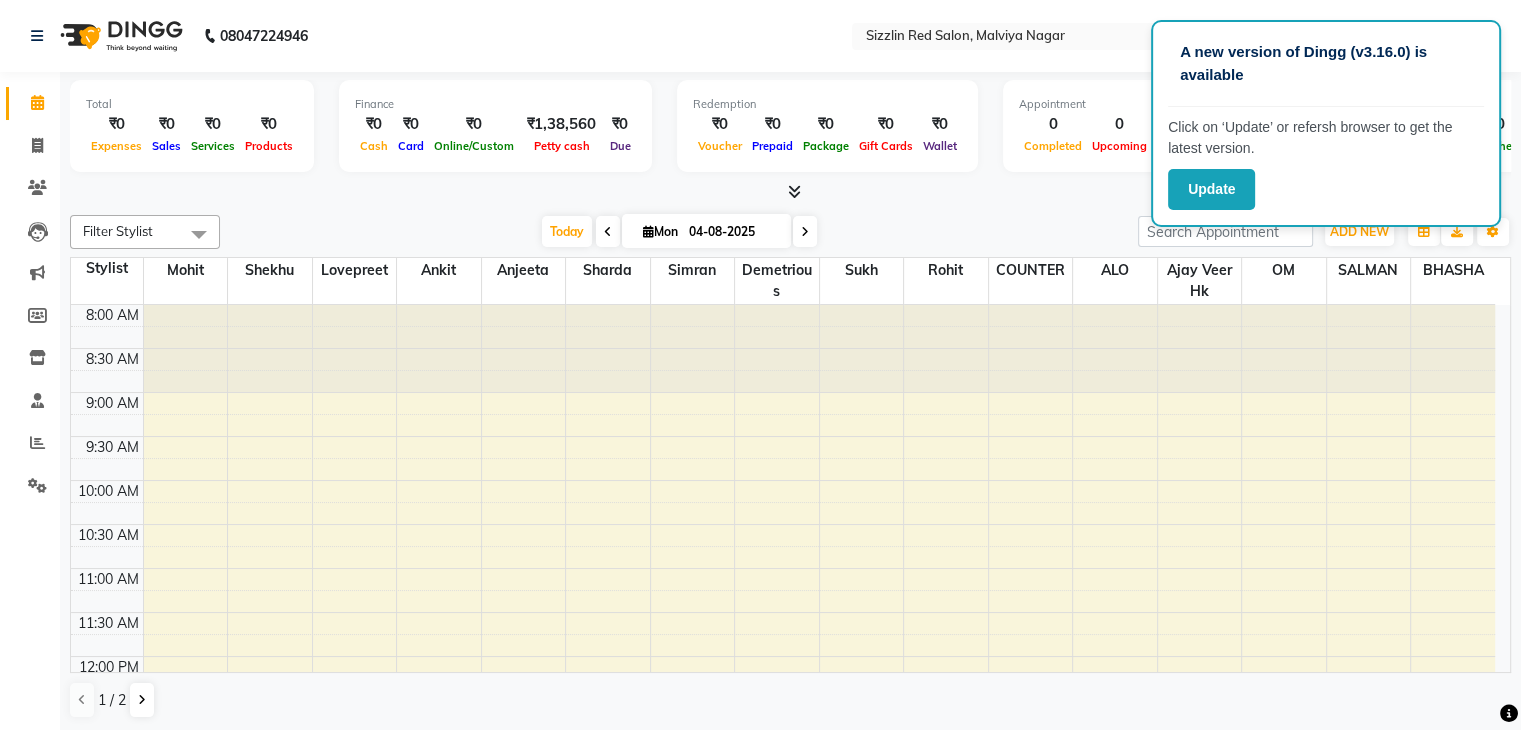 click on "Simran" at bounding box center (693, 270) 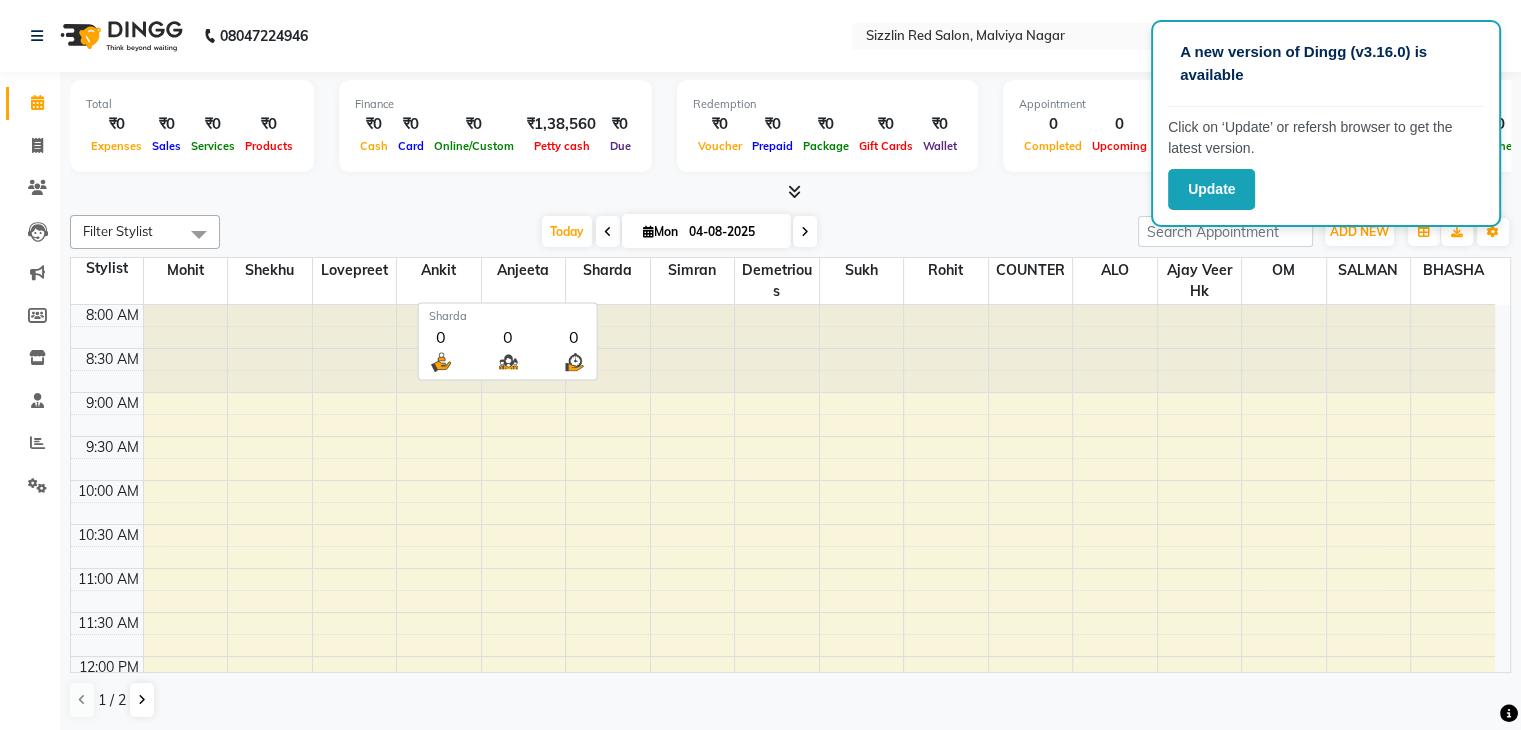 click on "Sharda" at bounding box center [608, 281] 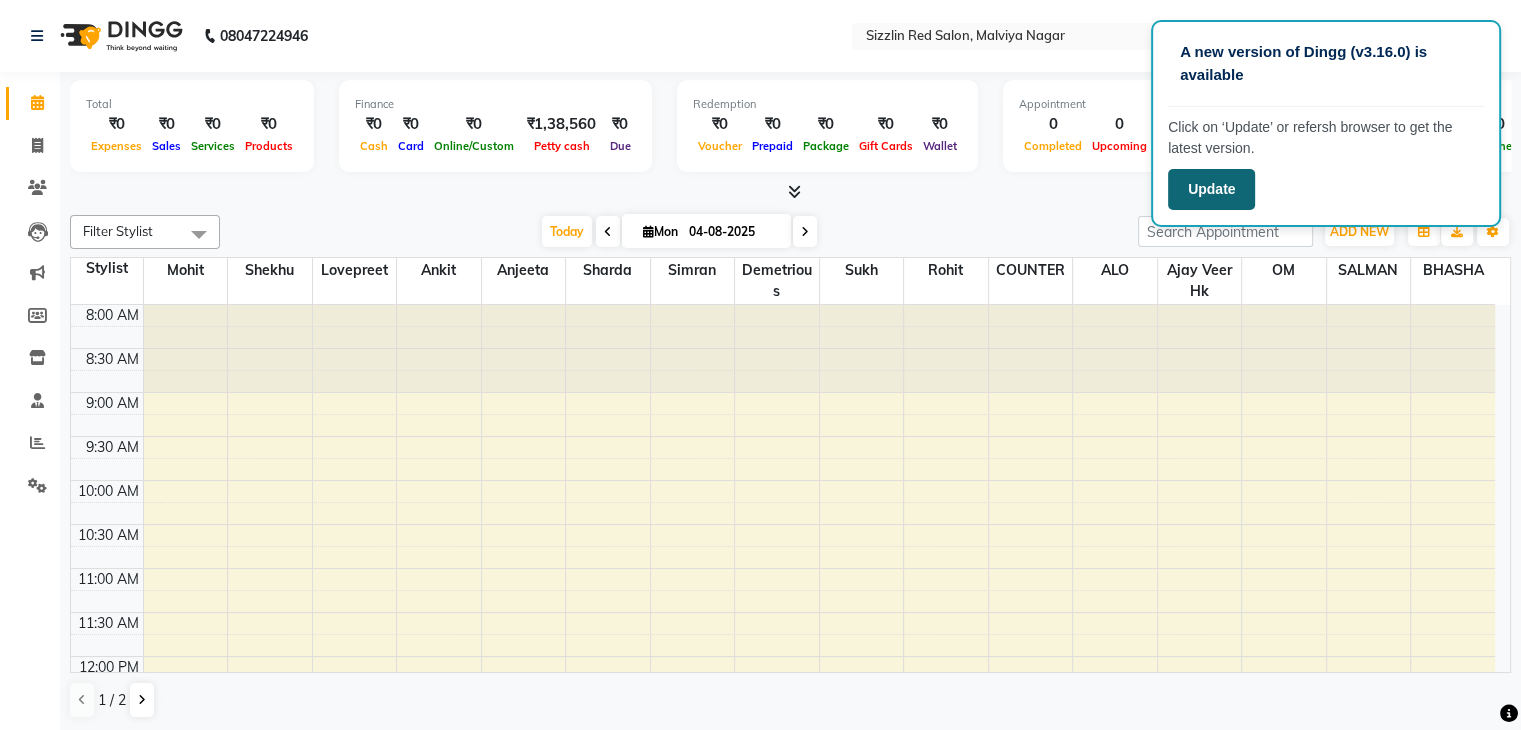 click on "Update" 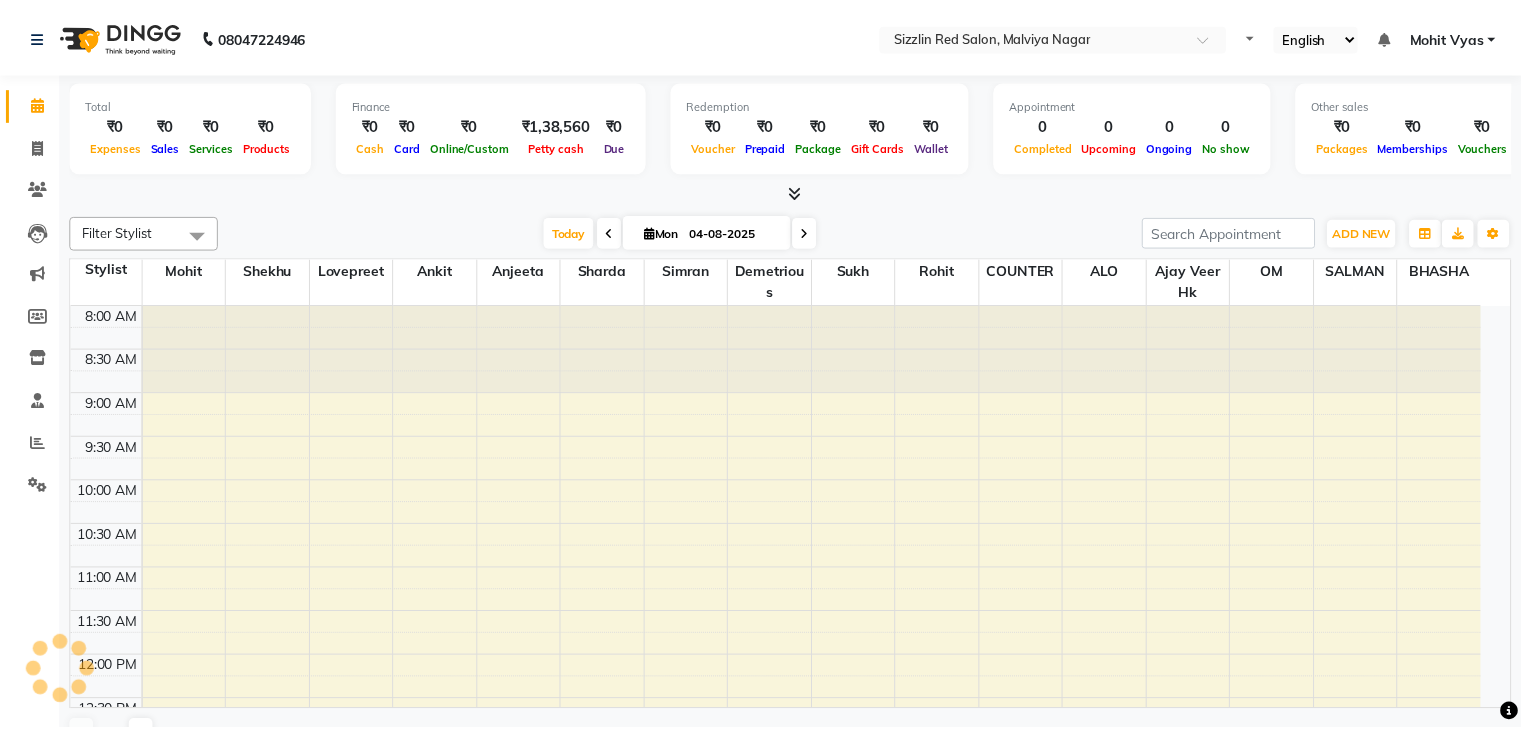 scroll, scrollTop: 0, scrollLeft: 0, axis: both 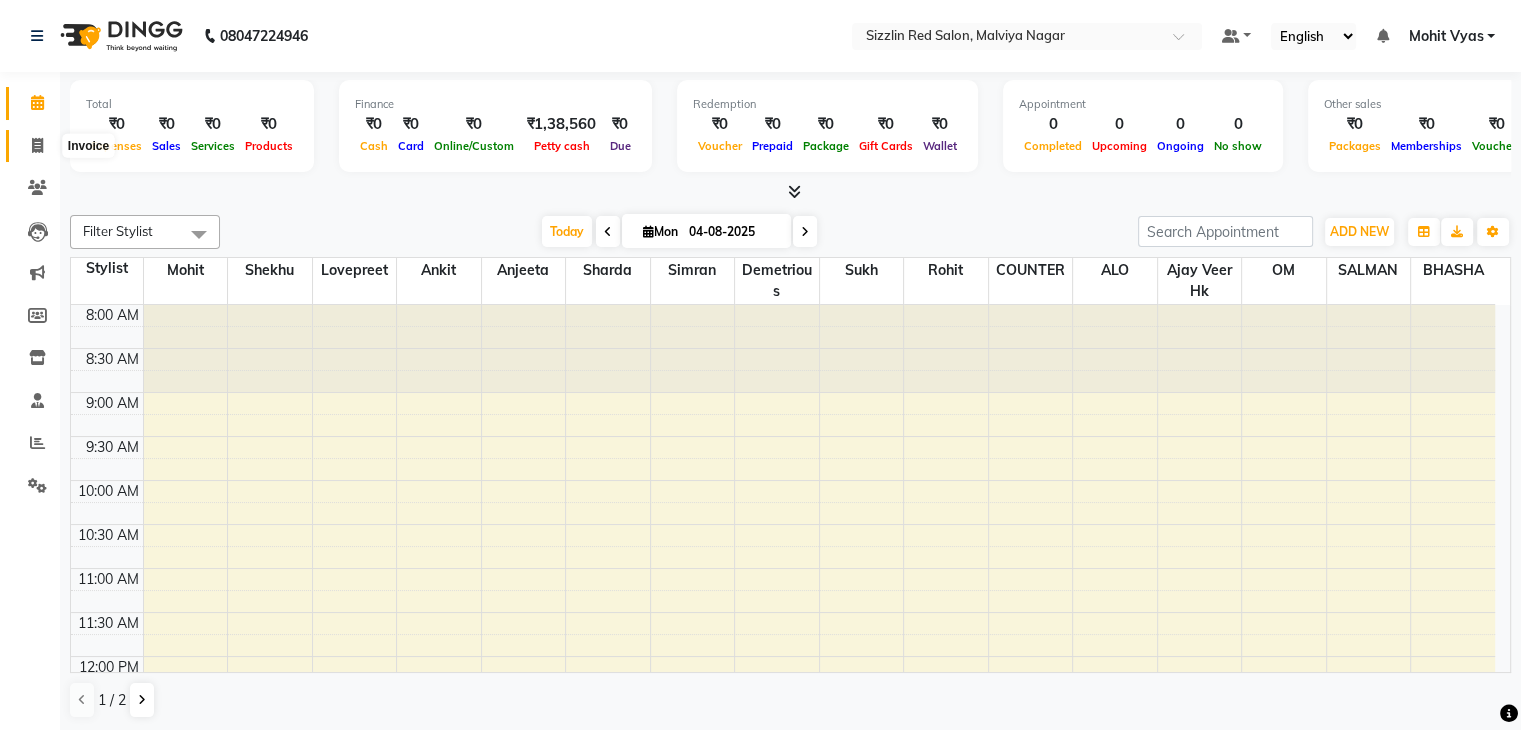click 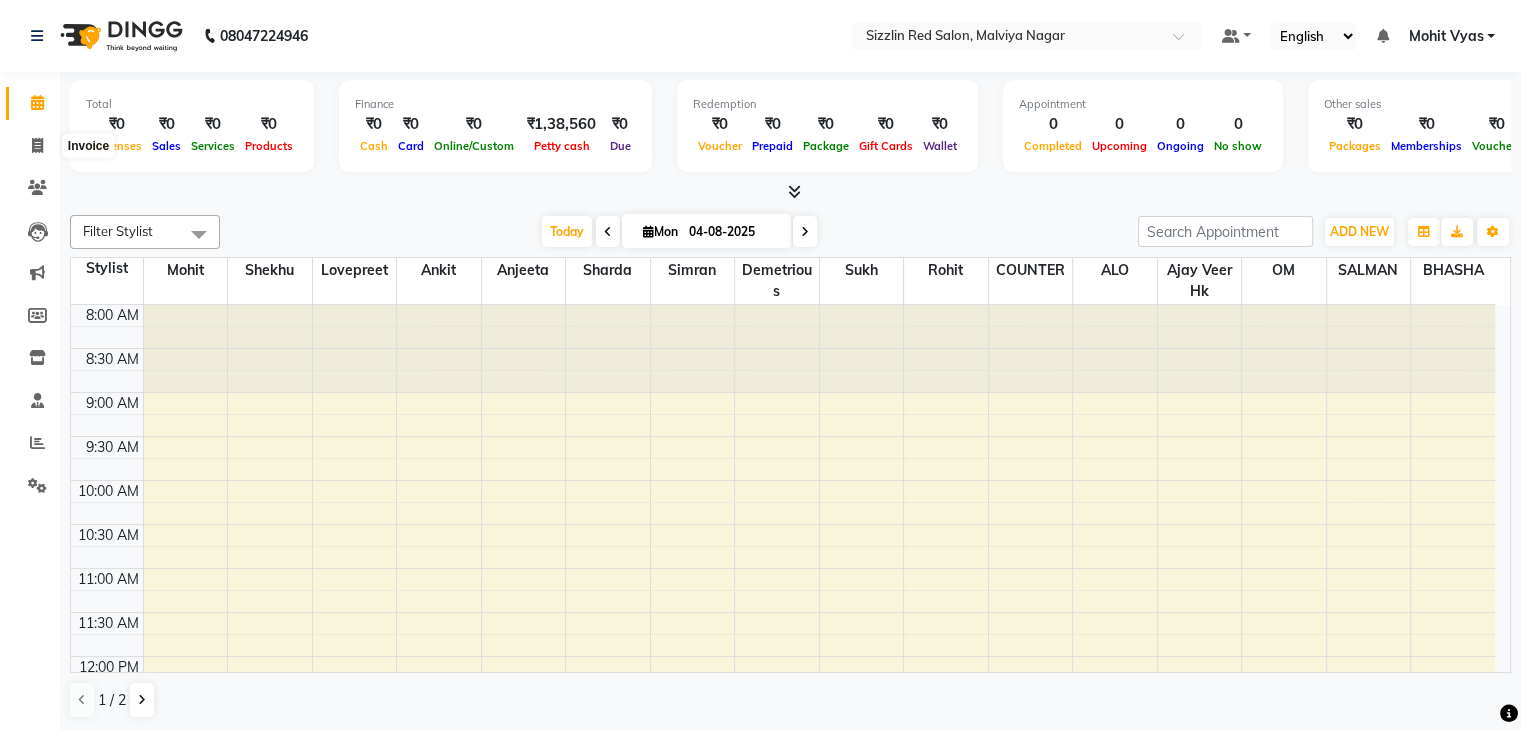 select on "7534" 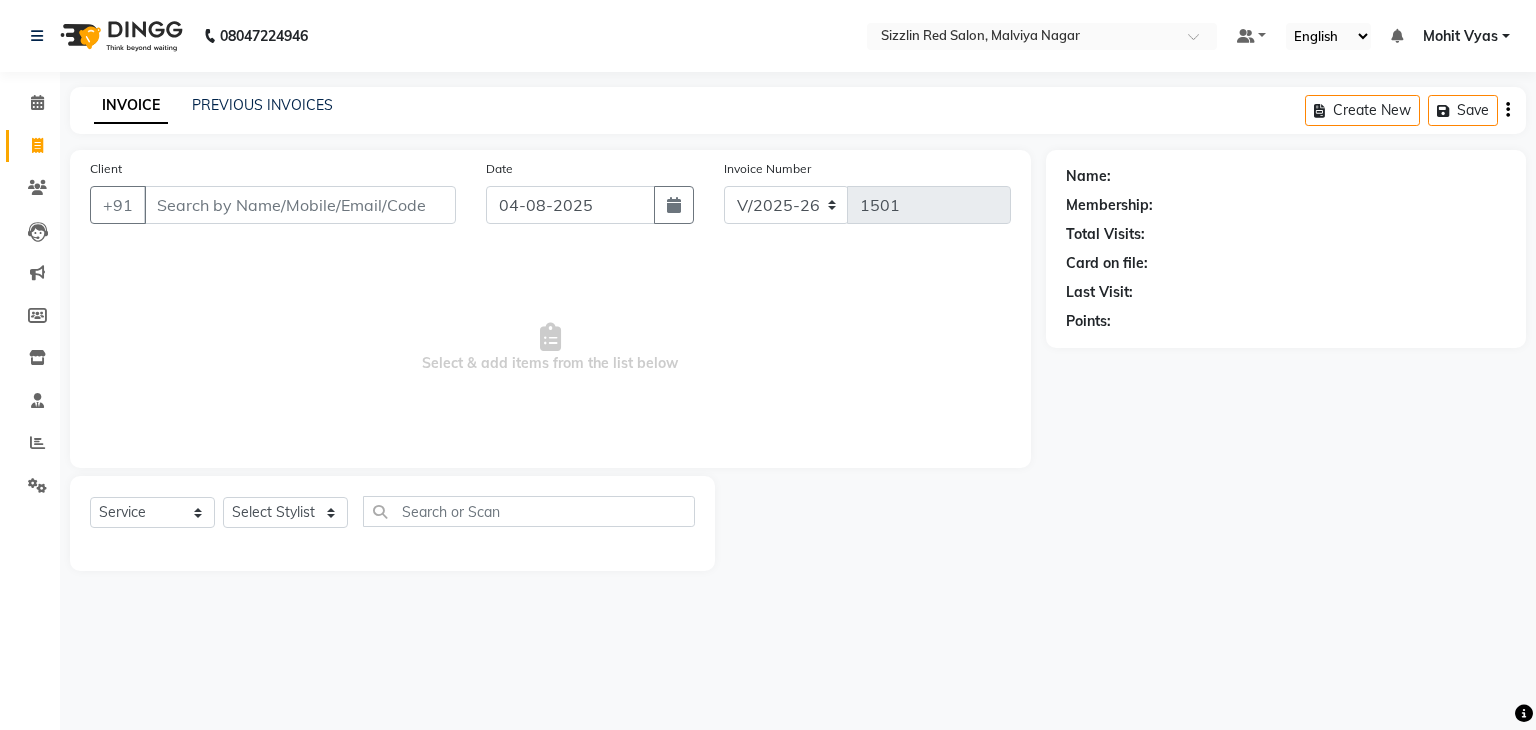 click on "Client" at bounding box center (300, 205) 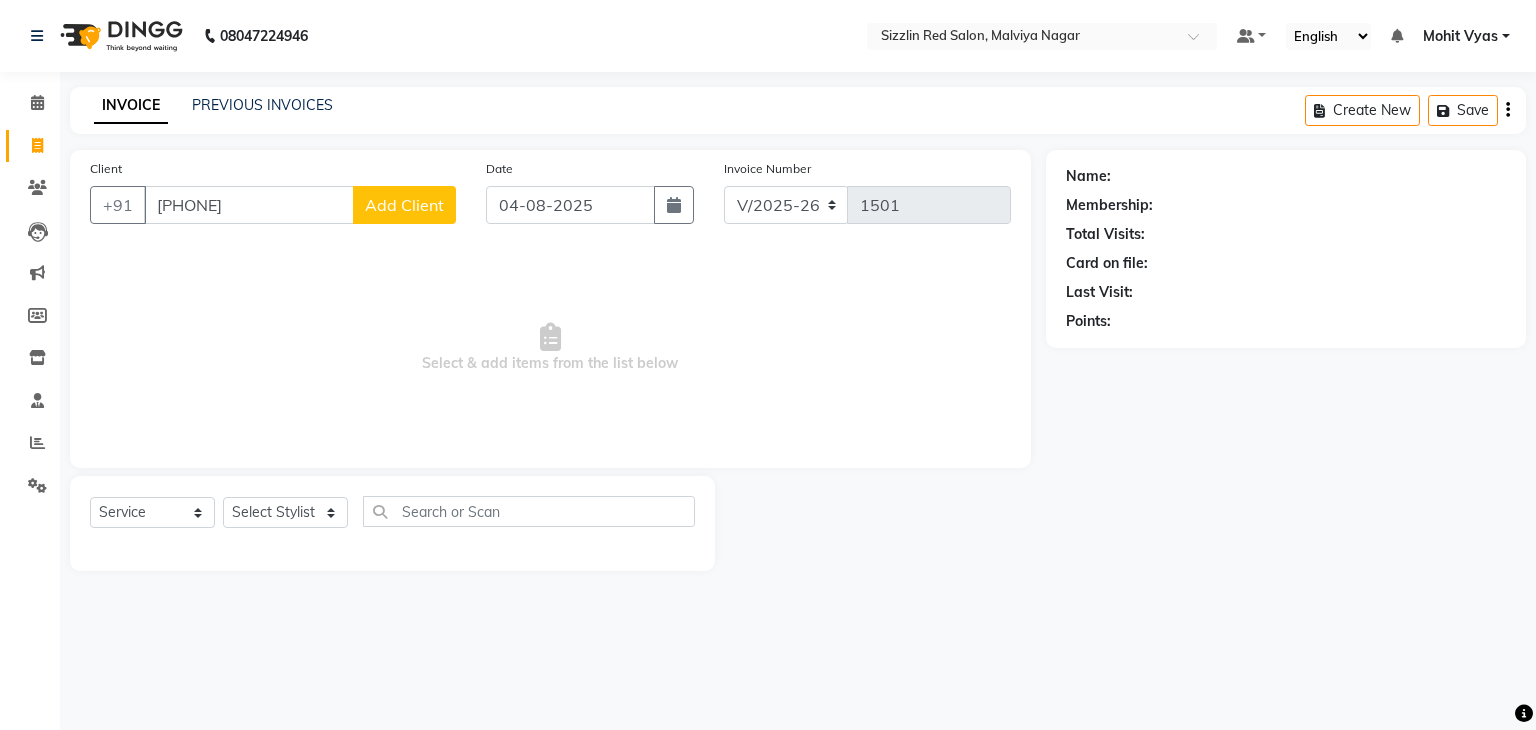 type on "[PHONE]" 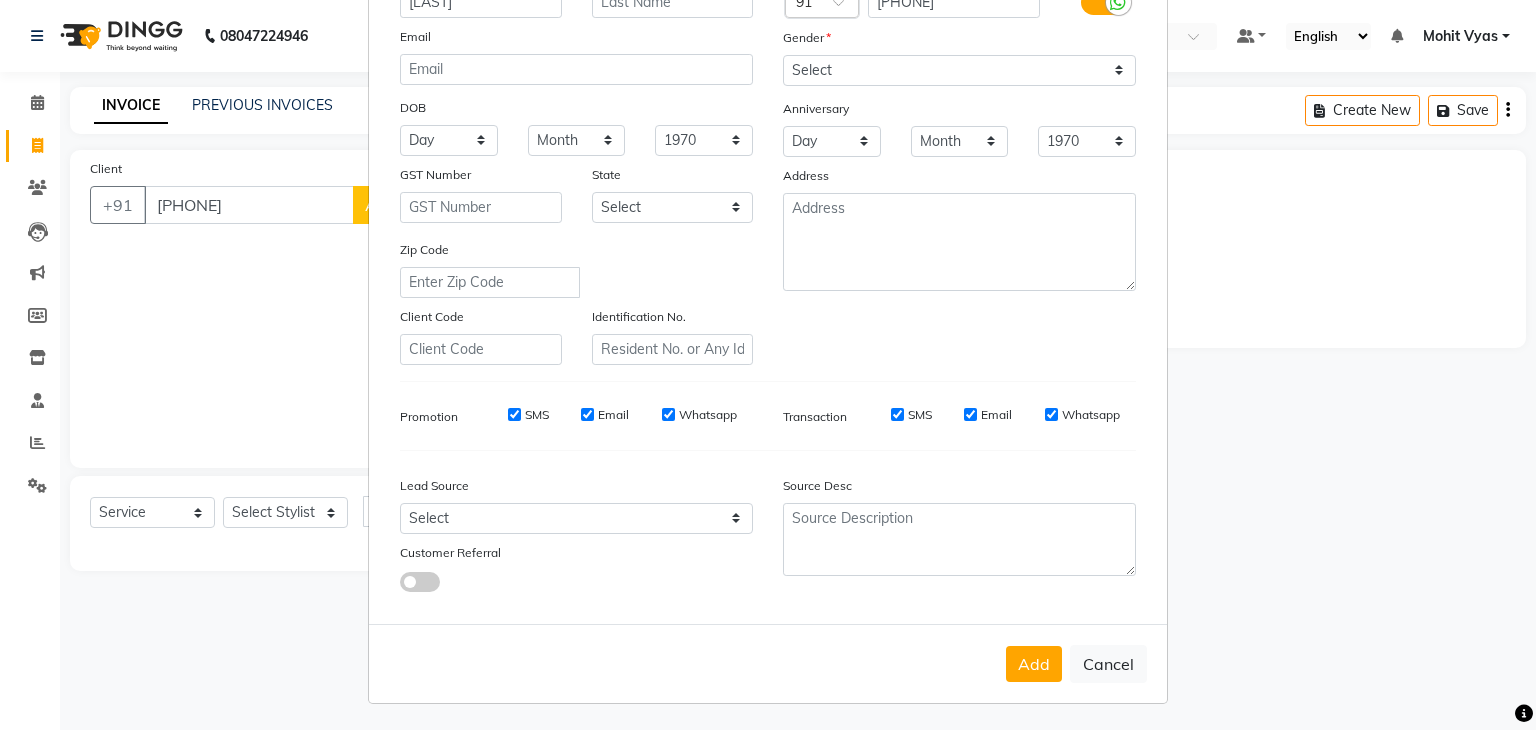 scroll, scrollTop: 75, scrollLeft: 0, axis: vertical 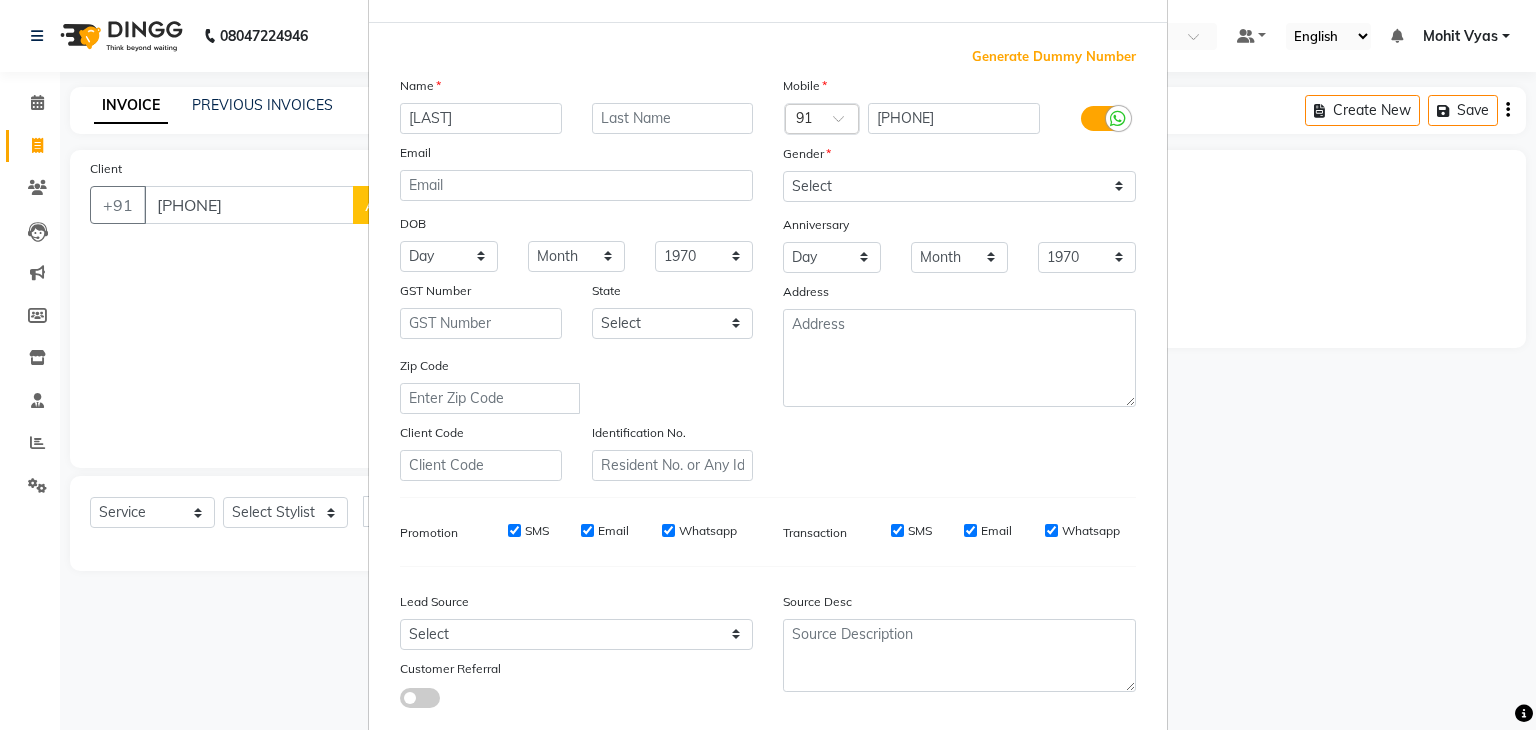 type on "[LAST]" 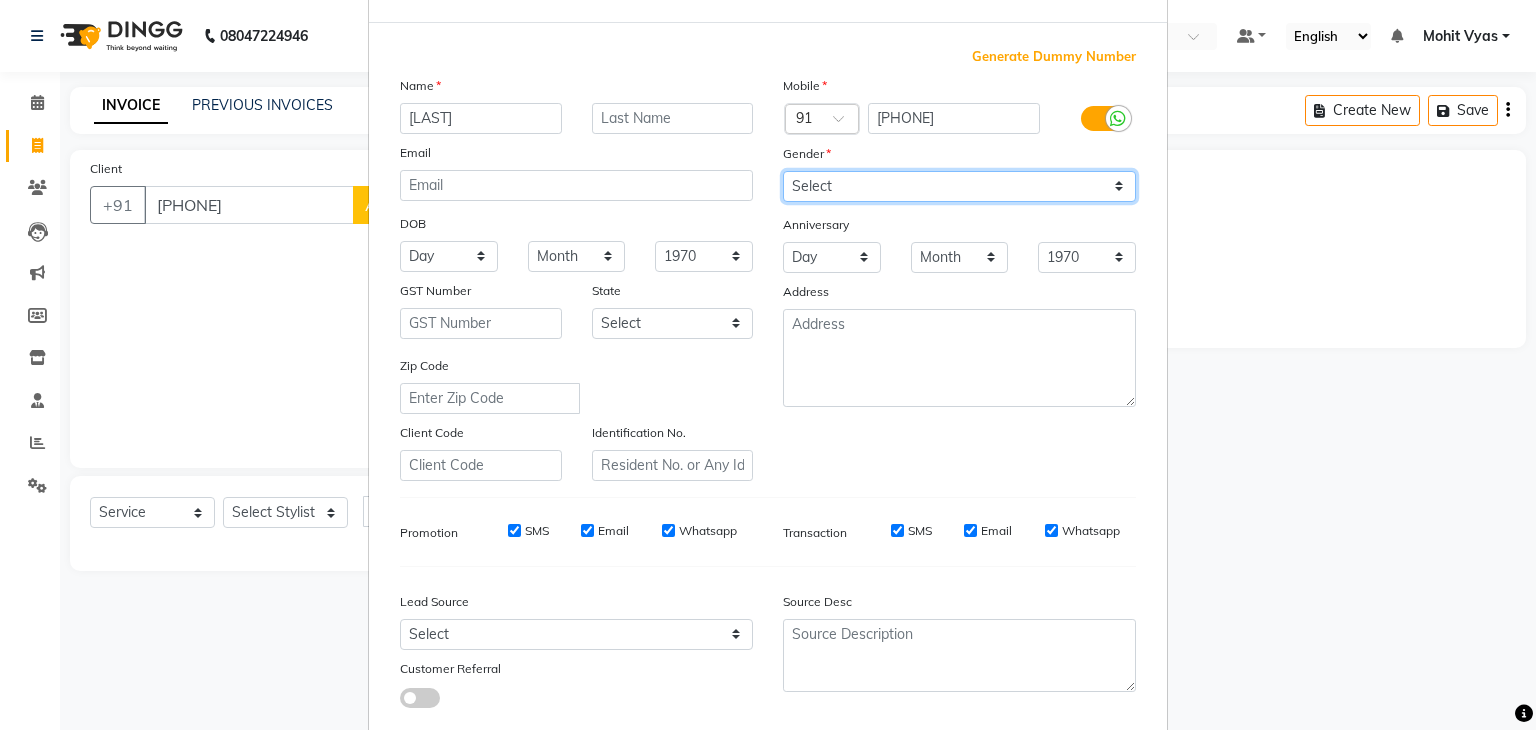 click on "Select Male Female Other Prefer Not To Say" at bounding box center [959, 186] 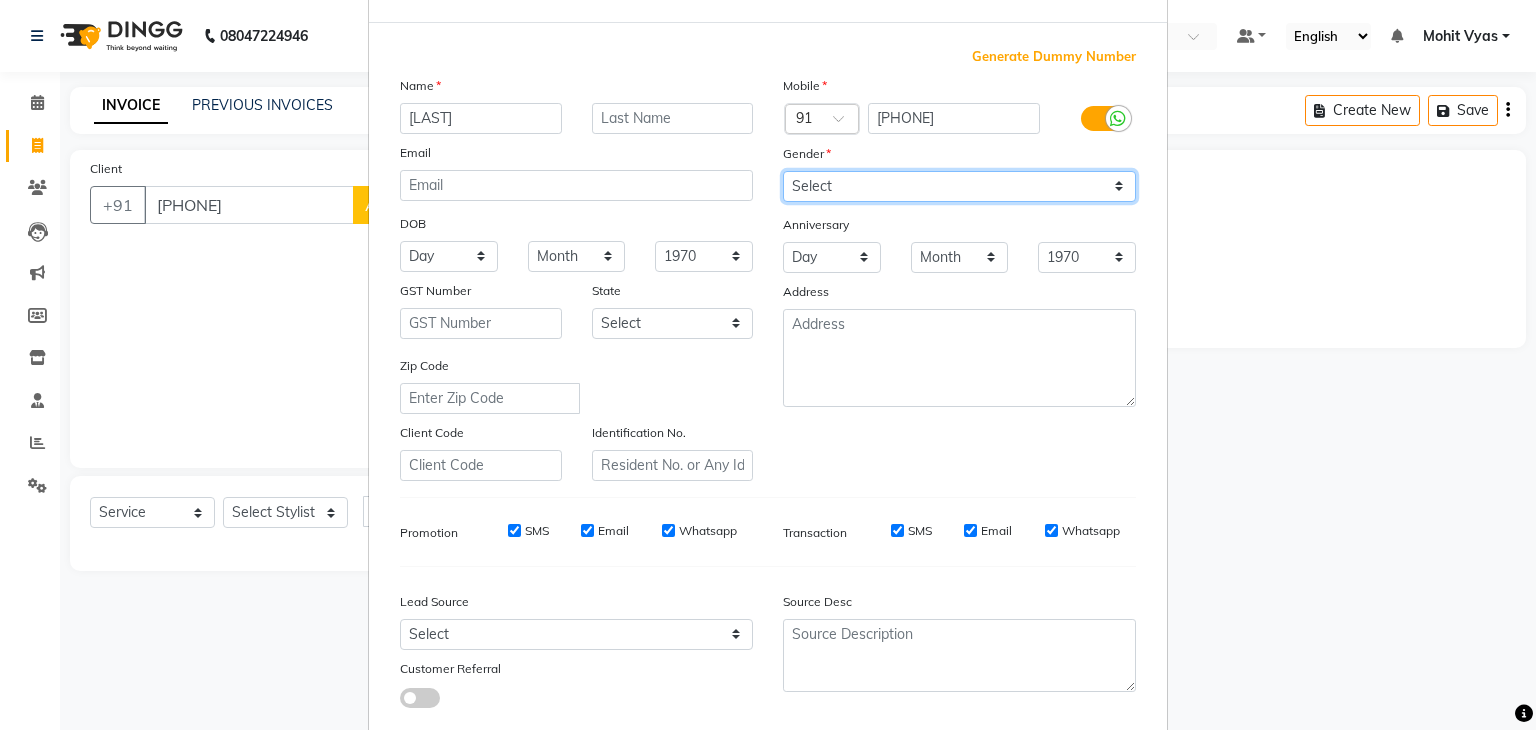select on "male" 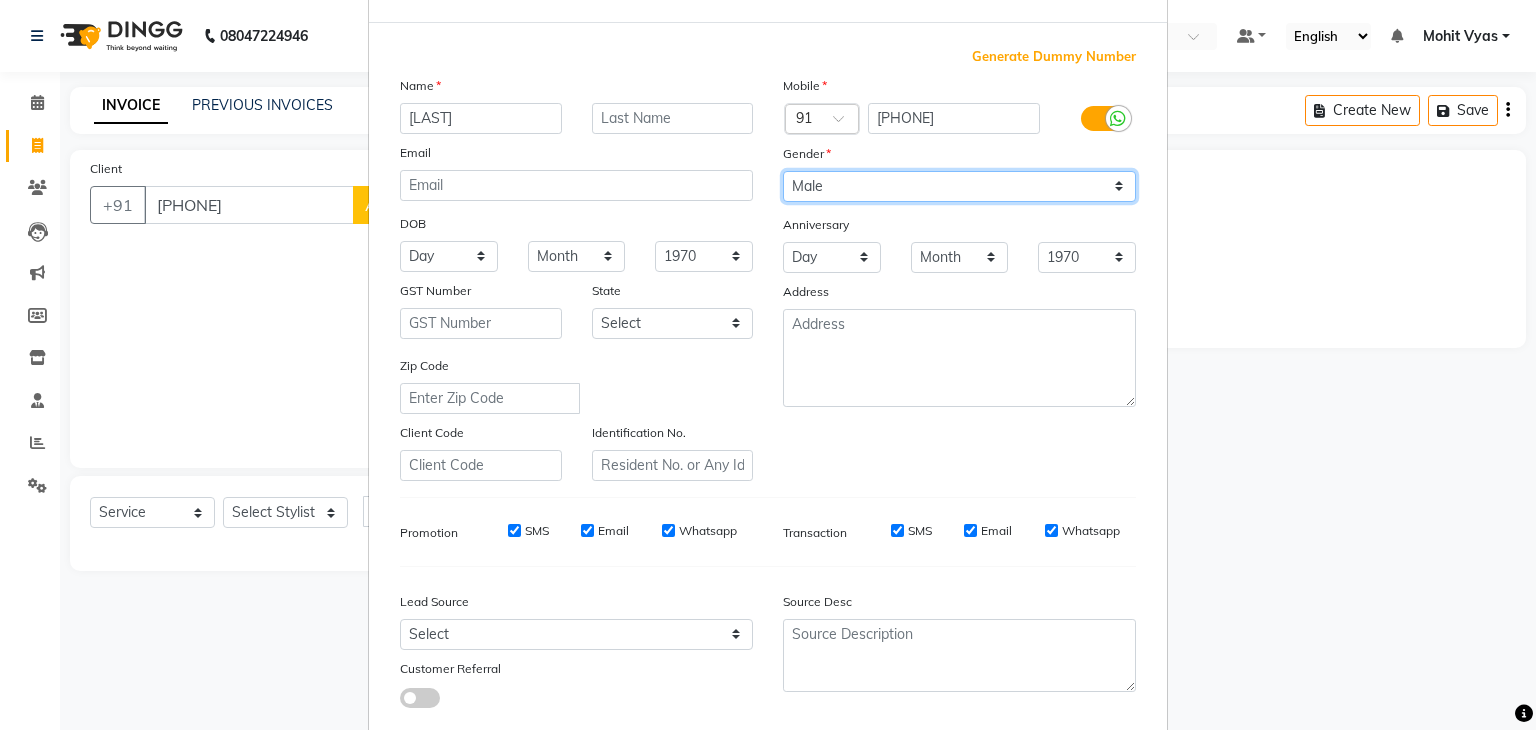 click on "Select Male Female Other Prefer Not To Say" at bounding box center (959, 186) 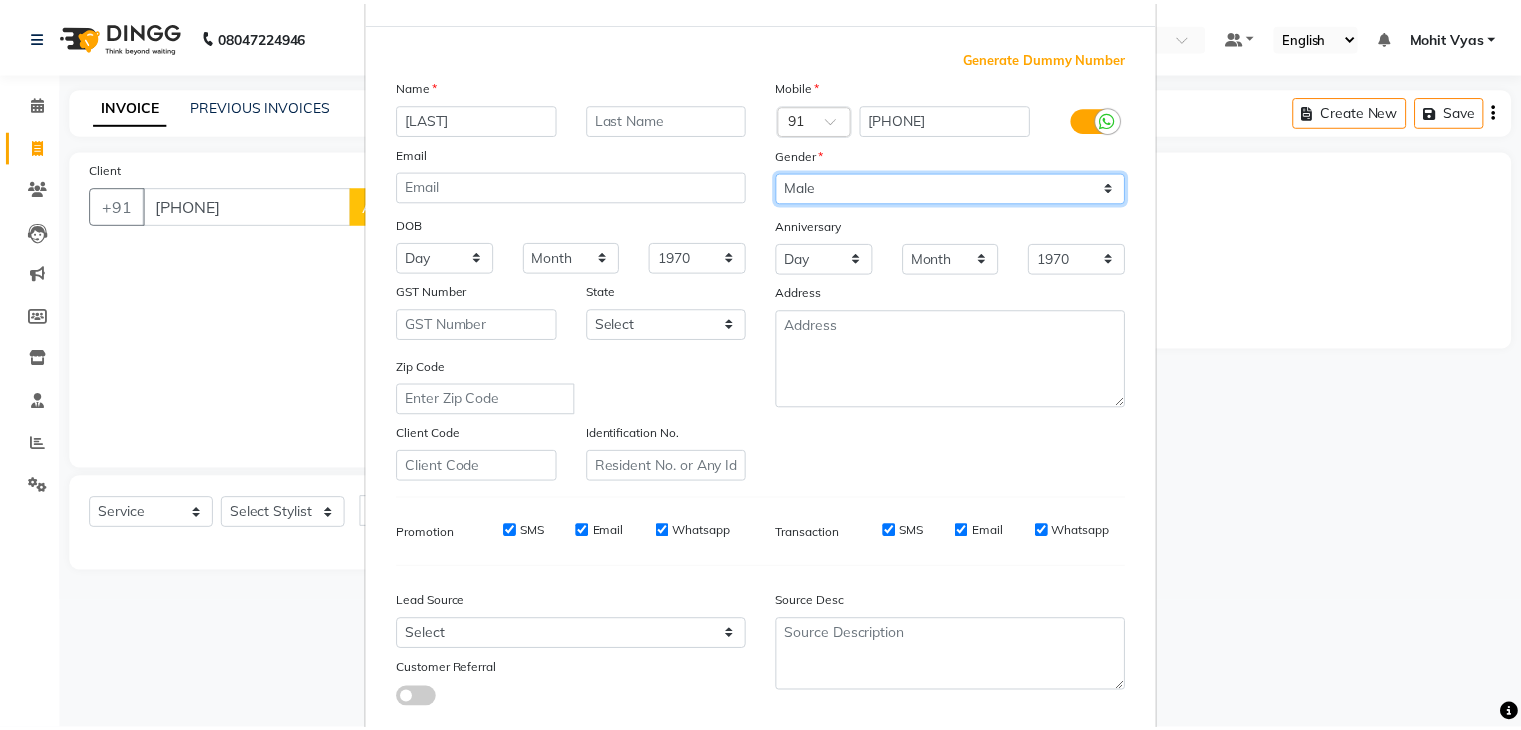 scroll, scrollTop: 203, scrollLeft: 0, axis: vertical 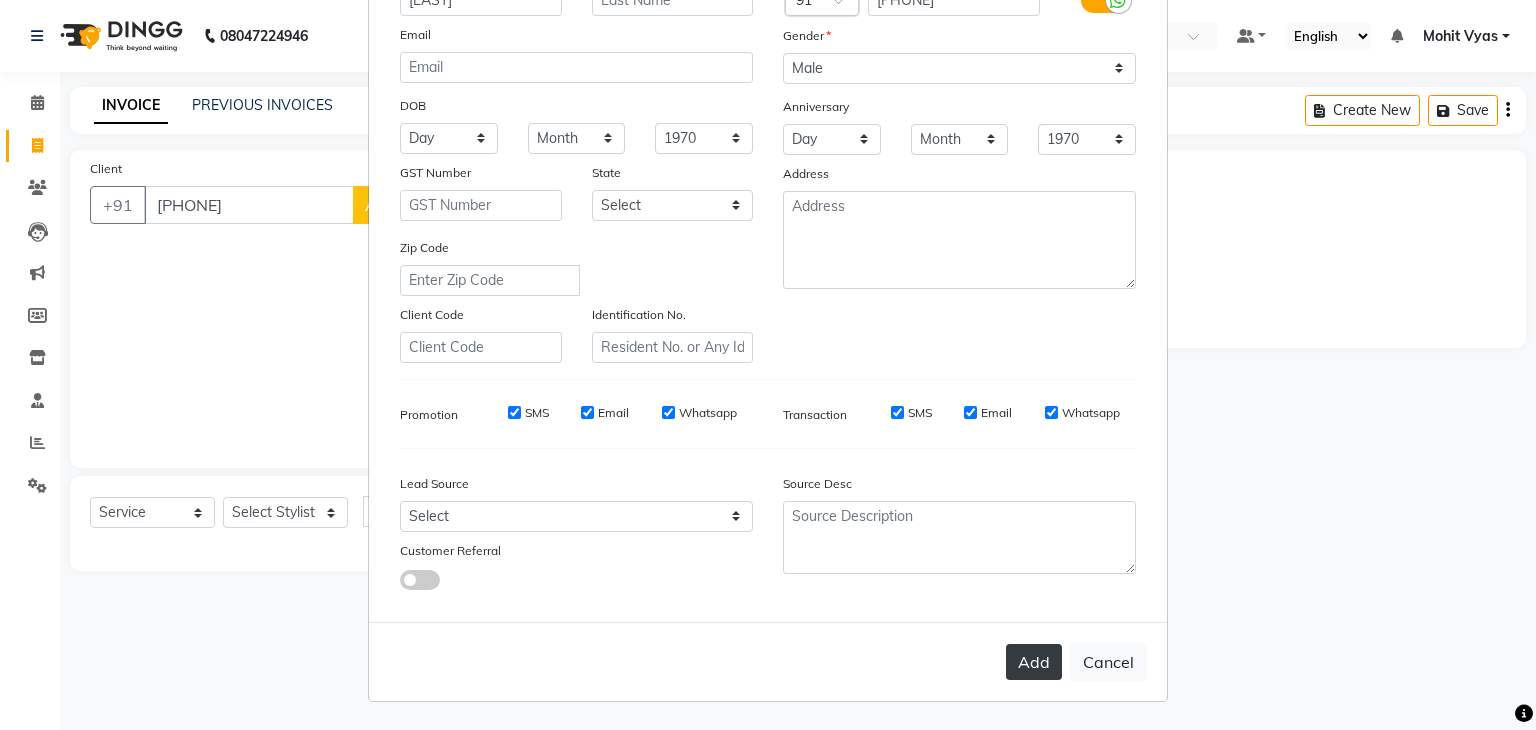 click on "Add" at bounding box center [1034, 662] 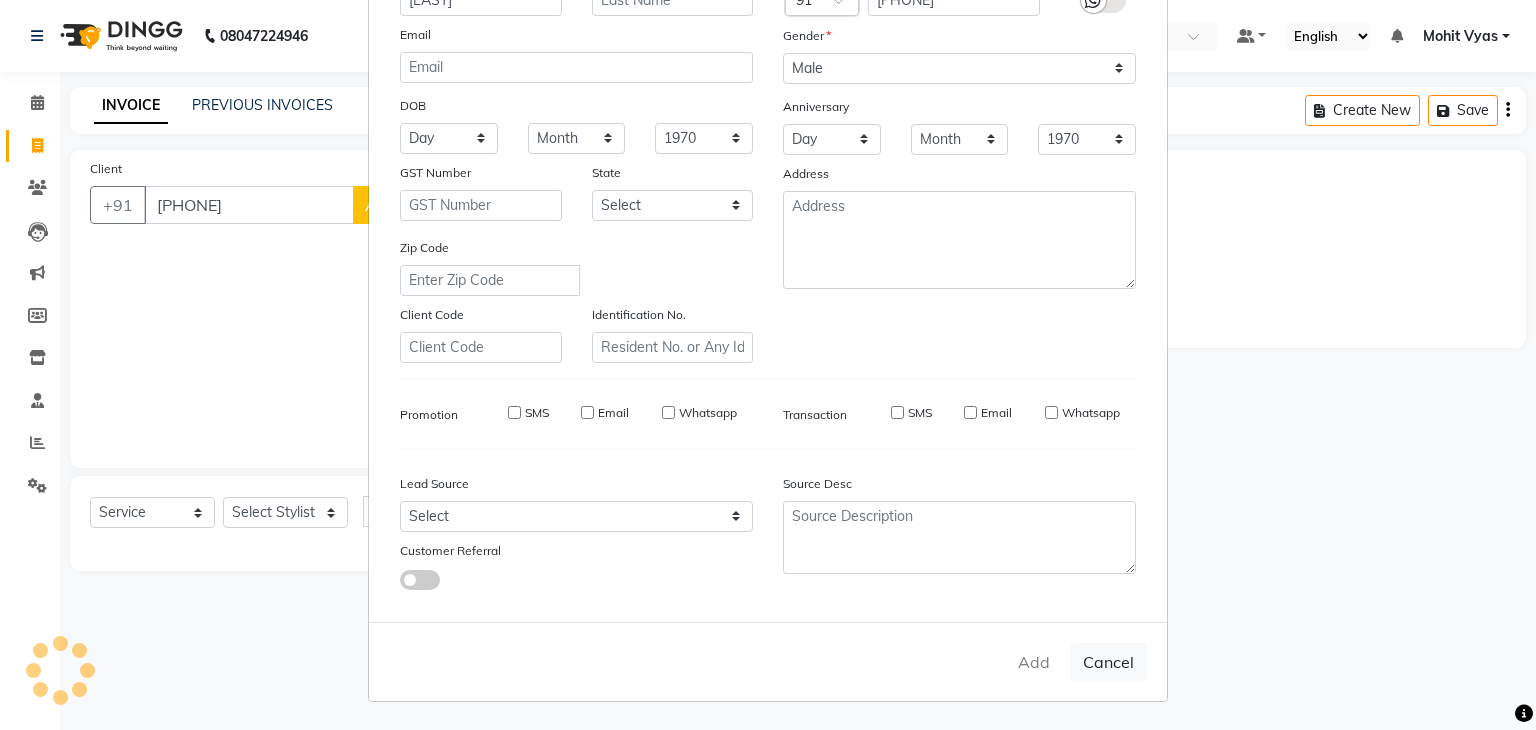 type 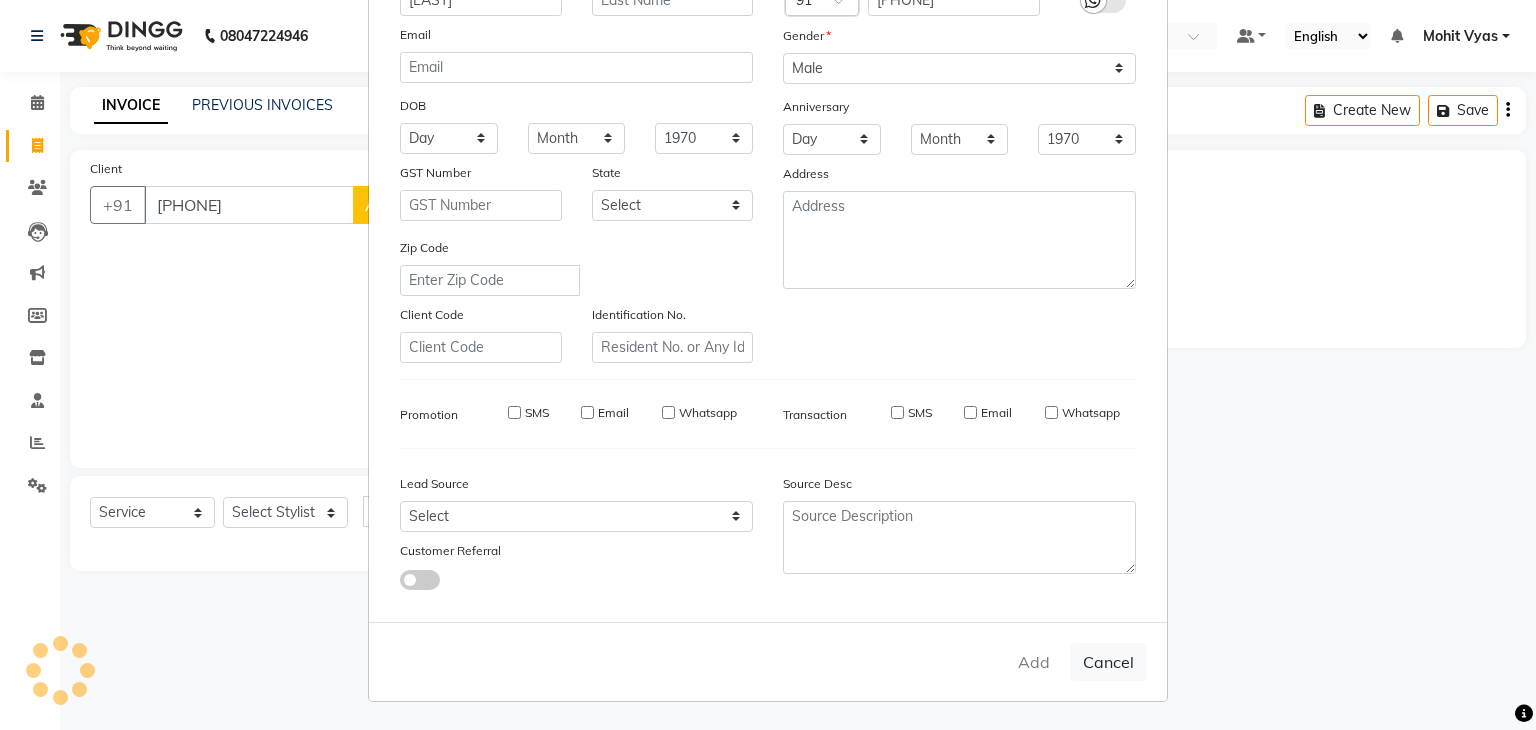 select 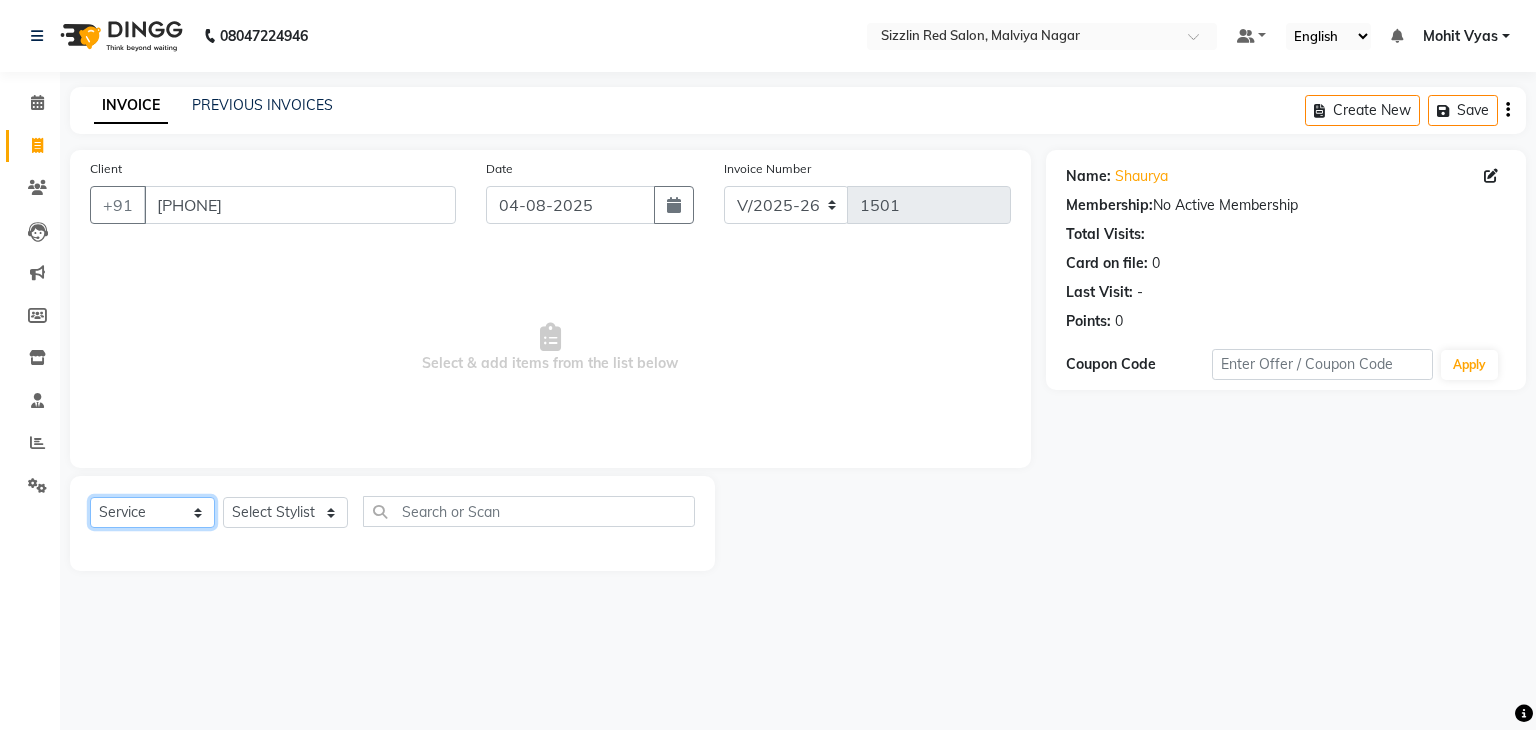 click on "Select  Service  Product  Membership  Package Voucher Prepaid Gift Card" 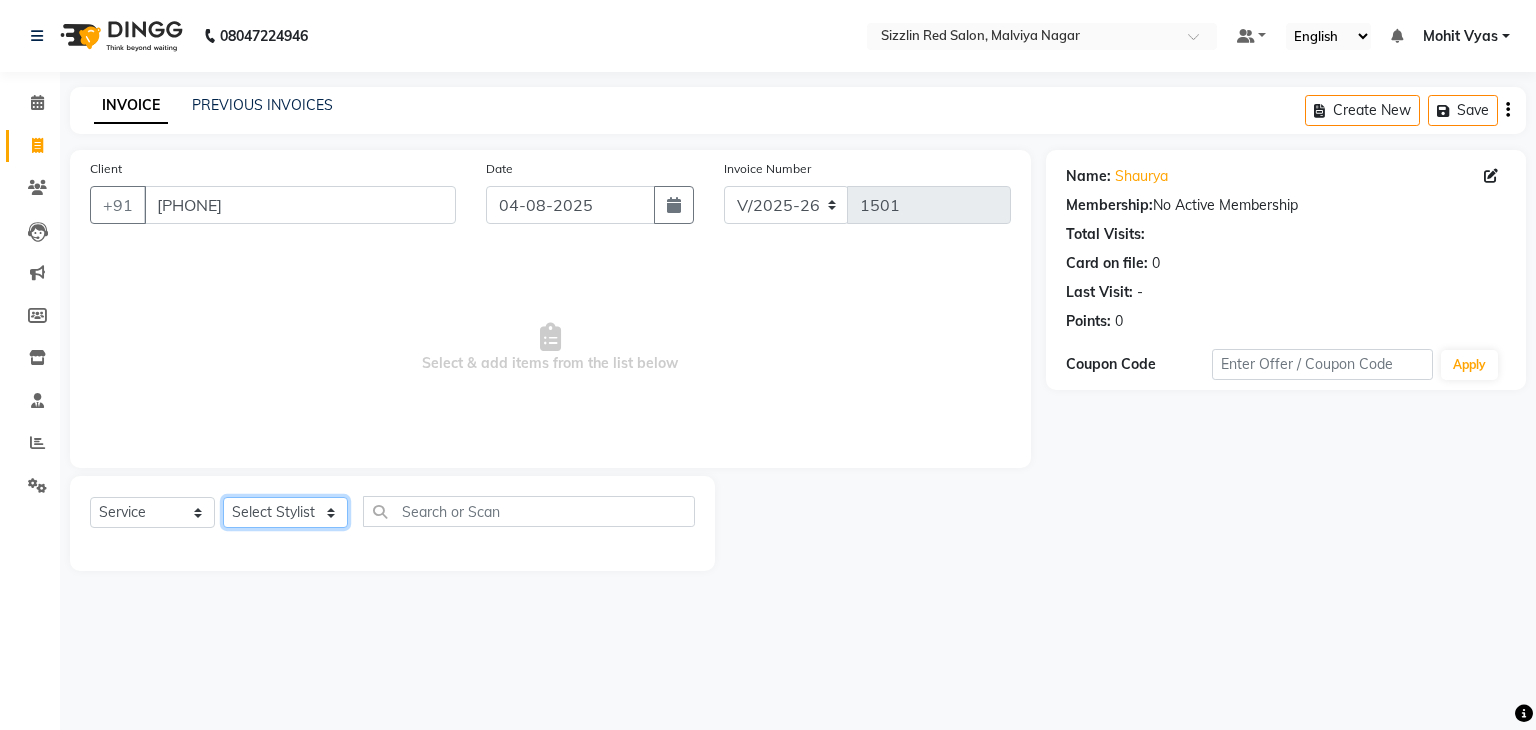 click on "Select Stylist Ajay HK 1 Ajay veer hk ALO Anjeeta Ankit BHASHA COUNTER Demetrious Lovepreet Mohit Mohit Vyas OM  Rohit SALMAN Sharda Shekhu Simran Sukh Swarang Toka Zen" 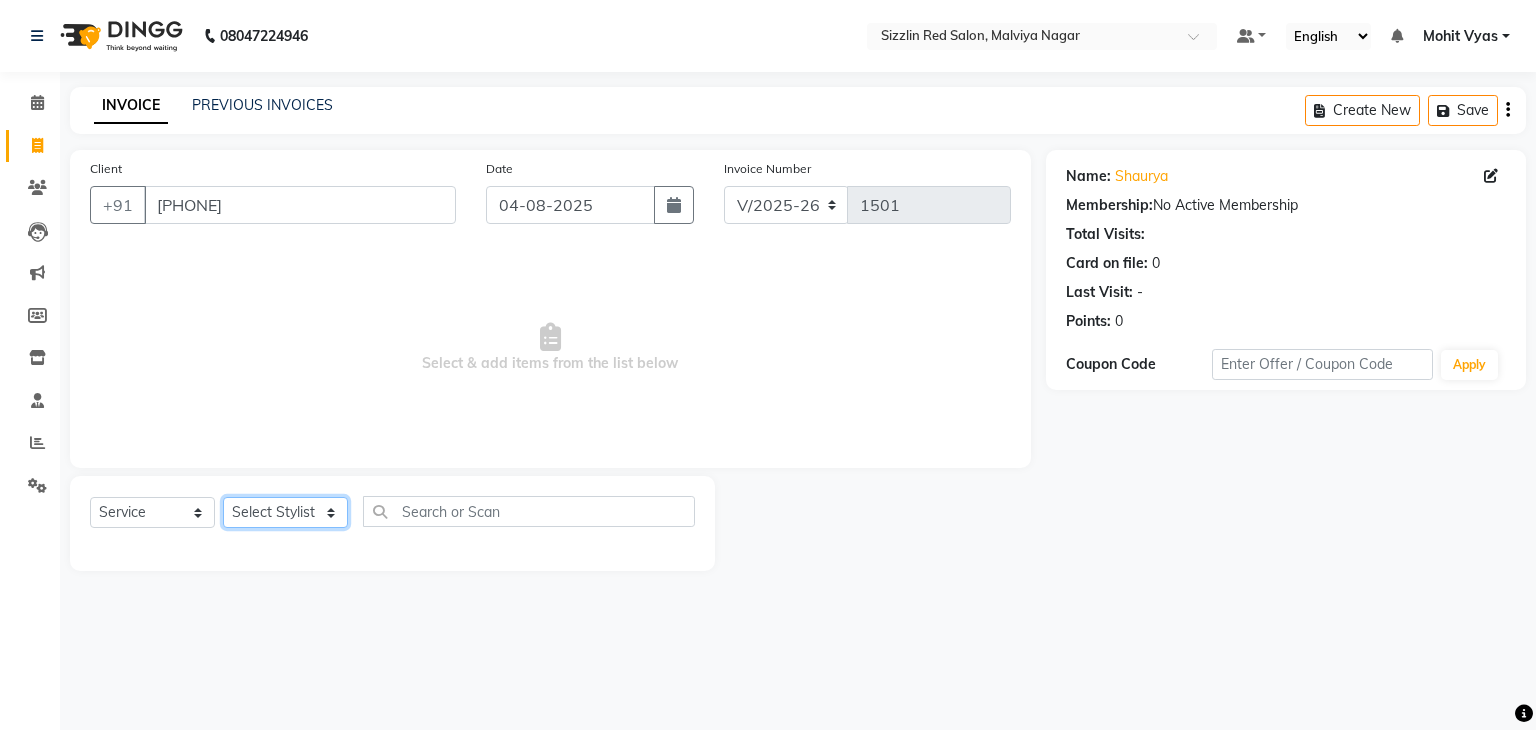select on "70236" 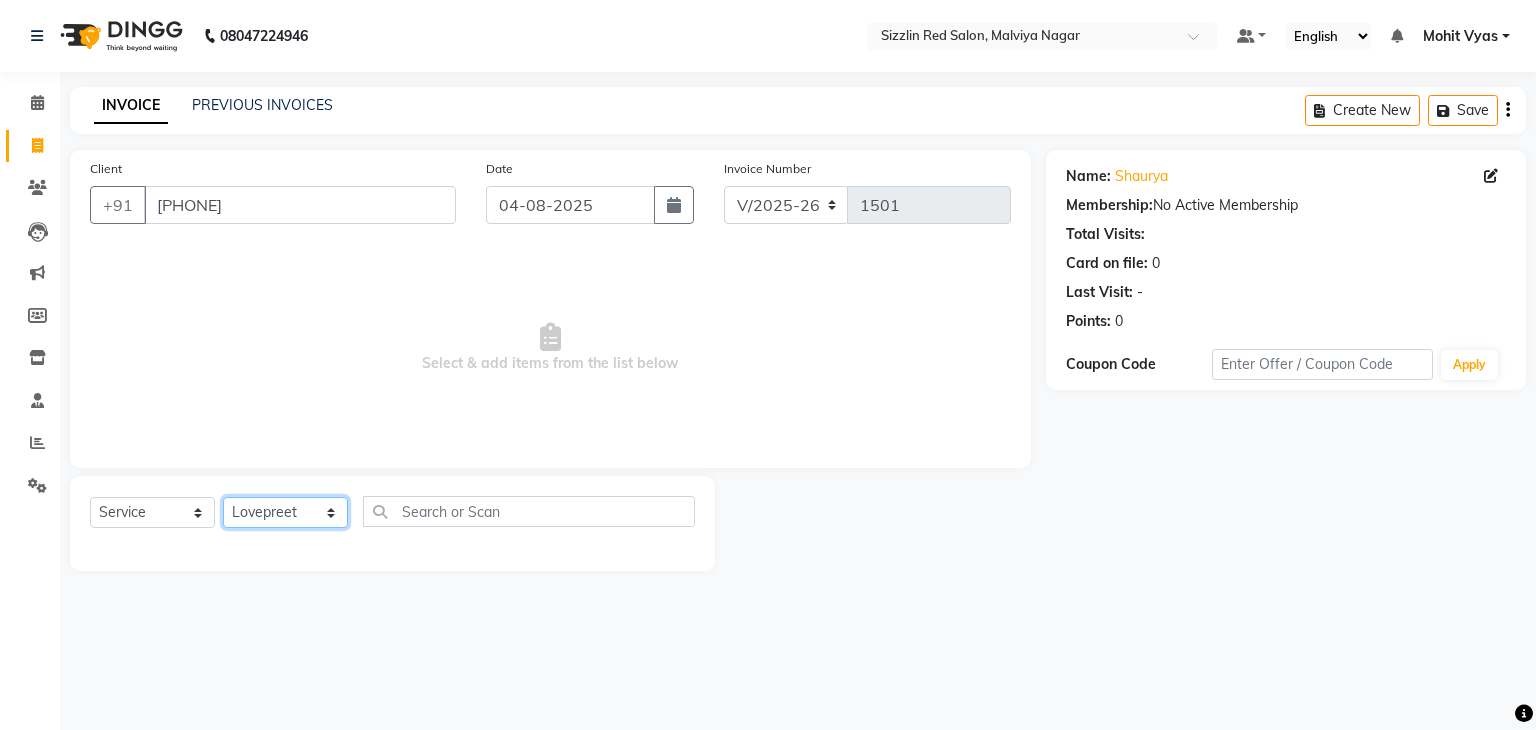 click on "Select Stylist Ajay HK 1 Ajay veer hk ALO Anjeeta Ankit BHASHA COUNTER Demetrious Lovepreet Mohit Mohit Vyas OM  Rohit SALMAN Sharda Shekhu Simran Sukh Swarang Toka Zen" 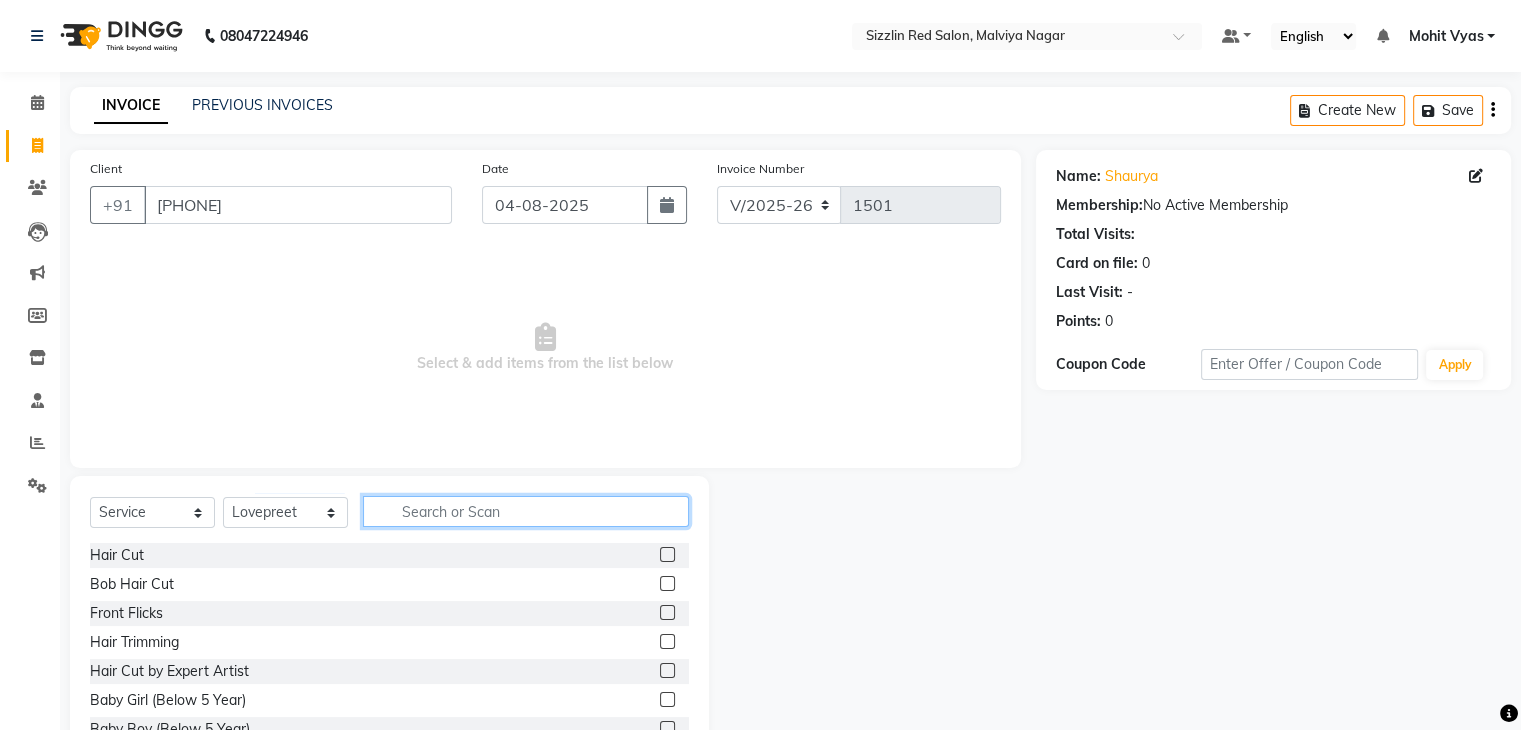 click 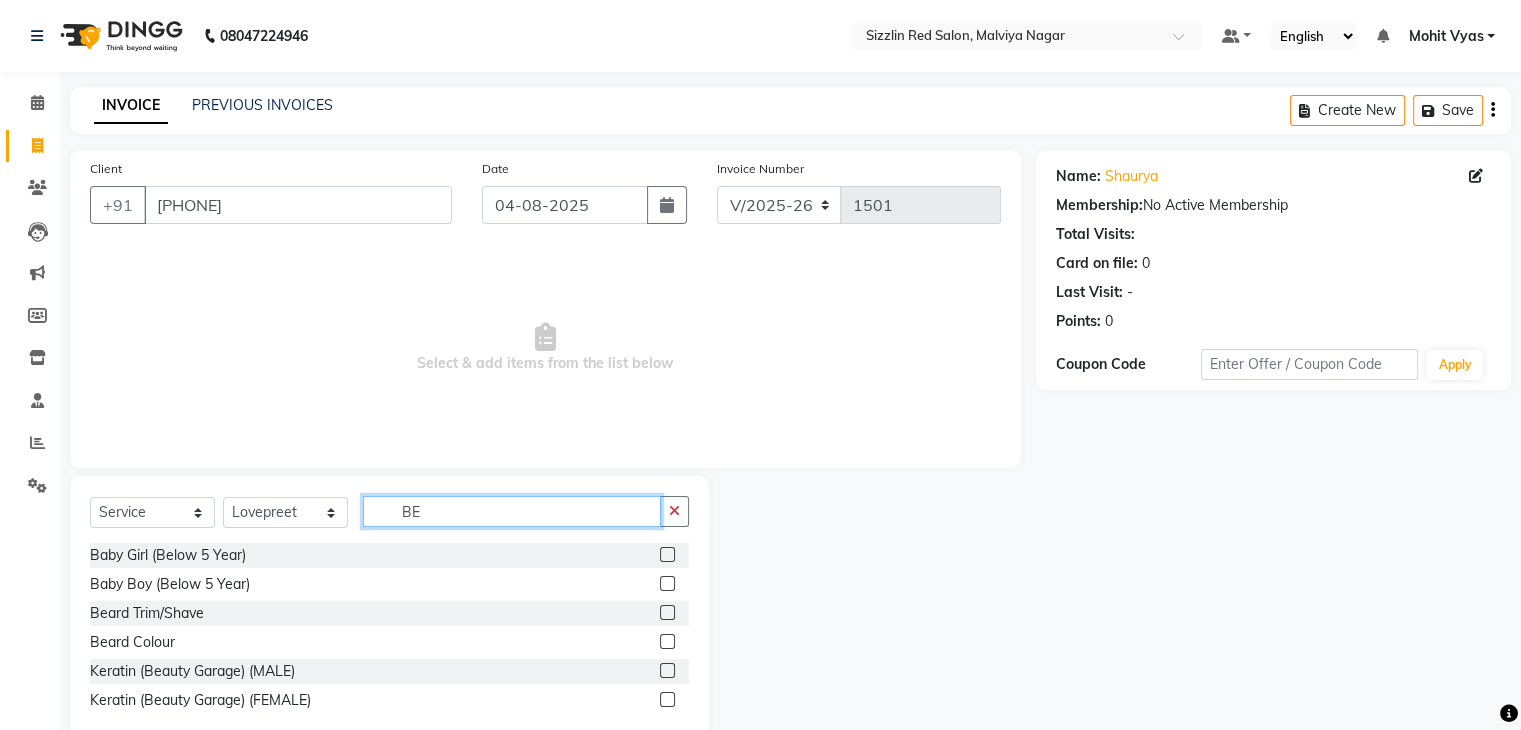 type on "BE" 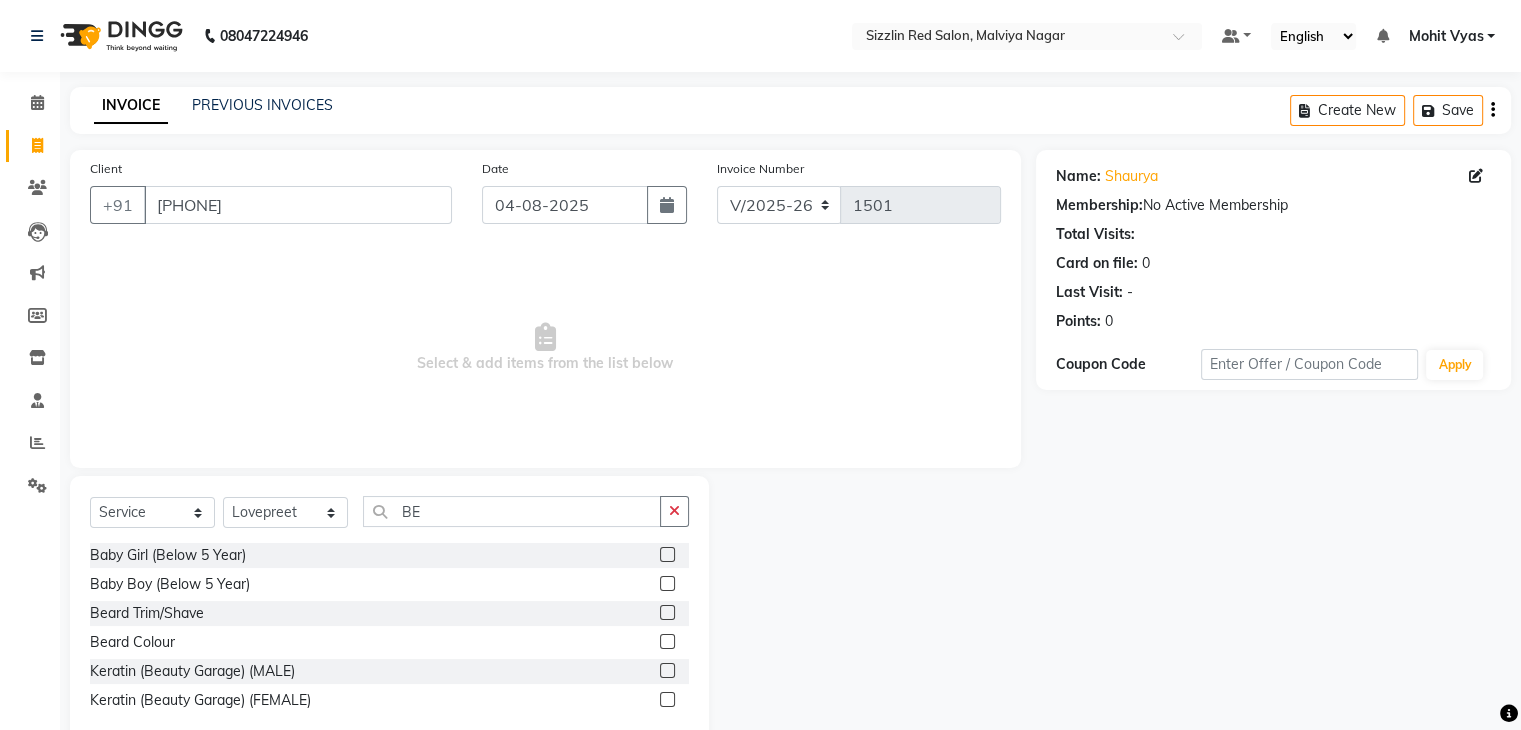 click 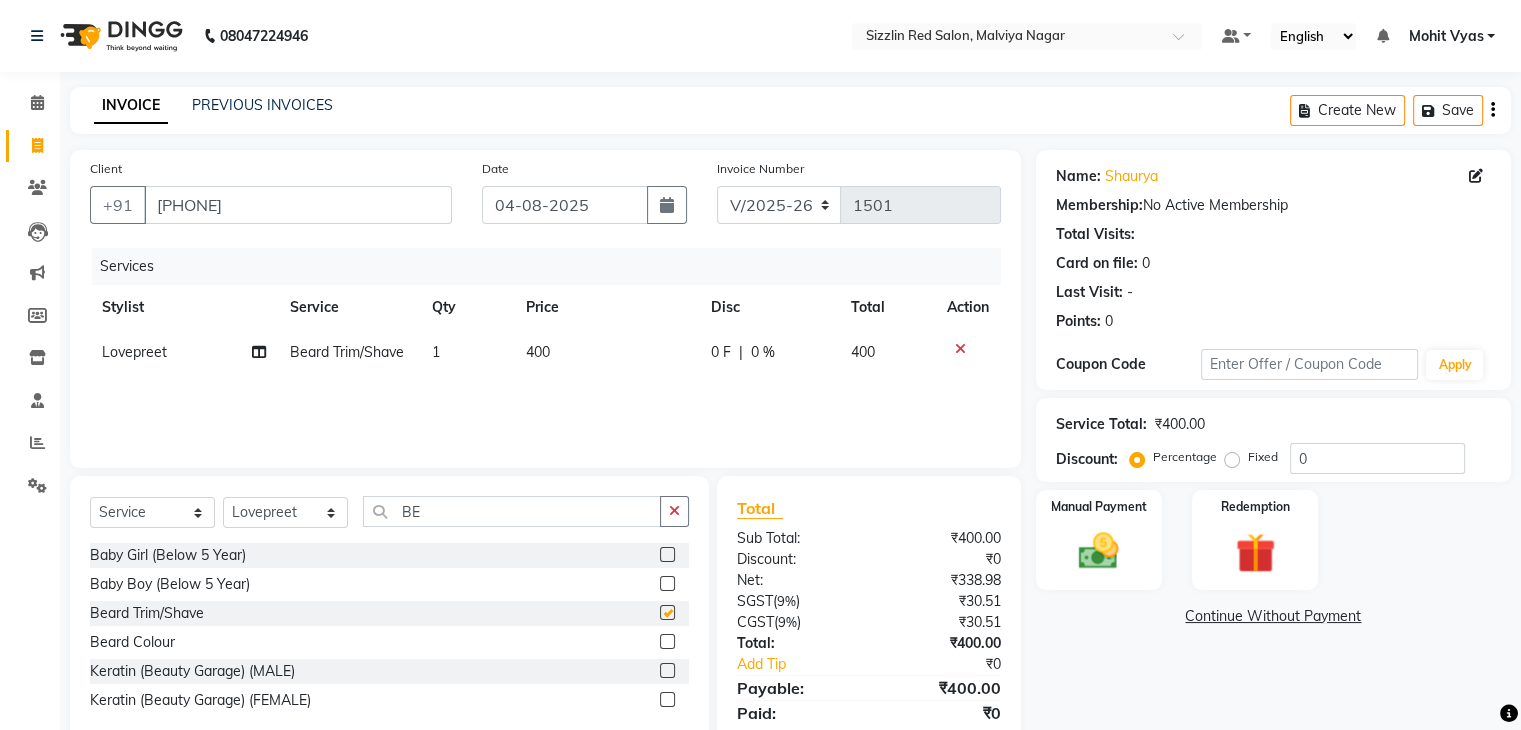 checkbox on "false" 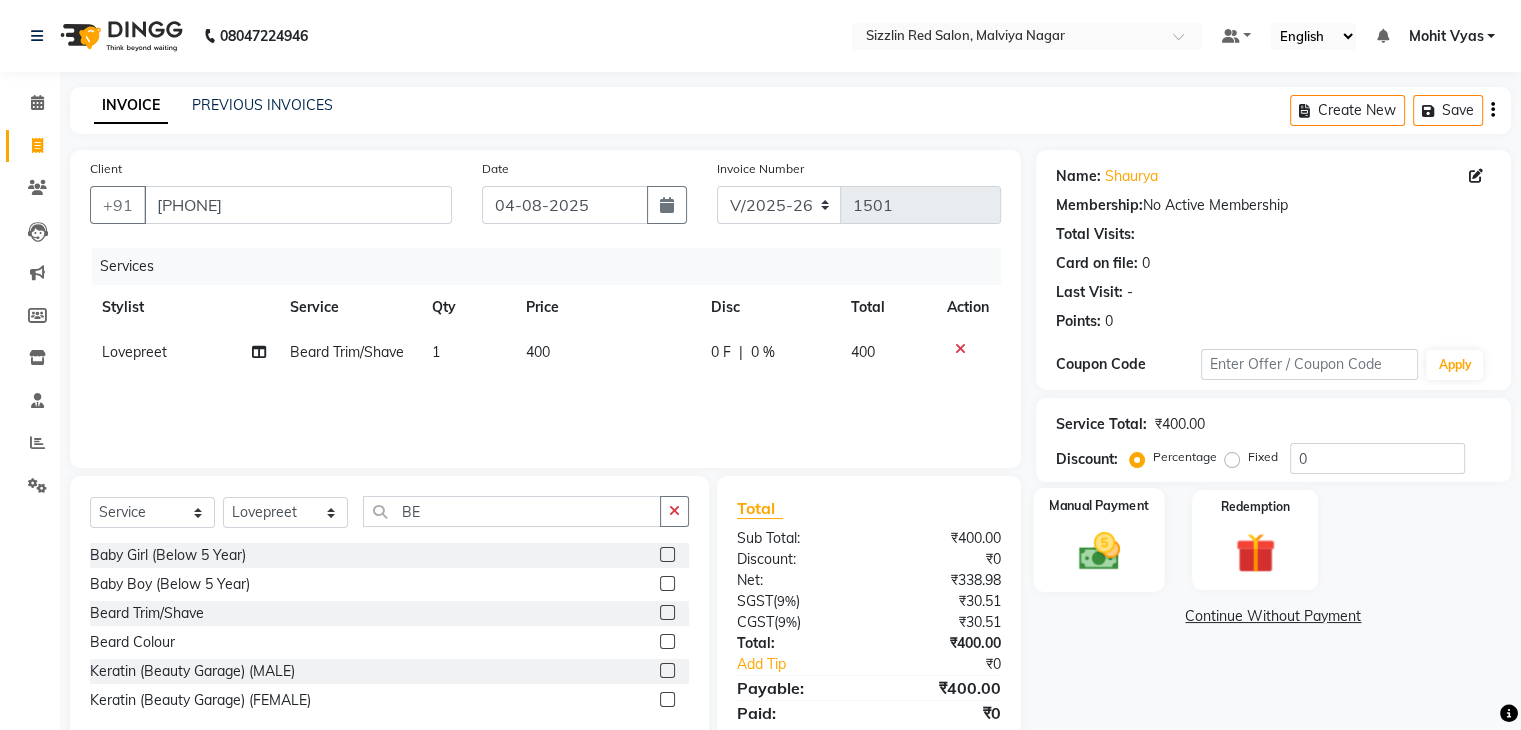 click on "Manual Payment" 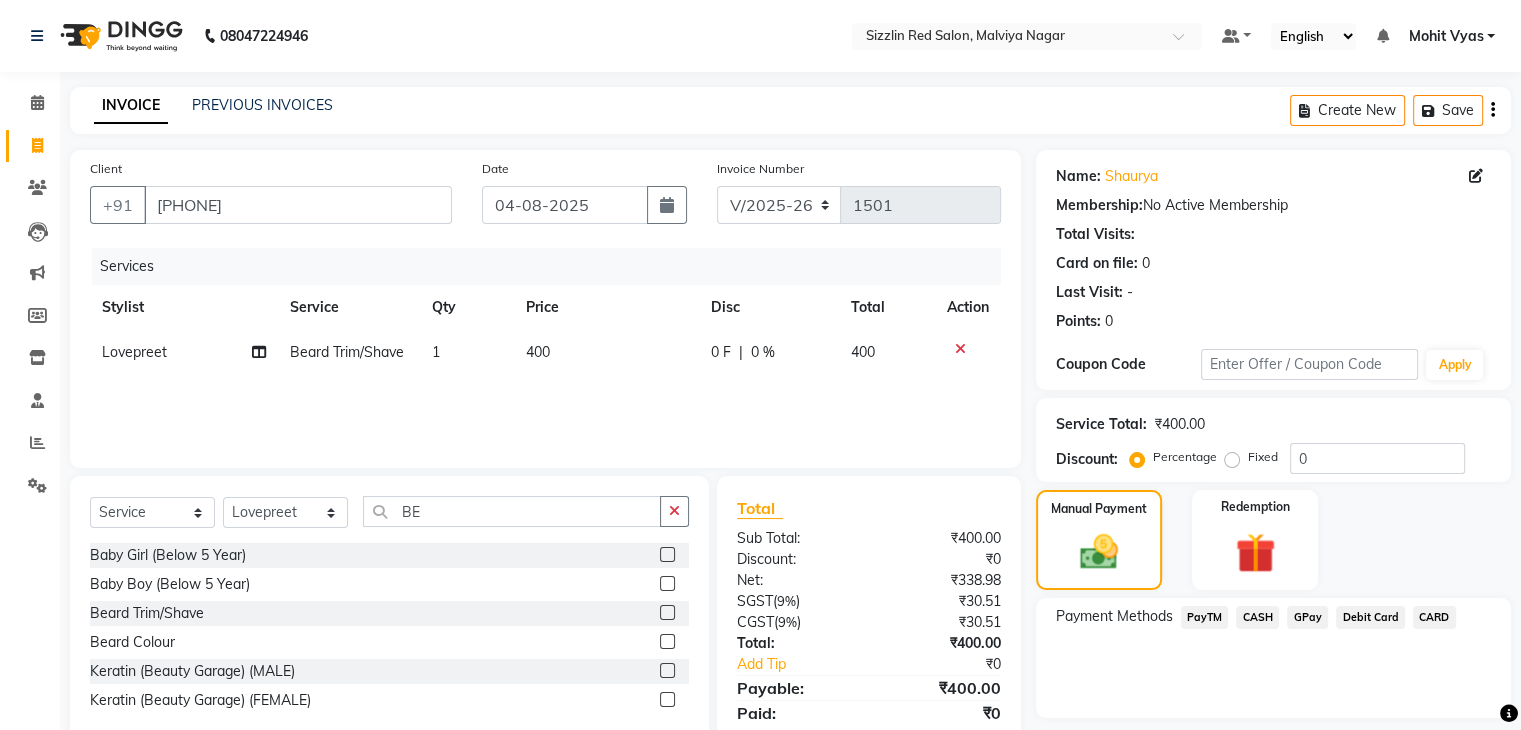 click on "PayTM" 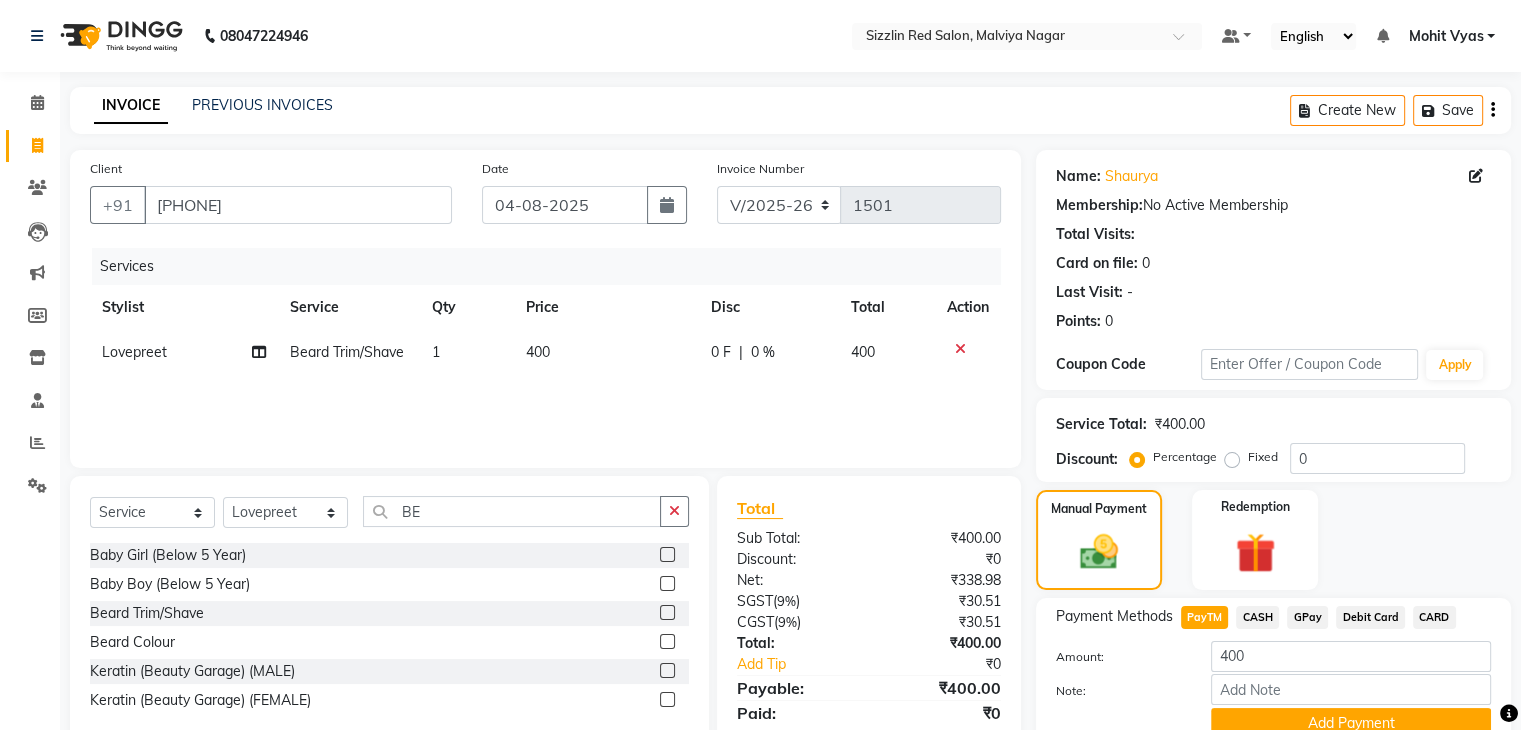 scroll, scrollTop: 89, scrollLeft: 0, axis: vertical 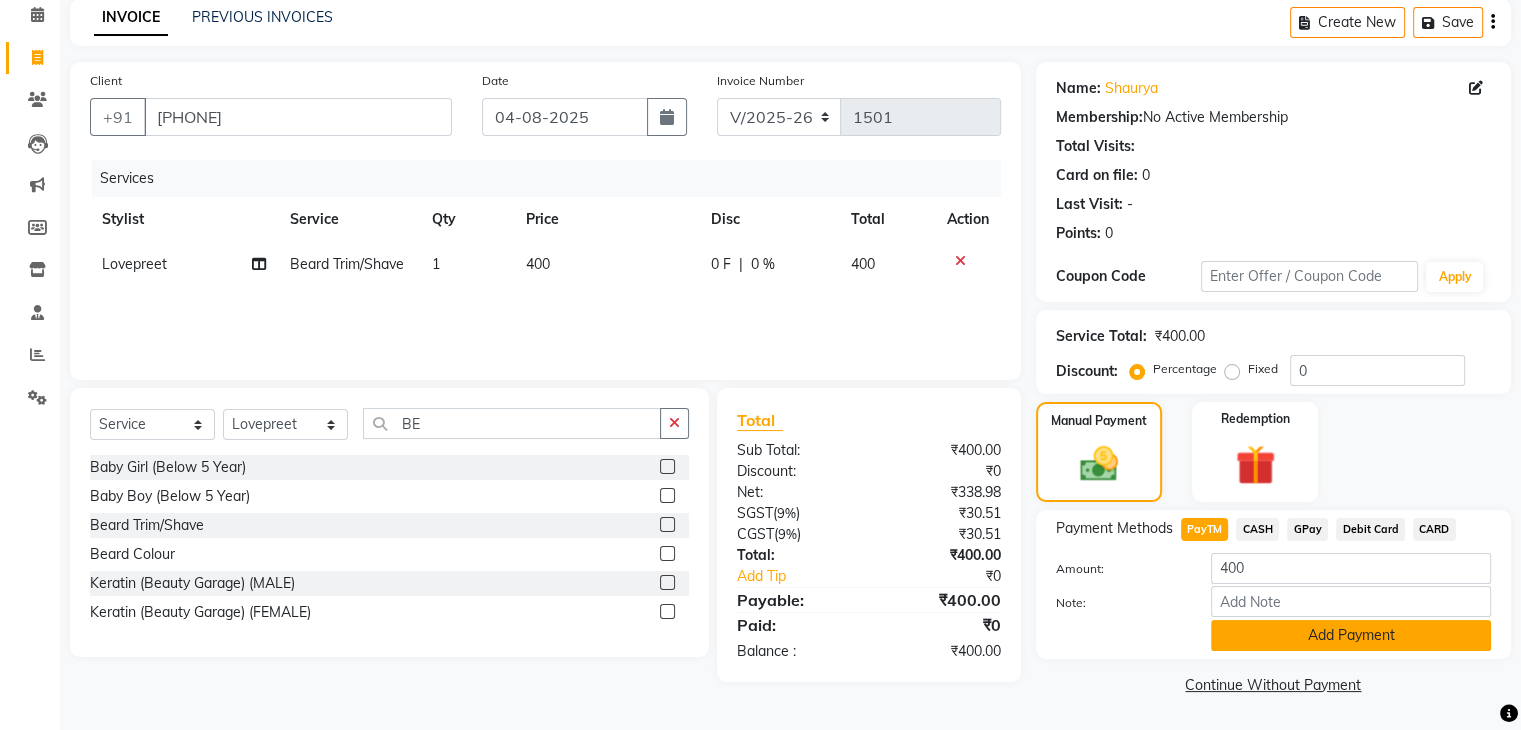 click on "Add Payment" 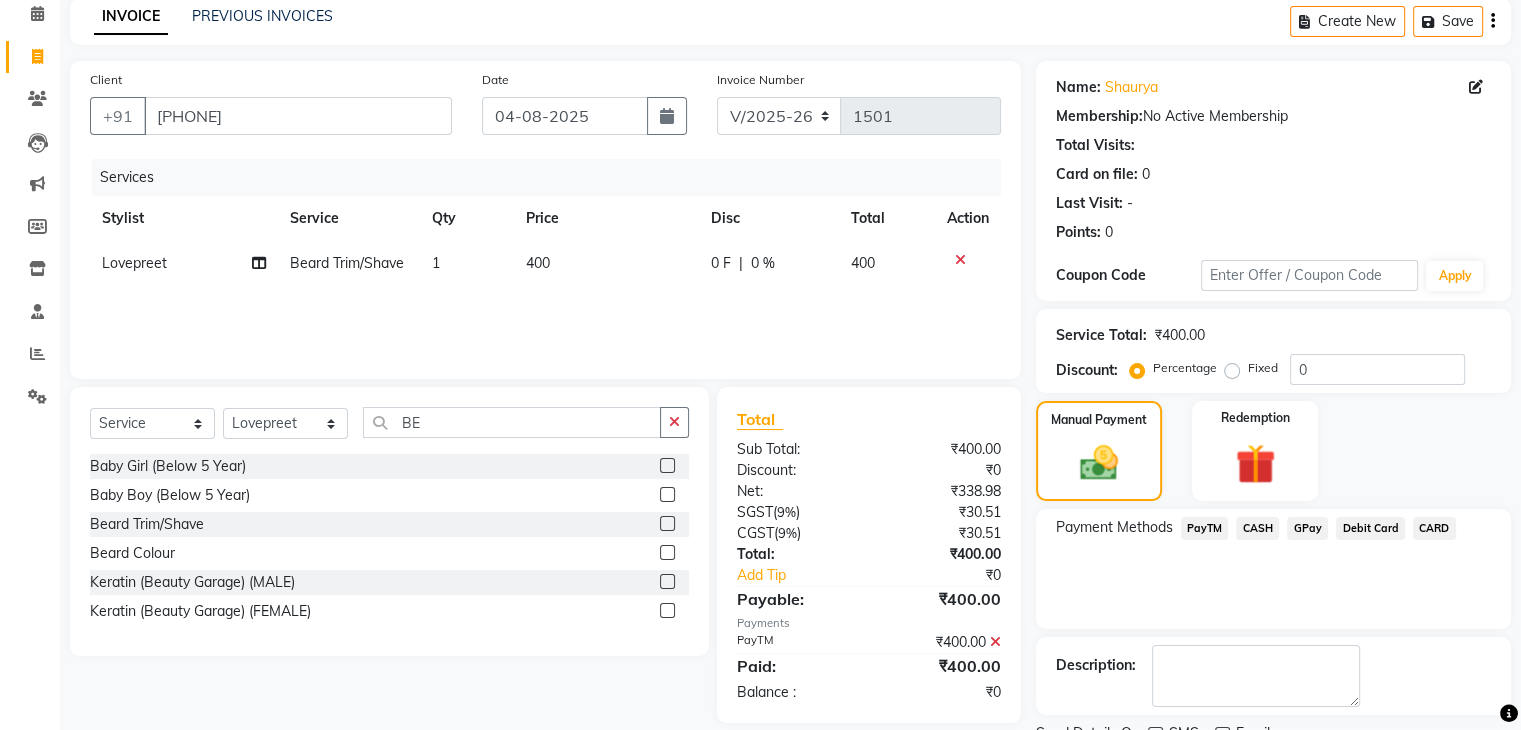 scroll, scrollTop: 171, scrollLeft: 0, axis: vertical 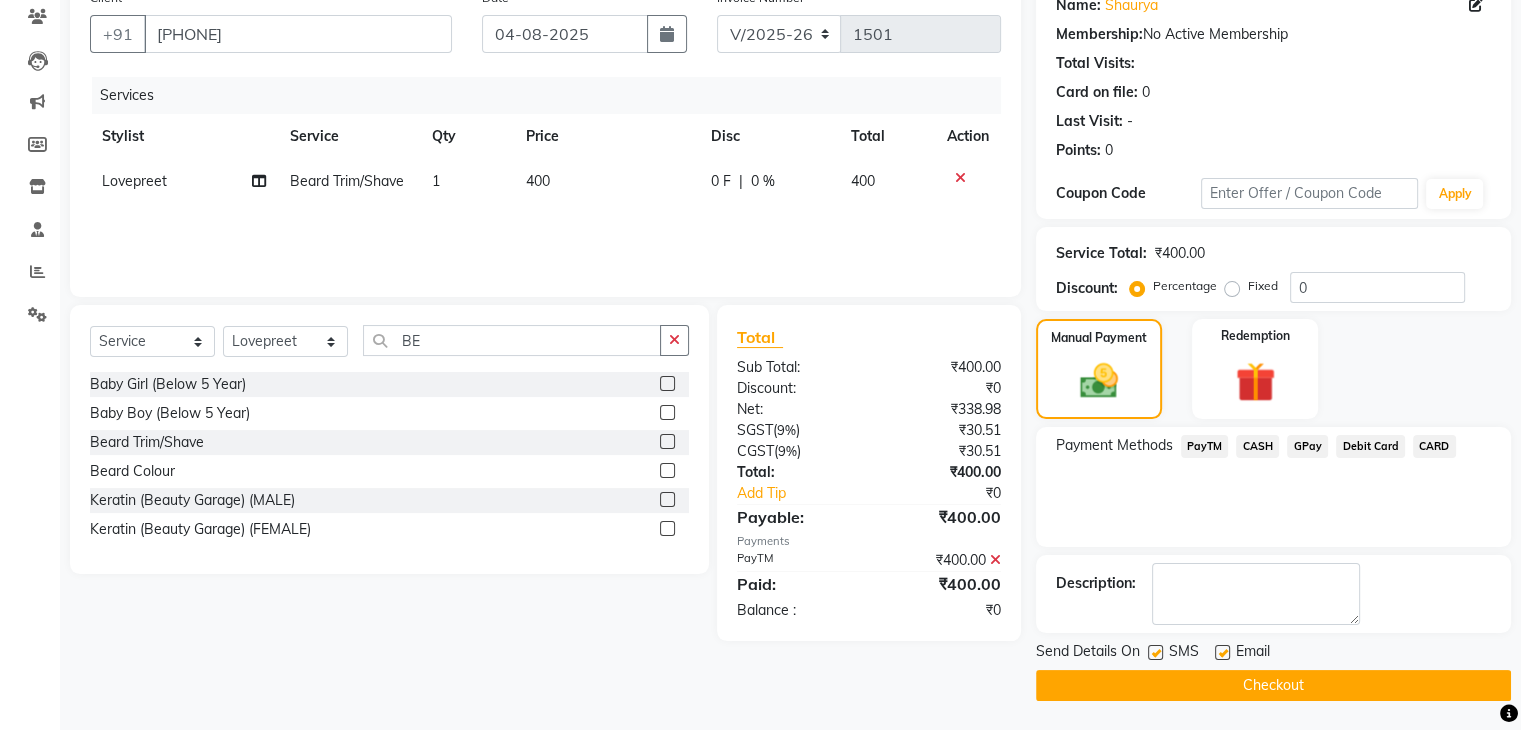 click on "Checkout" 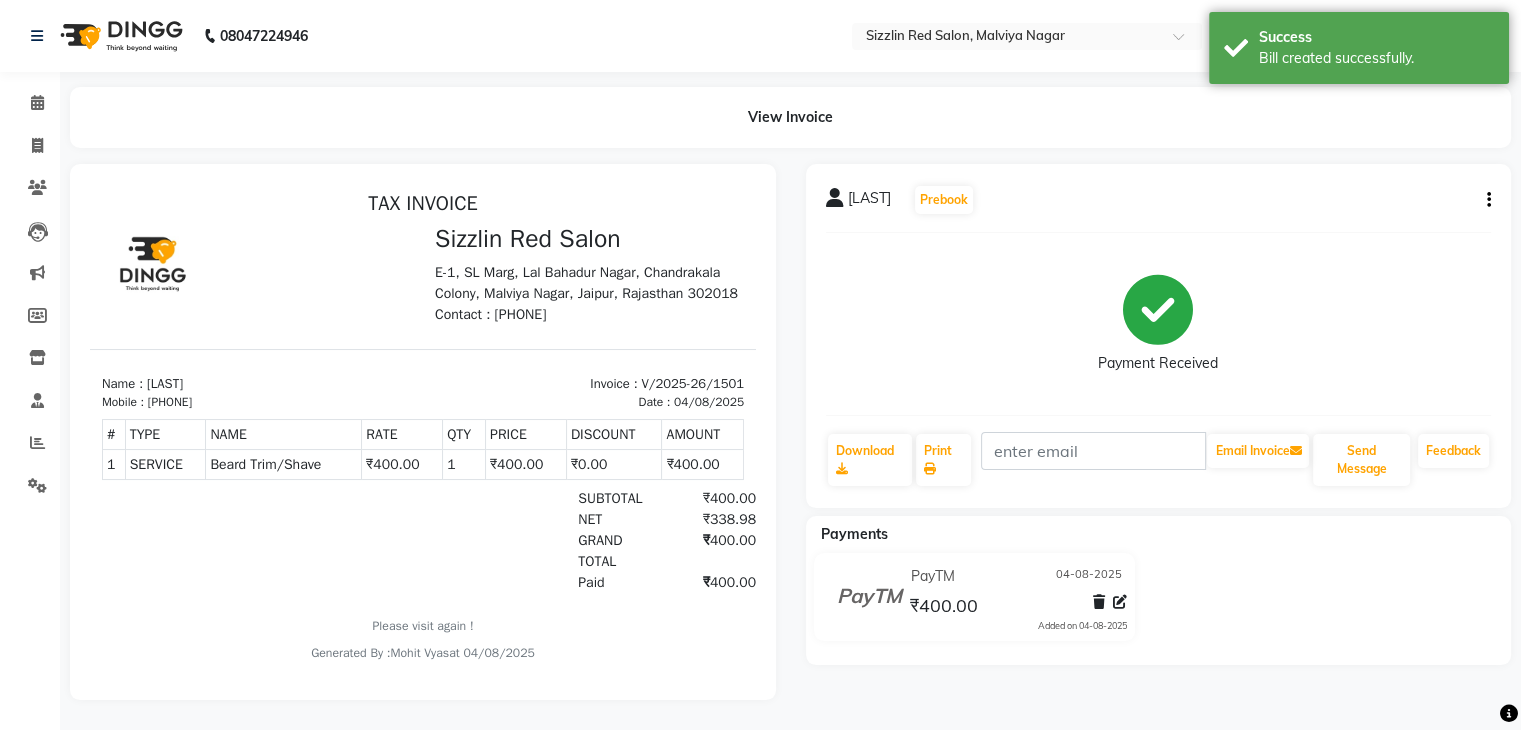 scroll, scrollTop: 0, scrollLeft: 0, axis: both 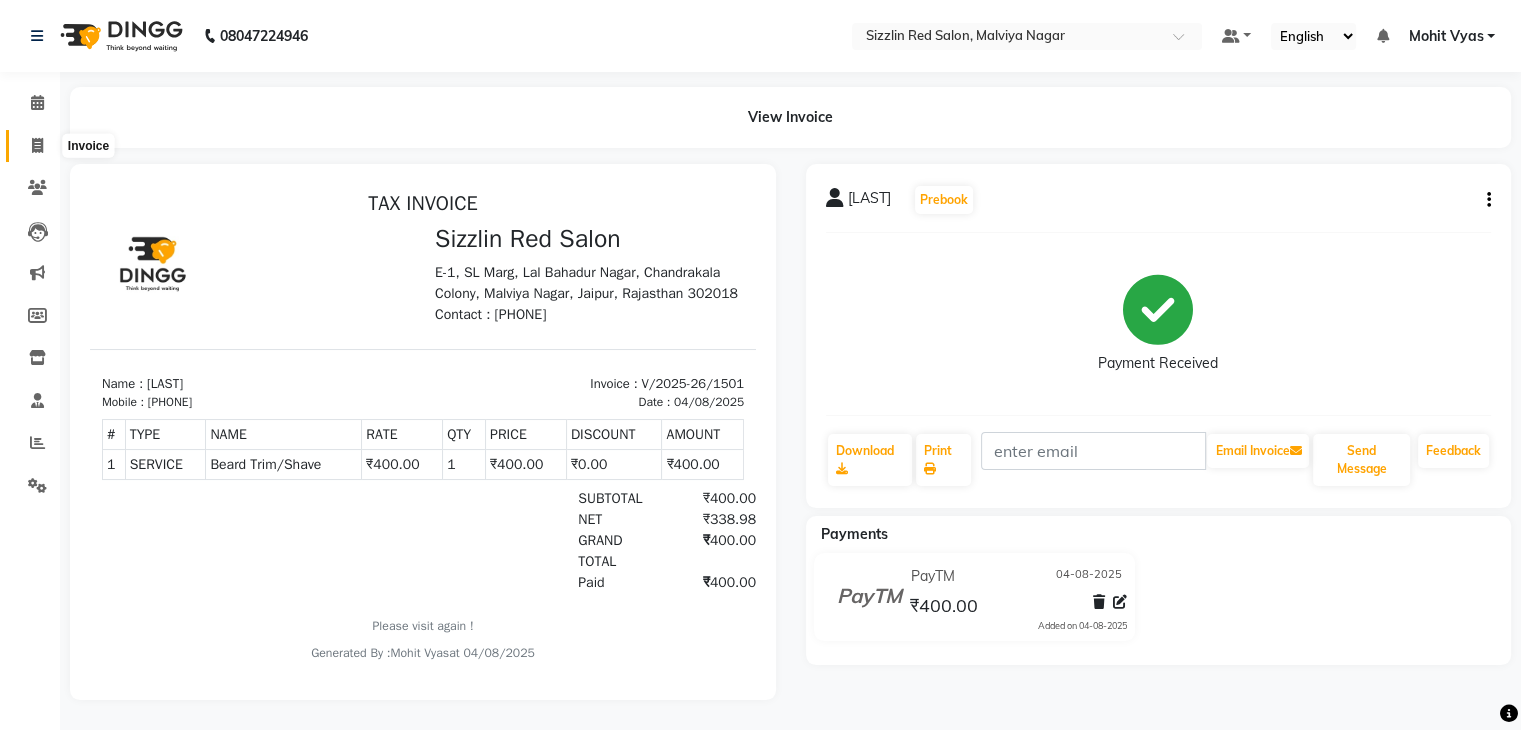 click 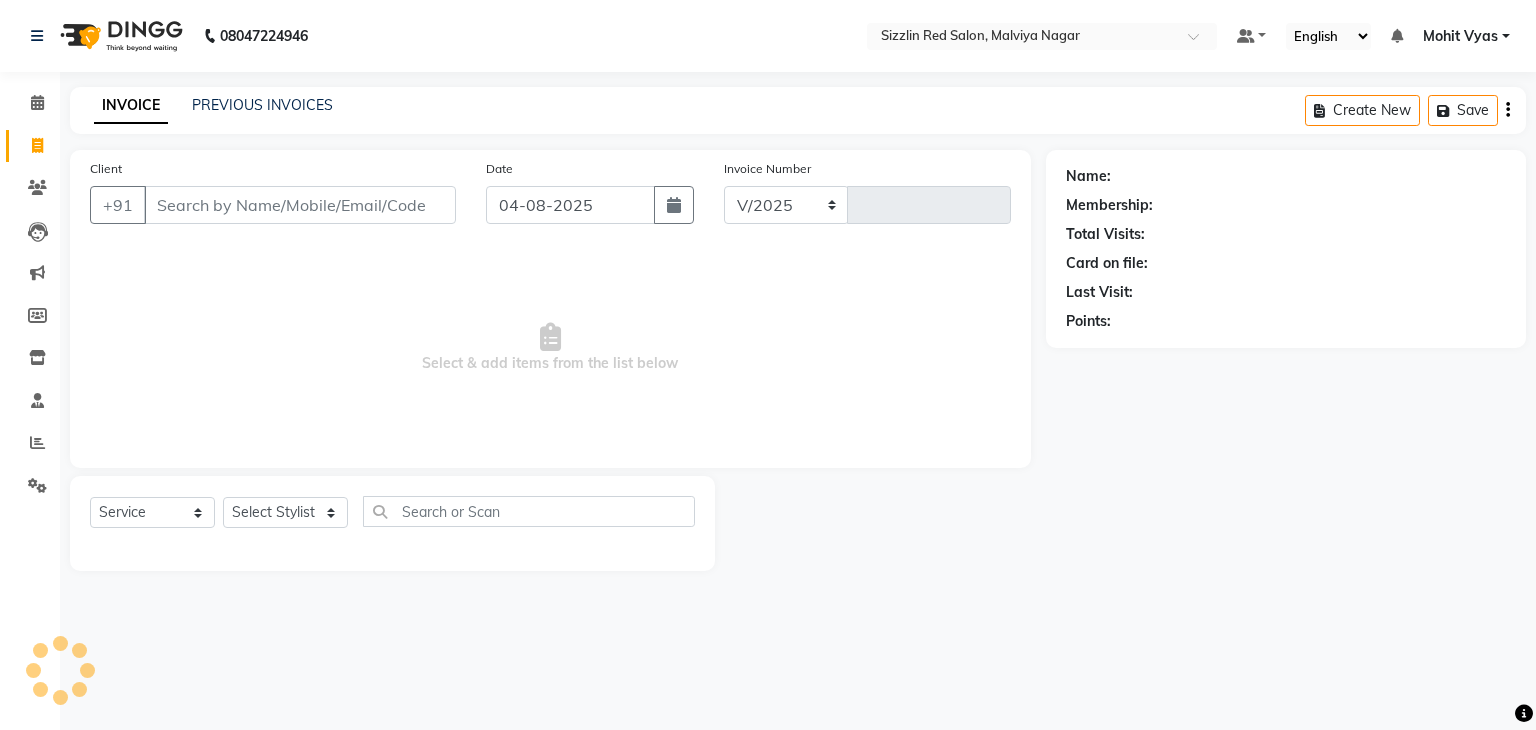 select on "7534" 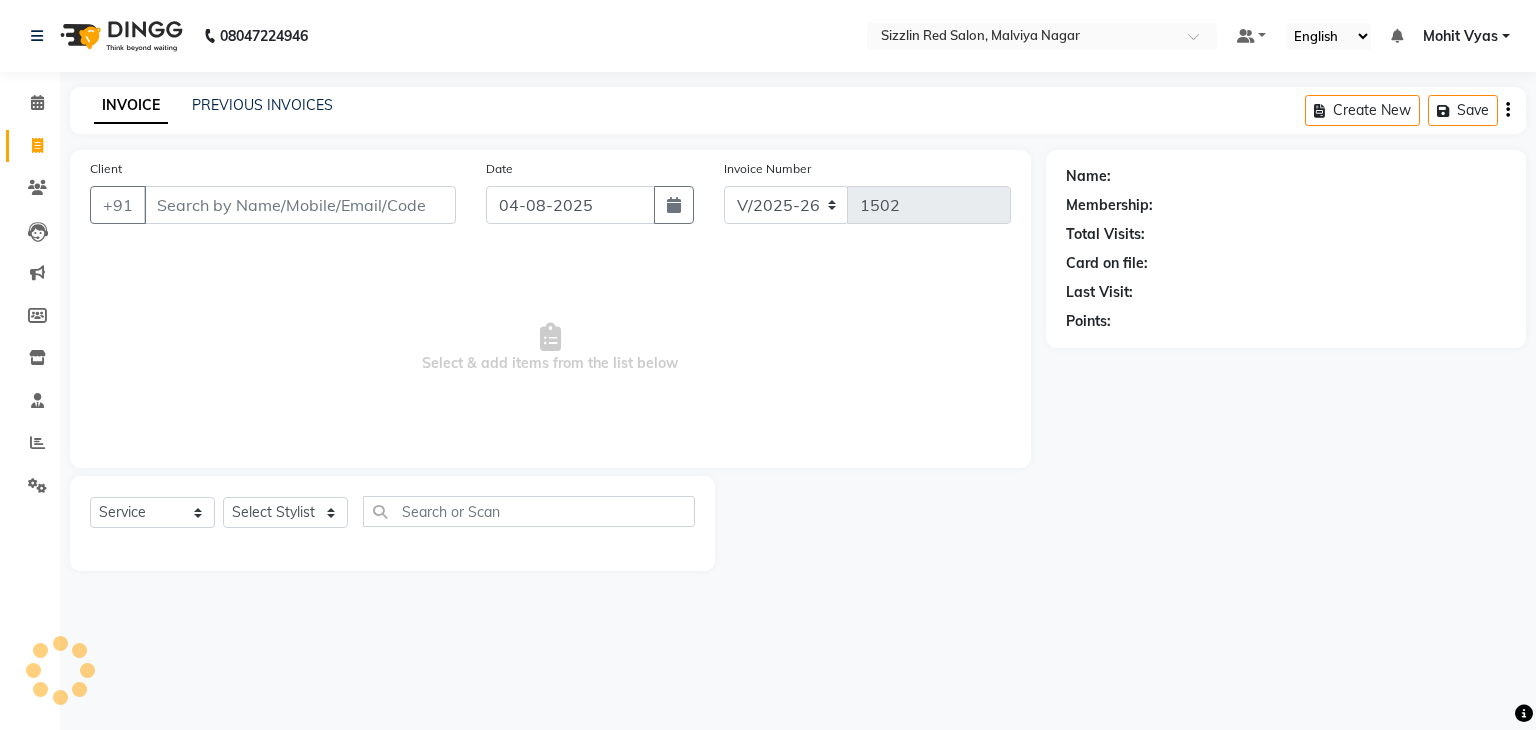 click on "Client" at bounding box center [300, 205] 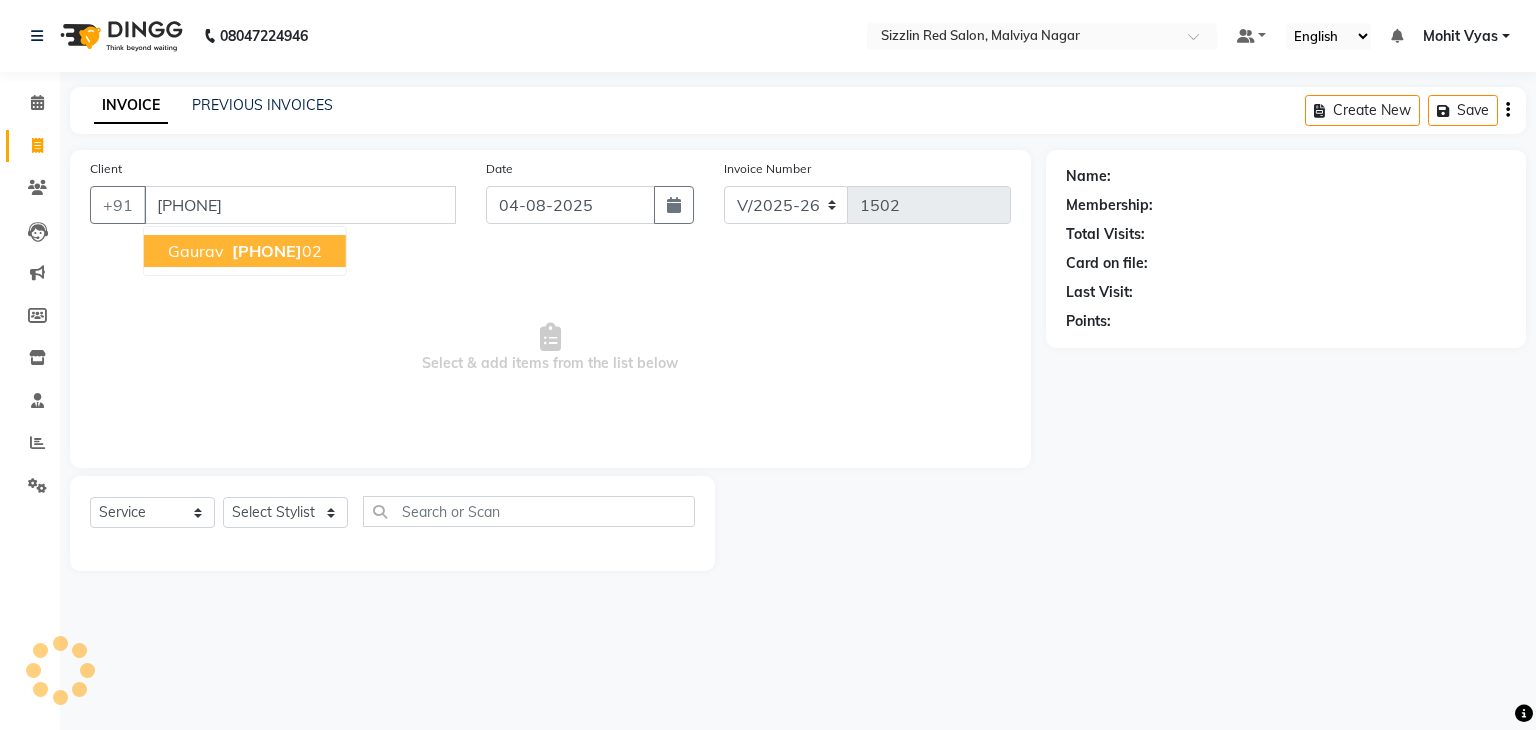 type on "[PHONE]" 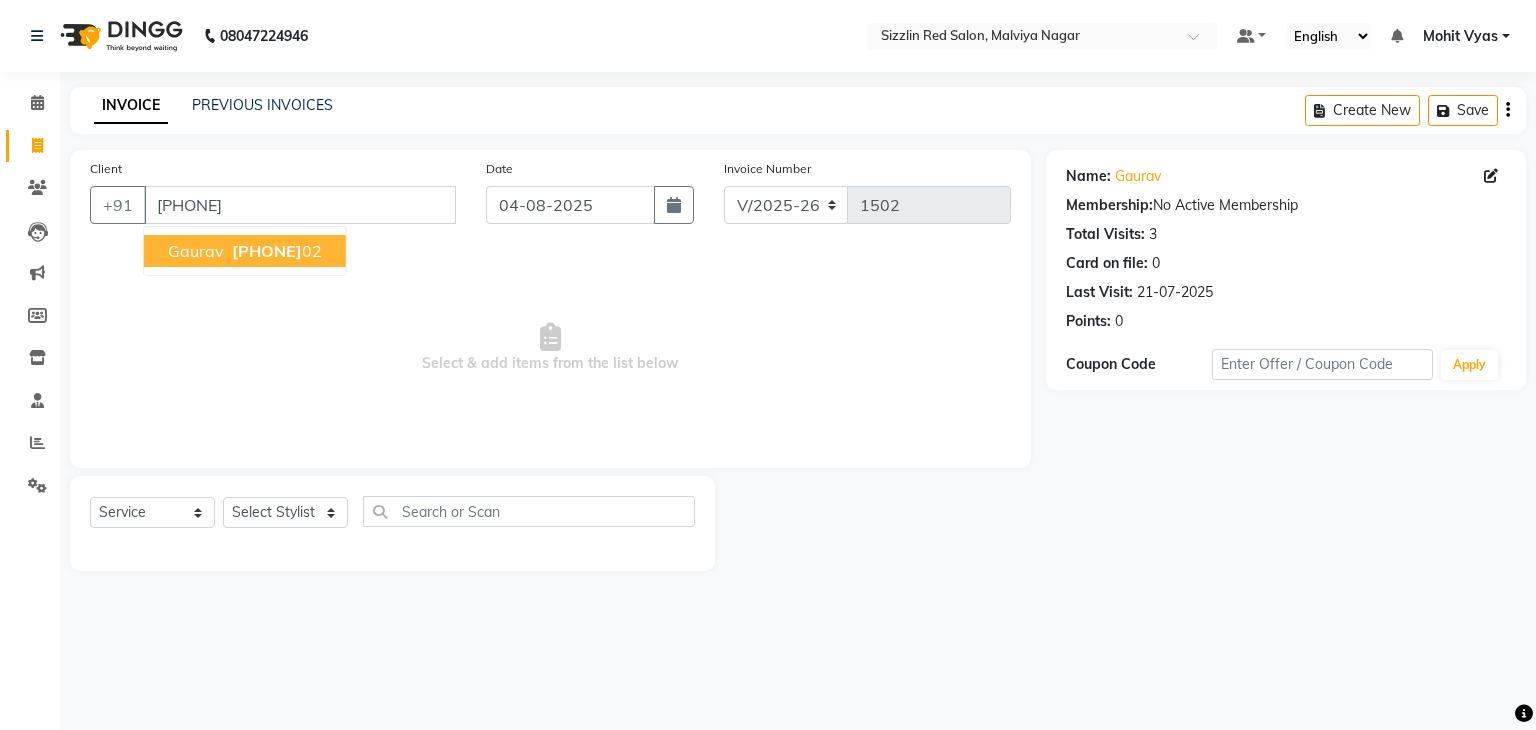 click on "[PHONE]" at bounding box center (267, 251) 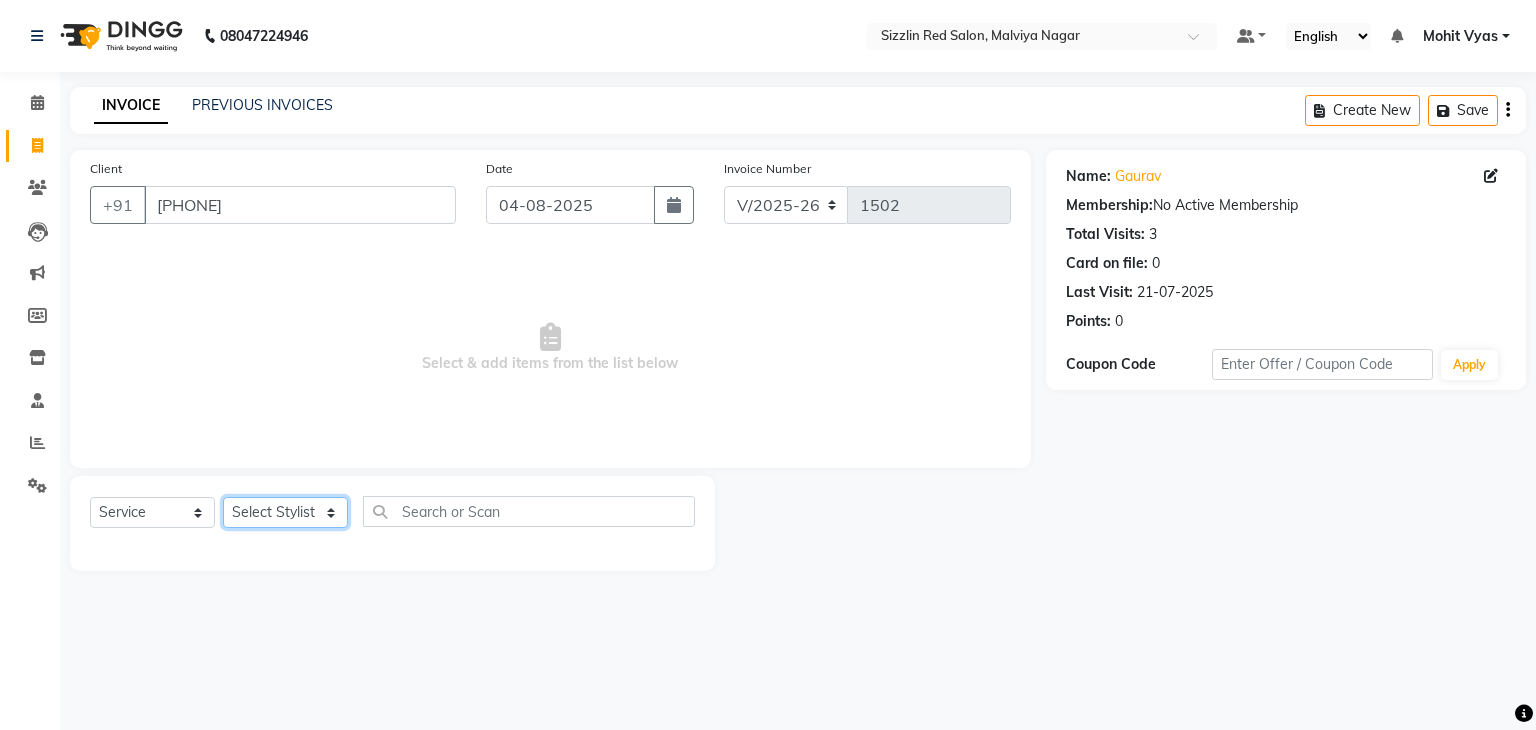click on "Select Stylist Ajay HK 1 Ajay veer hk ALO Anjeeta Ankit BHASHA COUNTER Demetrious Lovepreet Mohit Mohit Vyas OM  Rohit SALMAN Sharda Shekhu Simran Sukh Swarang Toka Zen" 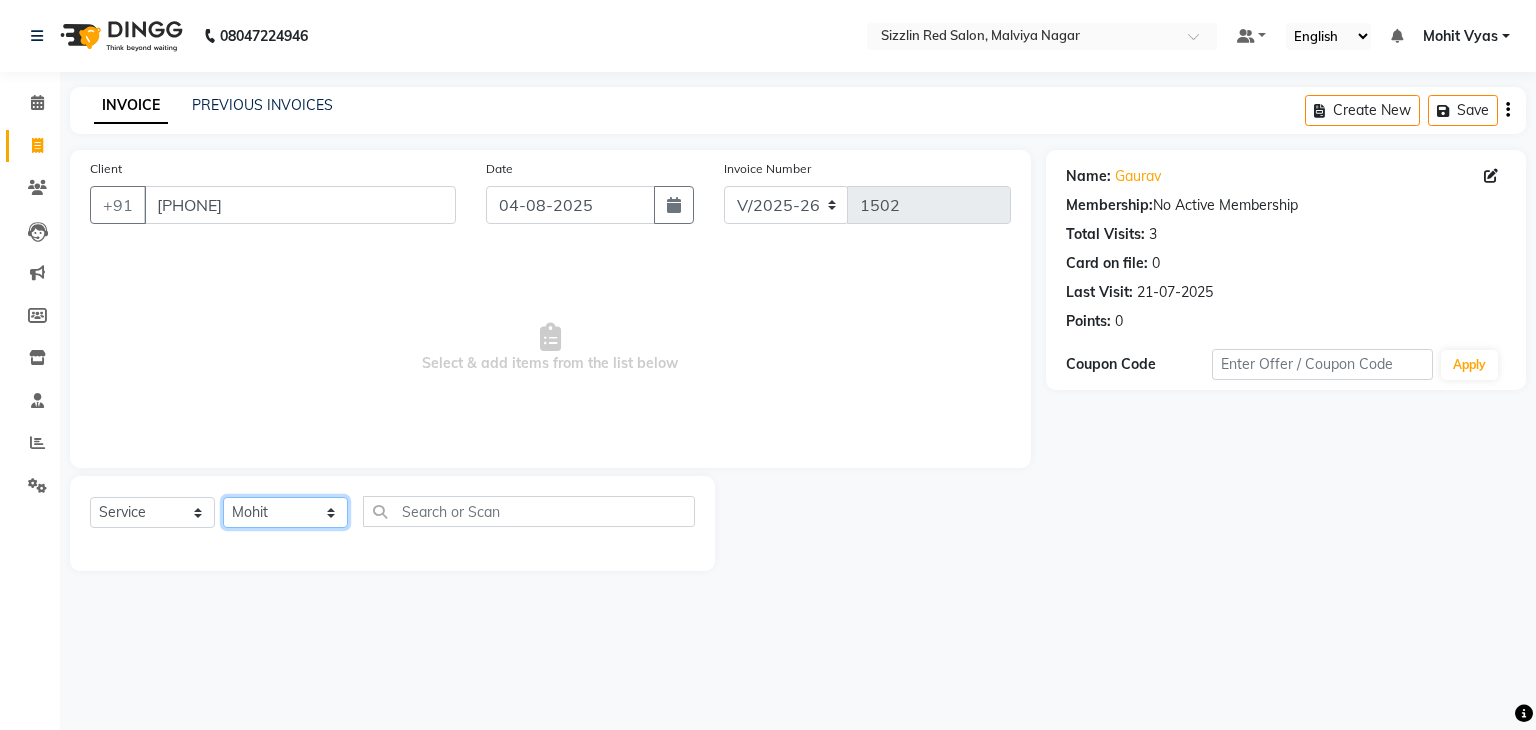 click on "Select Stylist Ajay HK 1 Ajay veer hk ALO Anjeeta Ankit BHASHA COUNTER Demetrious Lovepreet Mohit Mohit Vyas OM  Rohit SALMAN Sharda Shekhu Simran Sukh Swarang Toka Zen" 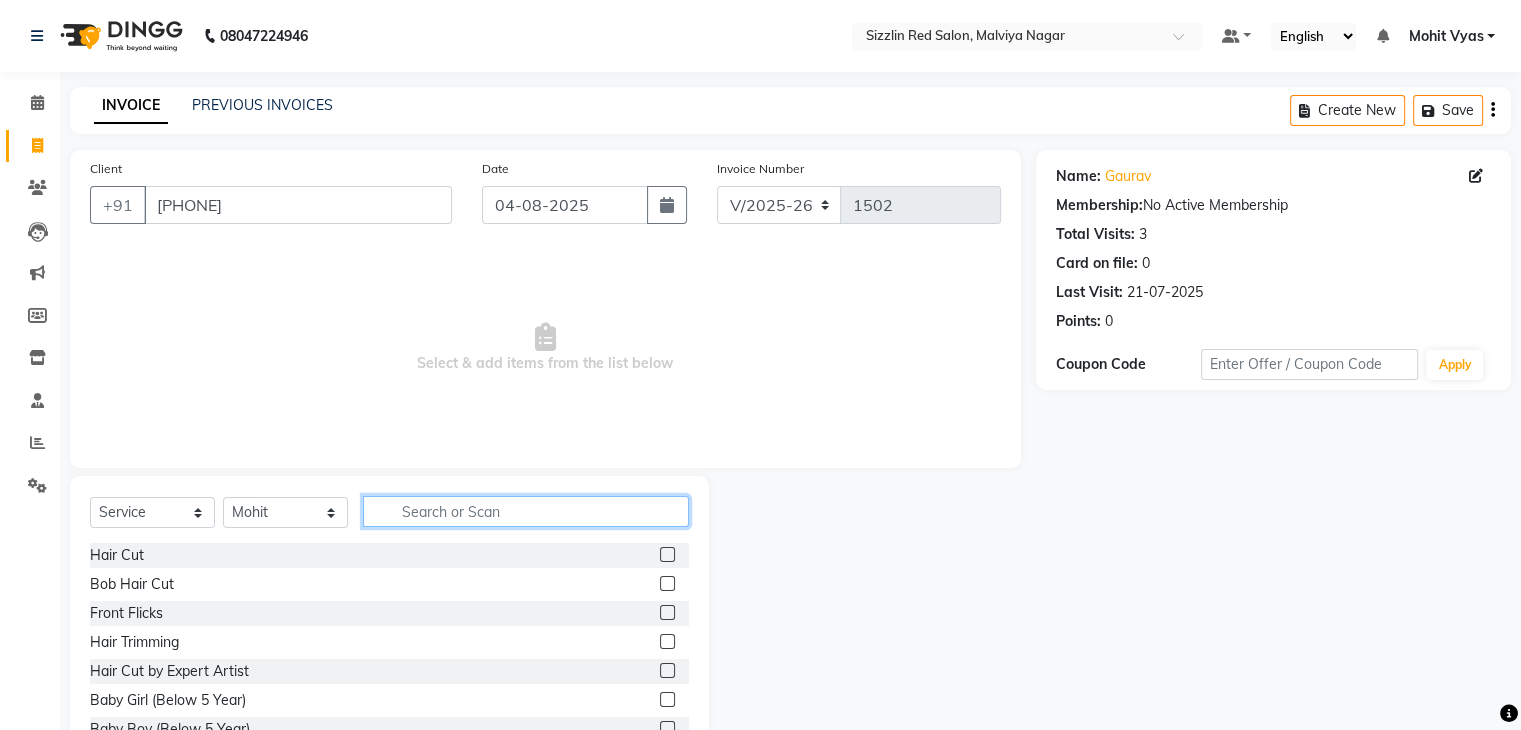 click 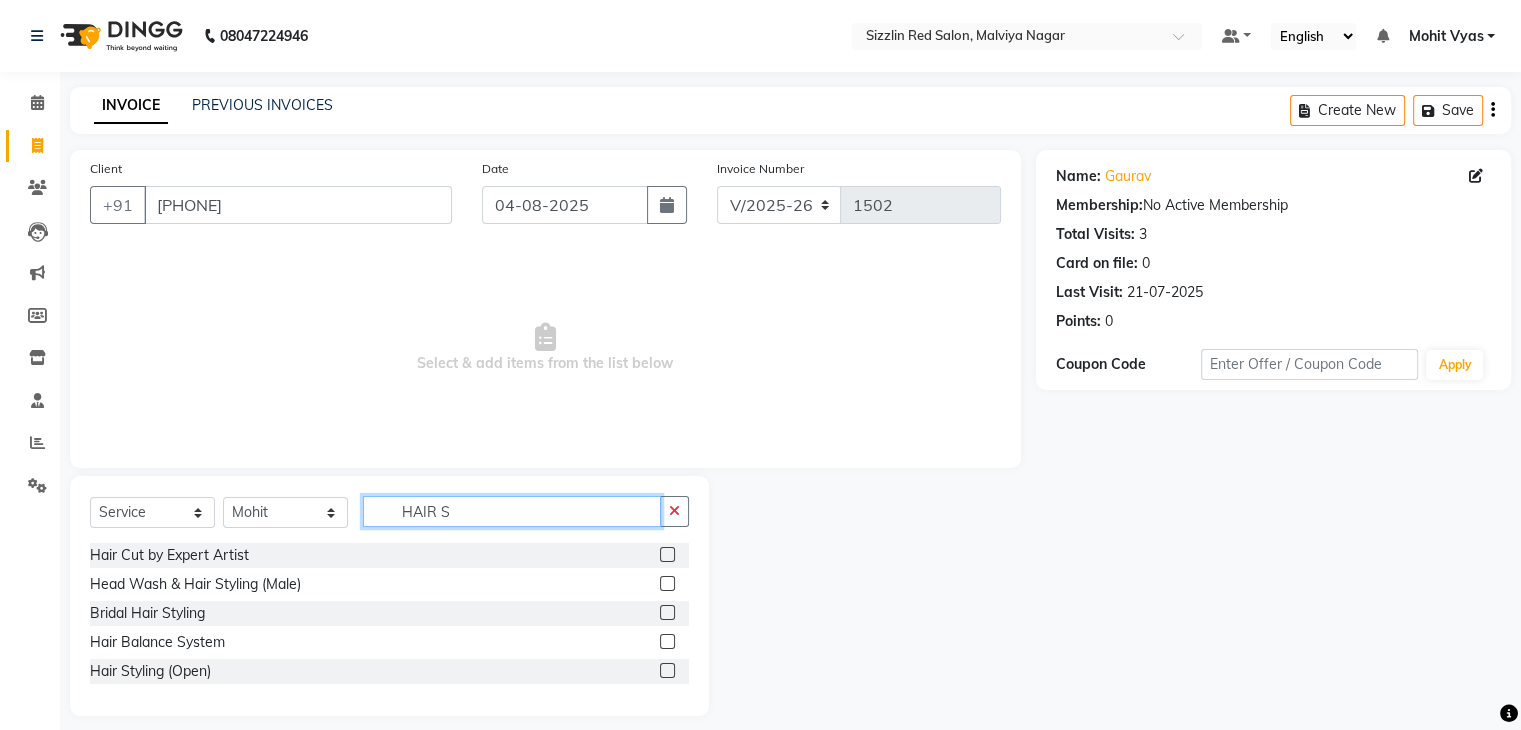 type on "HAIR S" 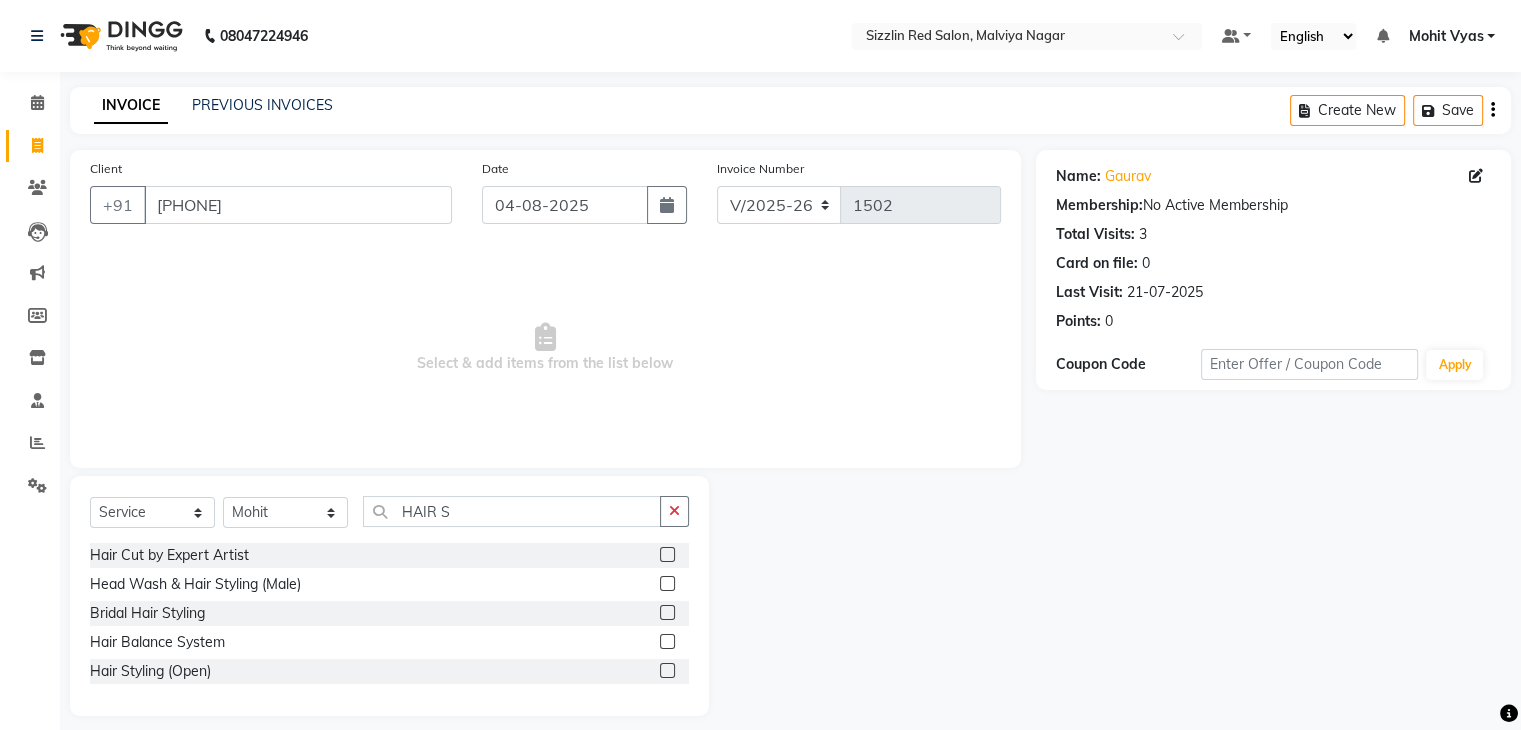 click 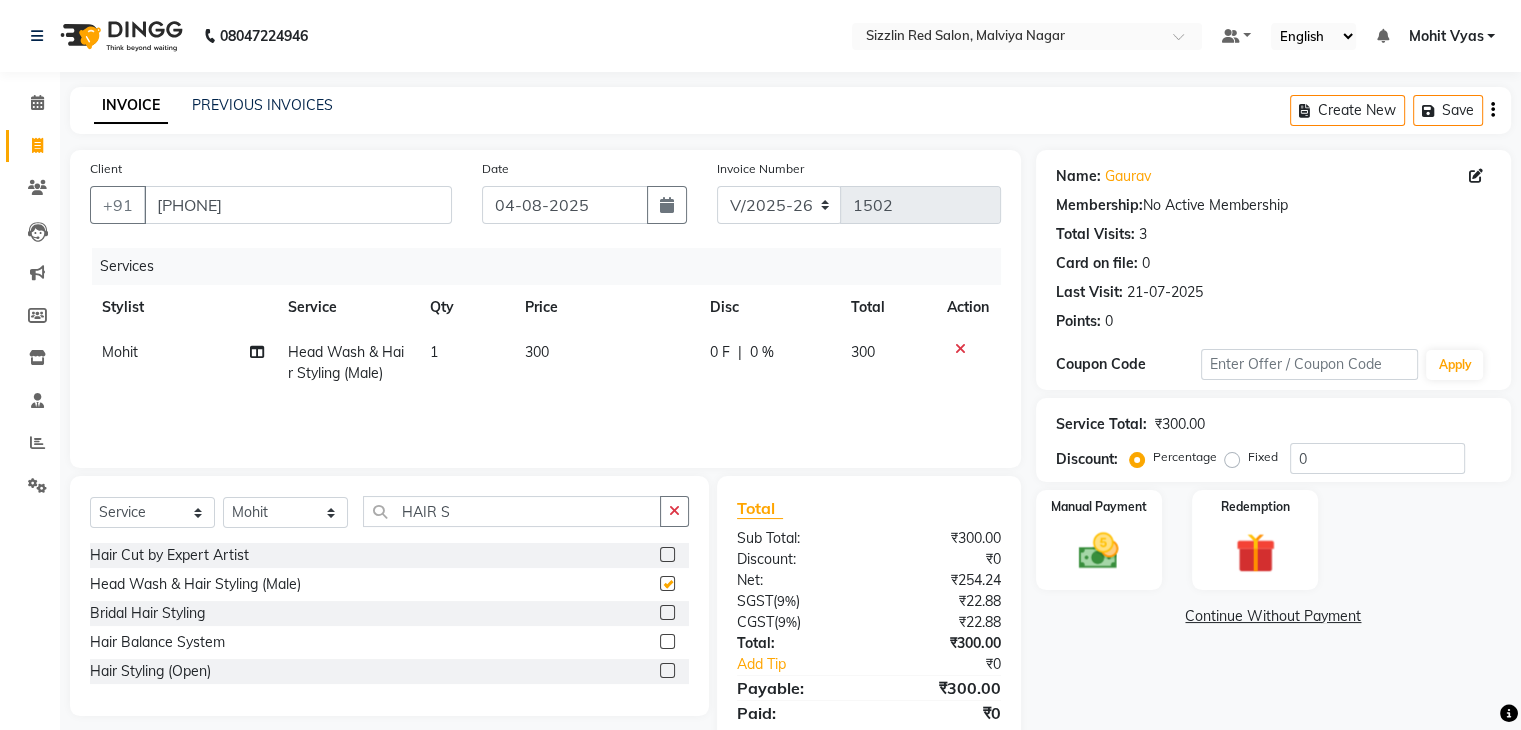 checkbox on "false" 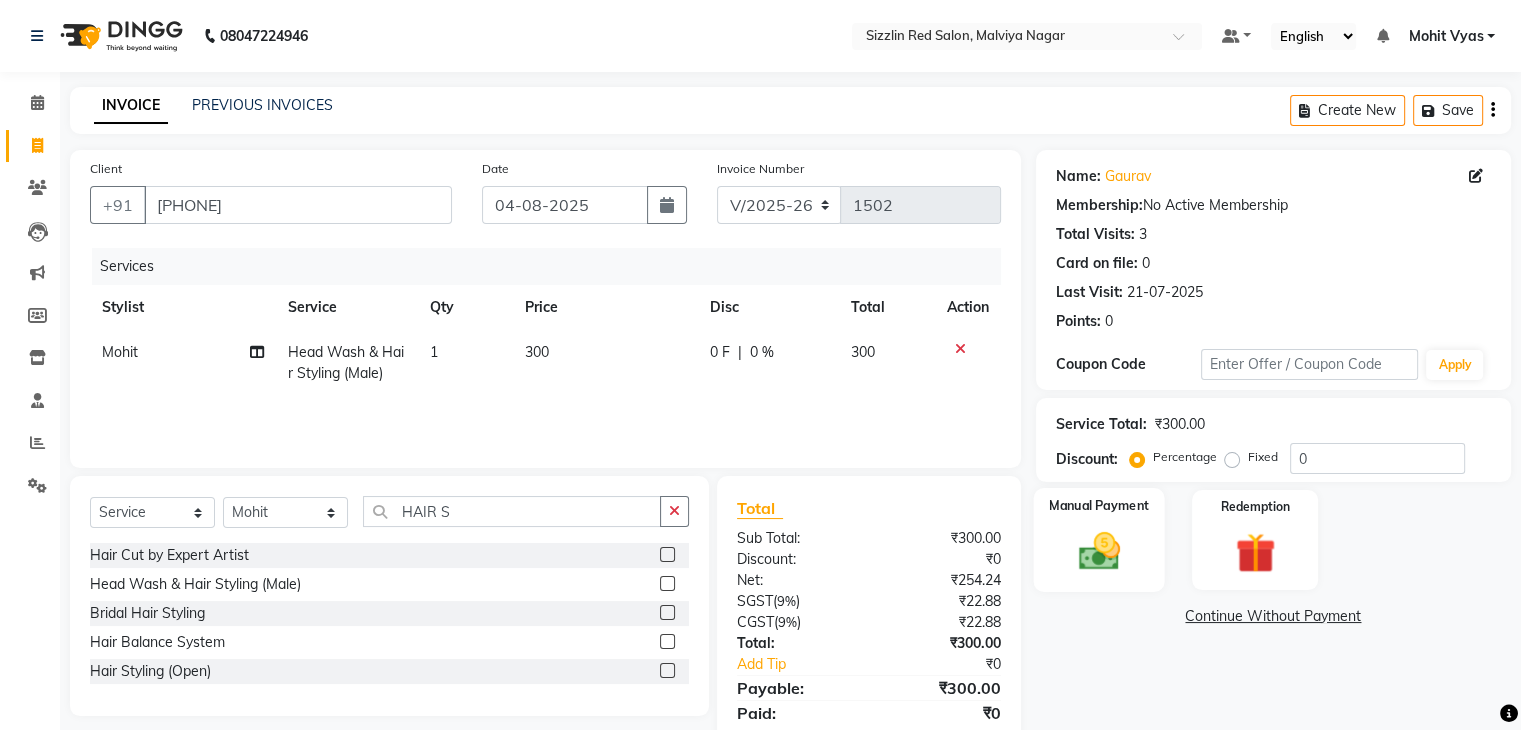click on "Manual Payment" 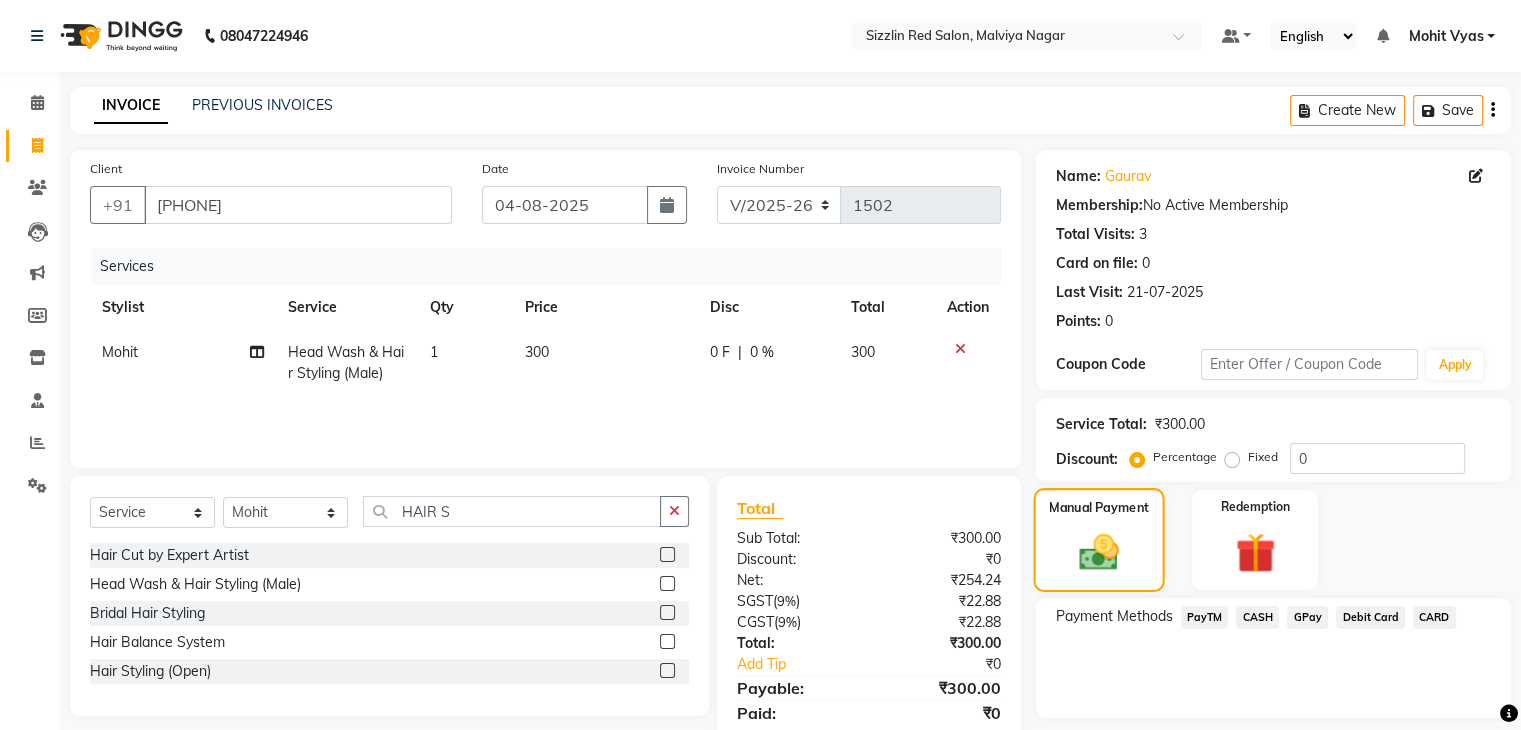 scroll, scrollTop: 71, scrollLeft: 0, axis: vertical 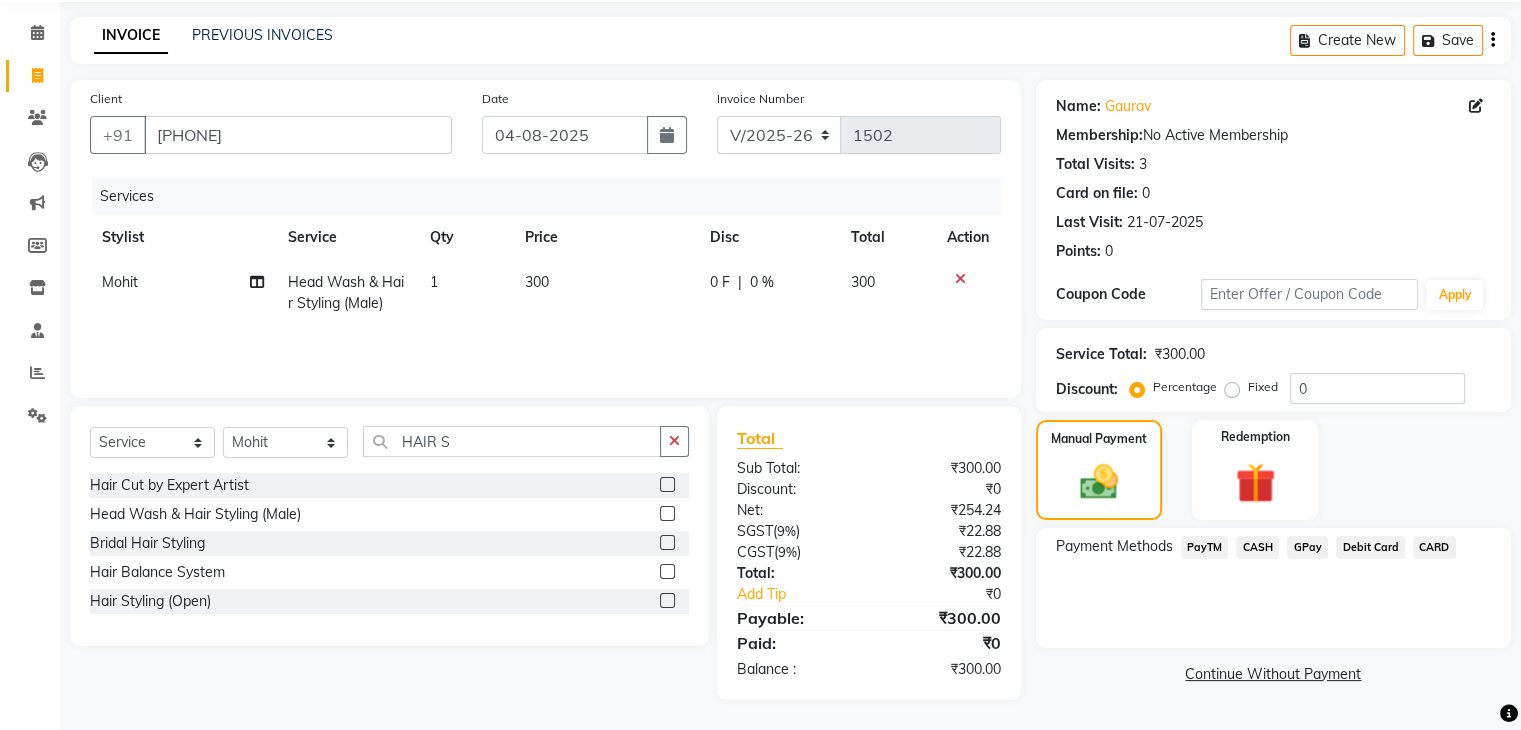 click on "PayTM" 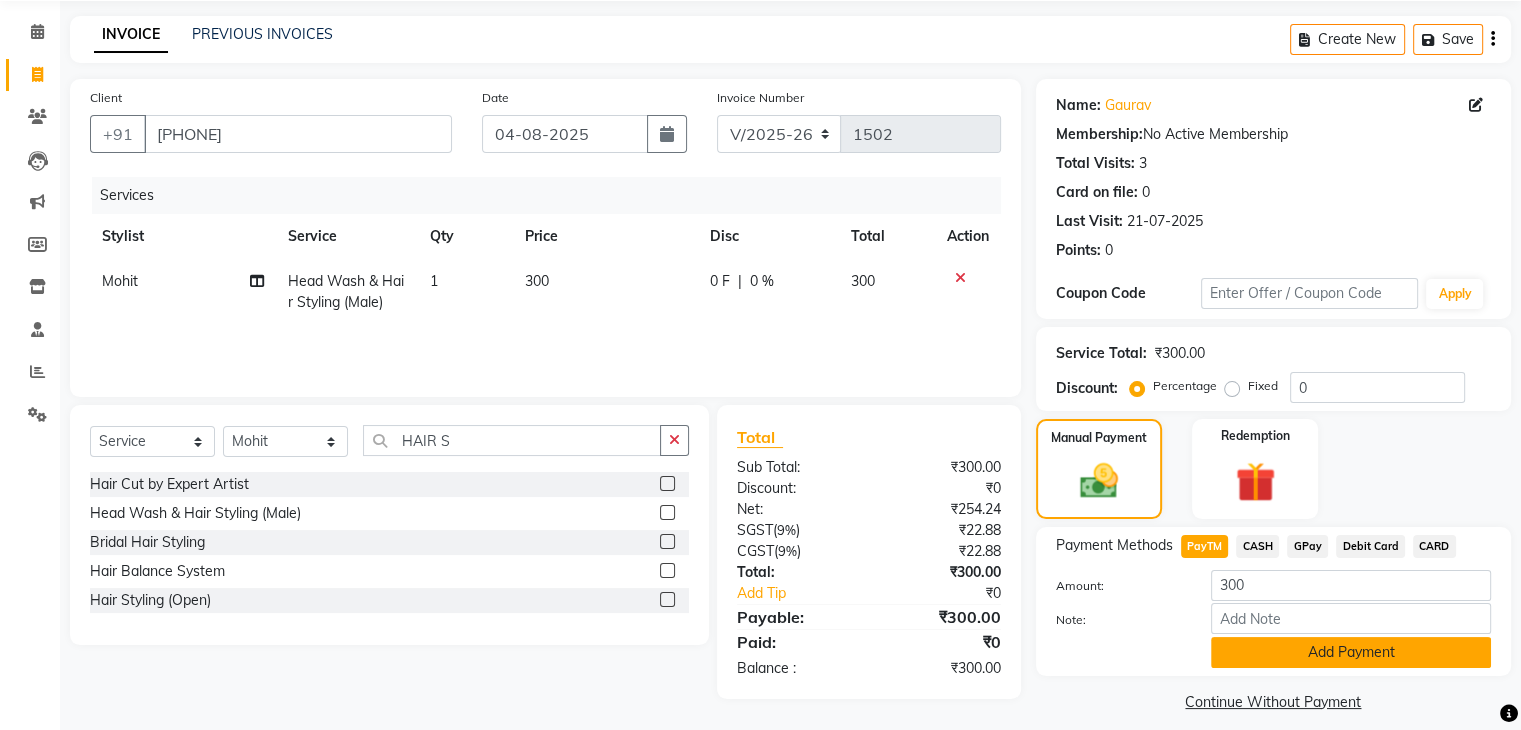 click on "Add Payment" 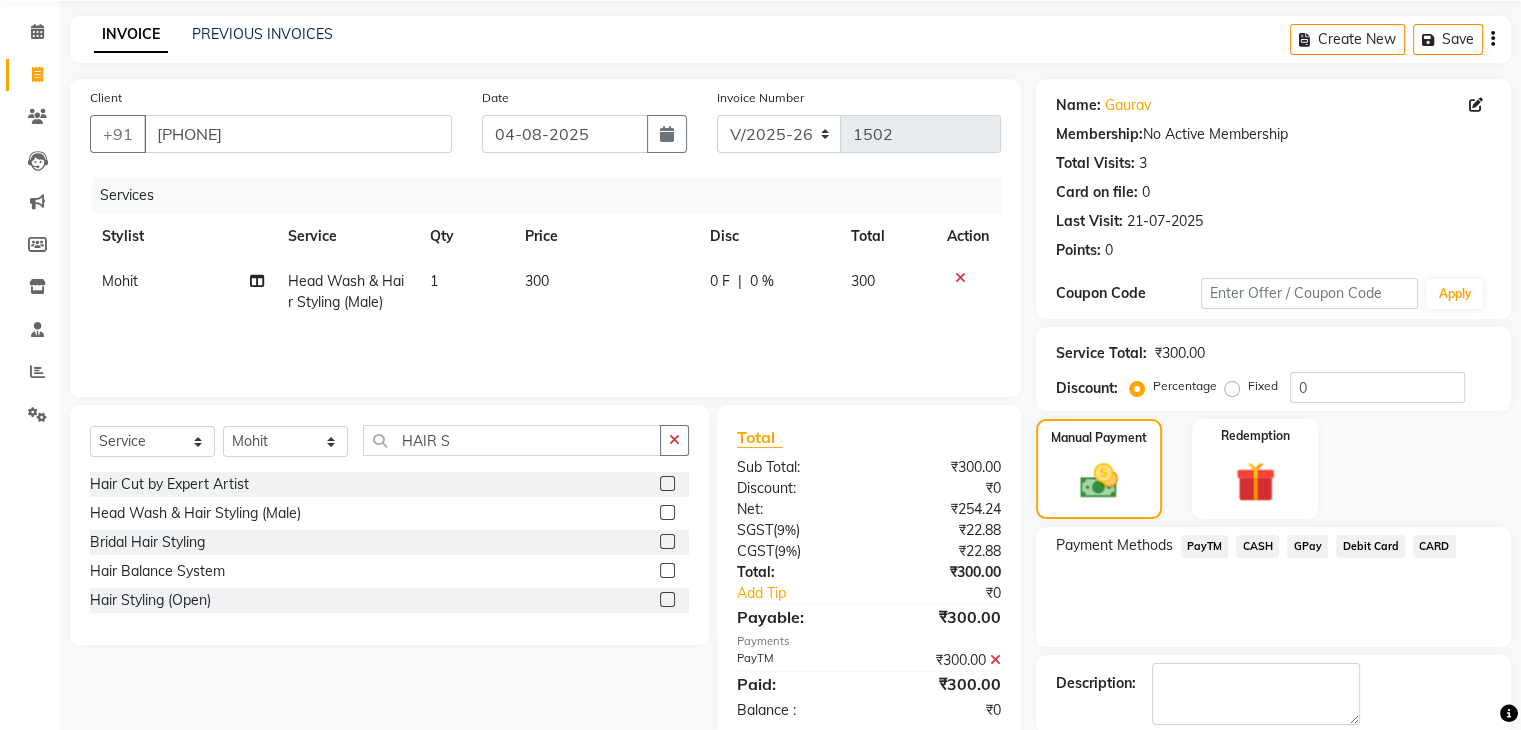 scroll, scrollTop: 171, scrollLeft: 0, axis: vertical 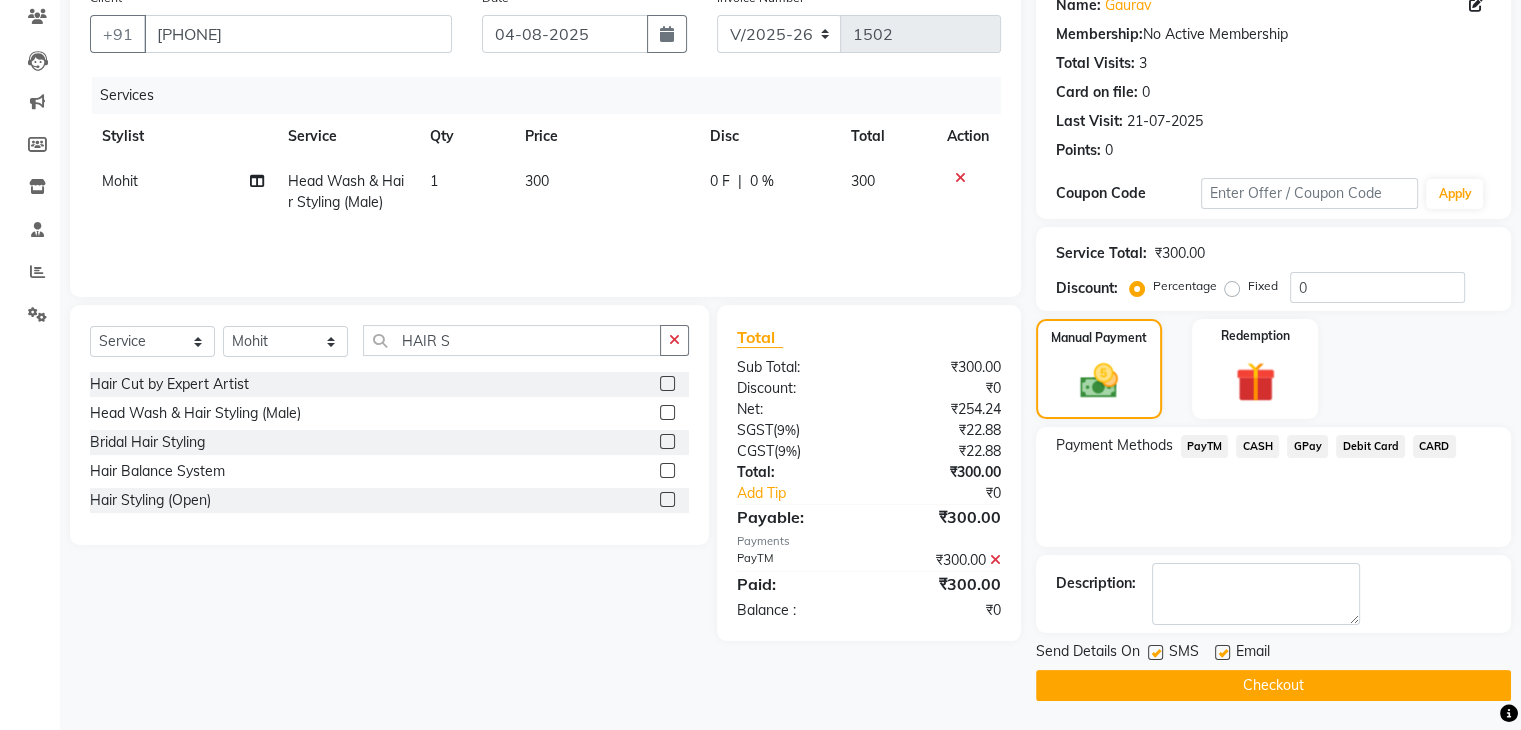 click on "Checkout" 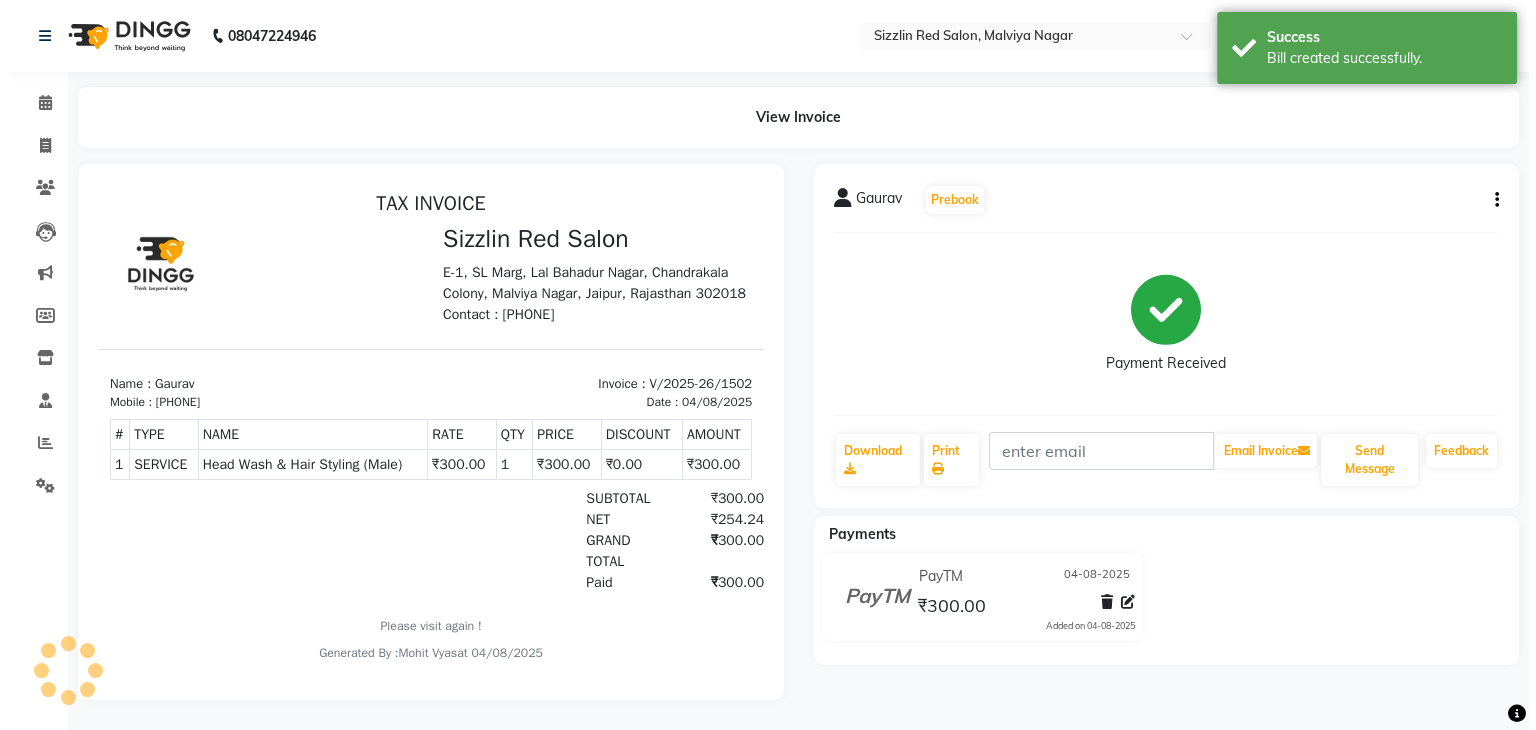 scroll, scrollTop: 0, scrollLeft: 0, axis: both 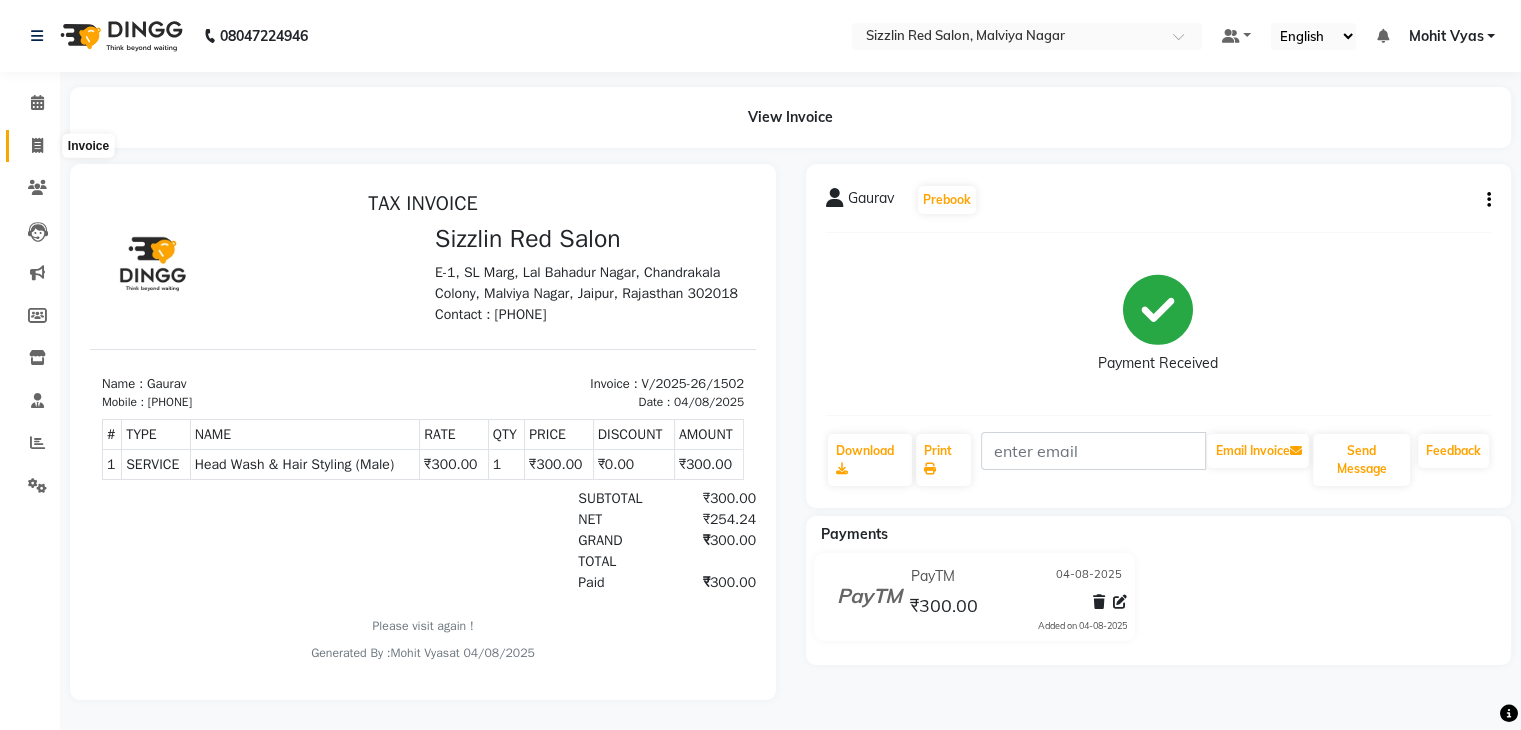 click 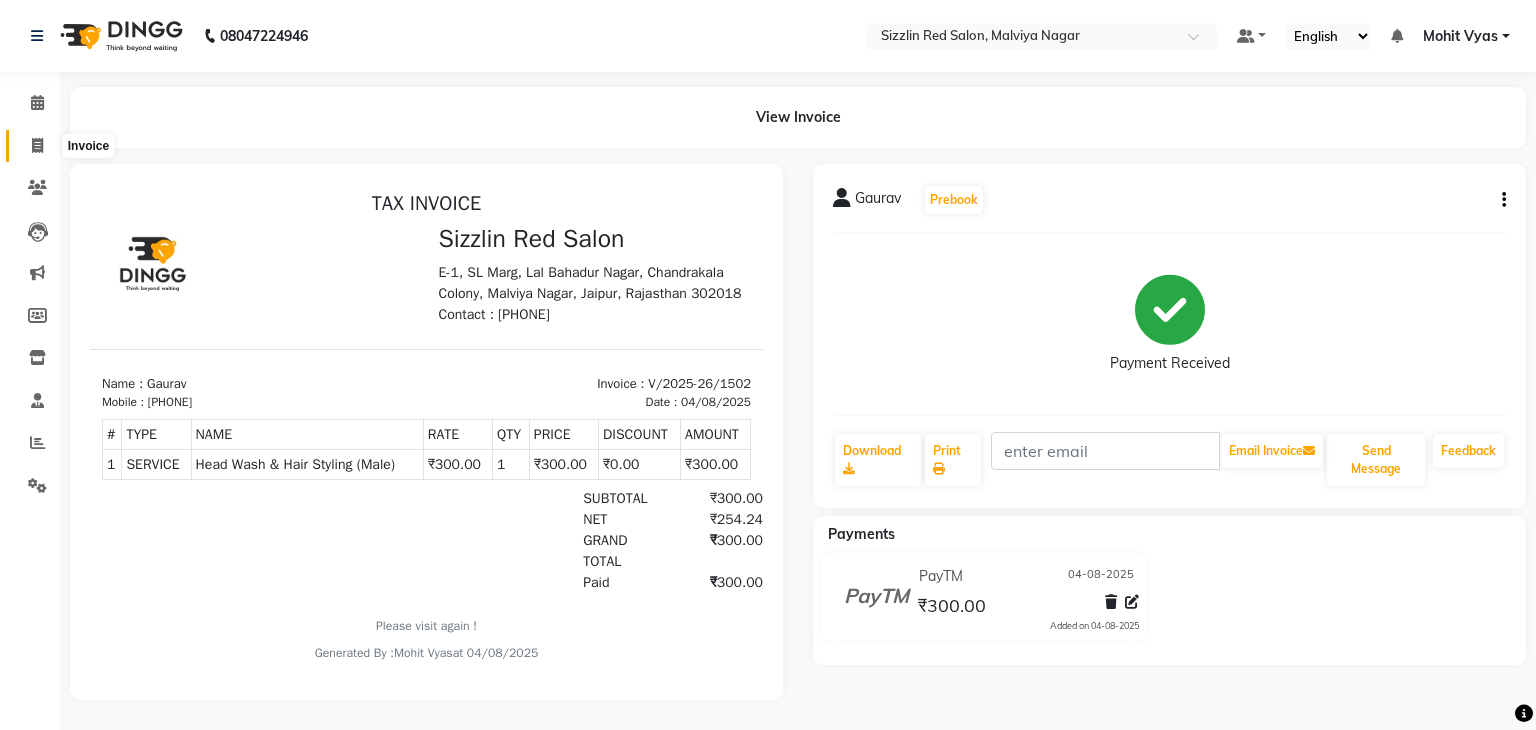 select on "7534" 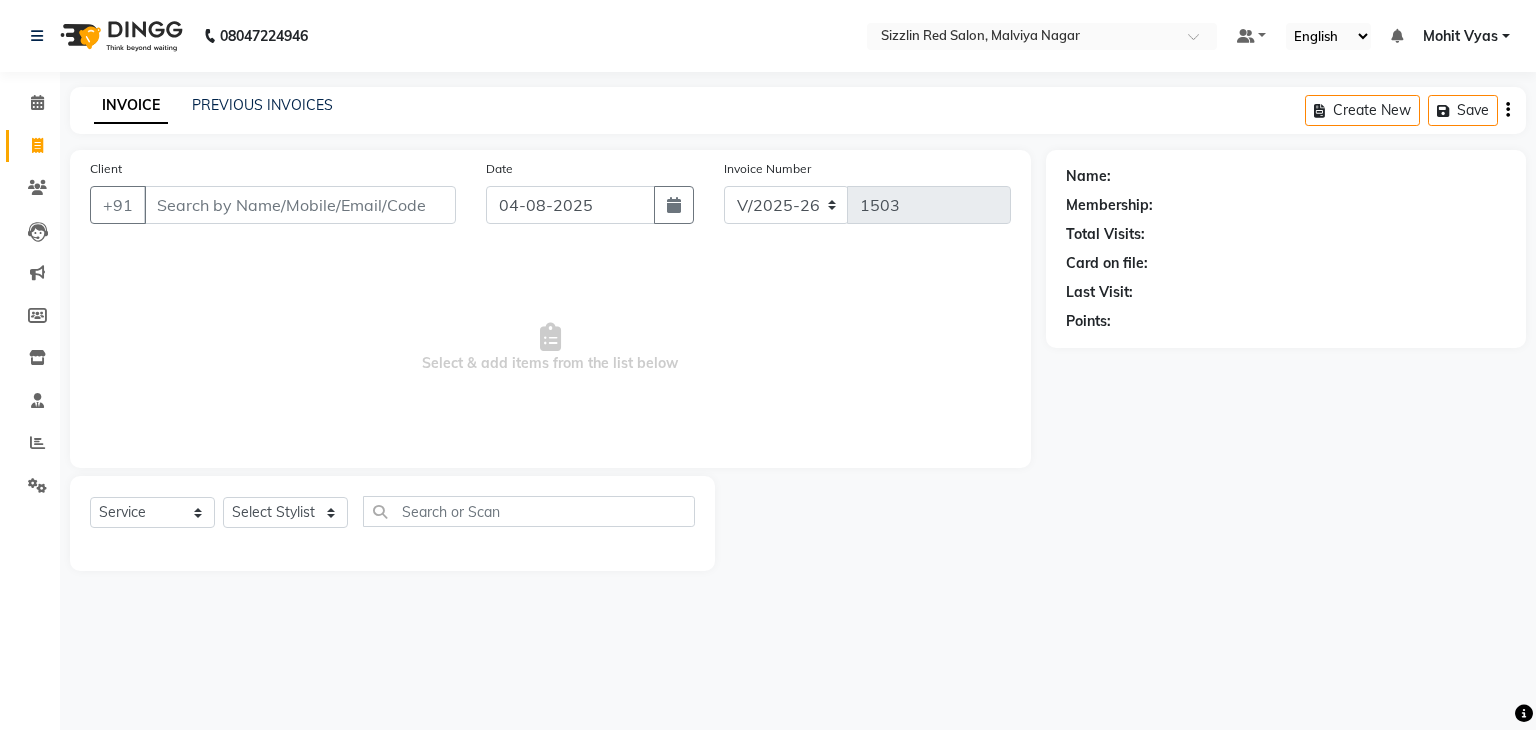 click on "Client" at bounding box center [300, 205] 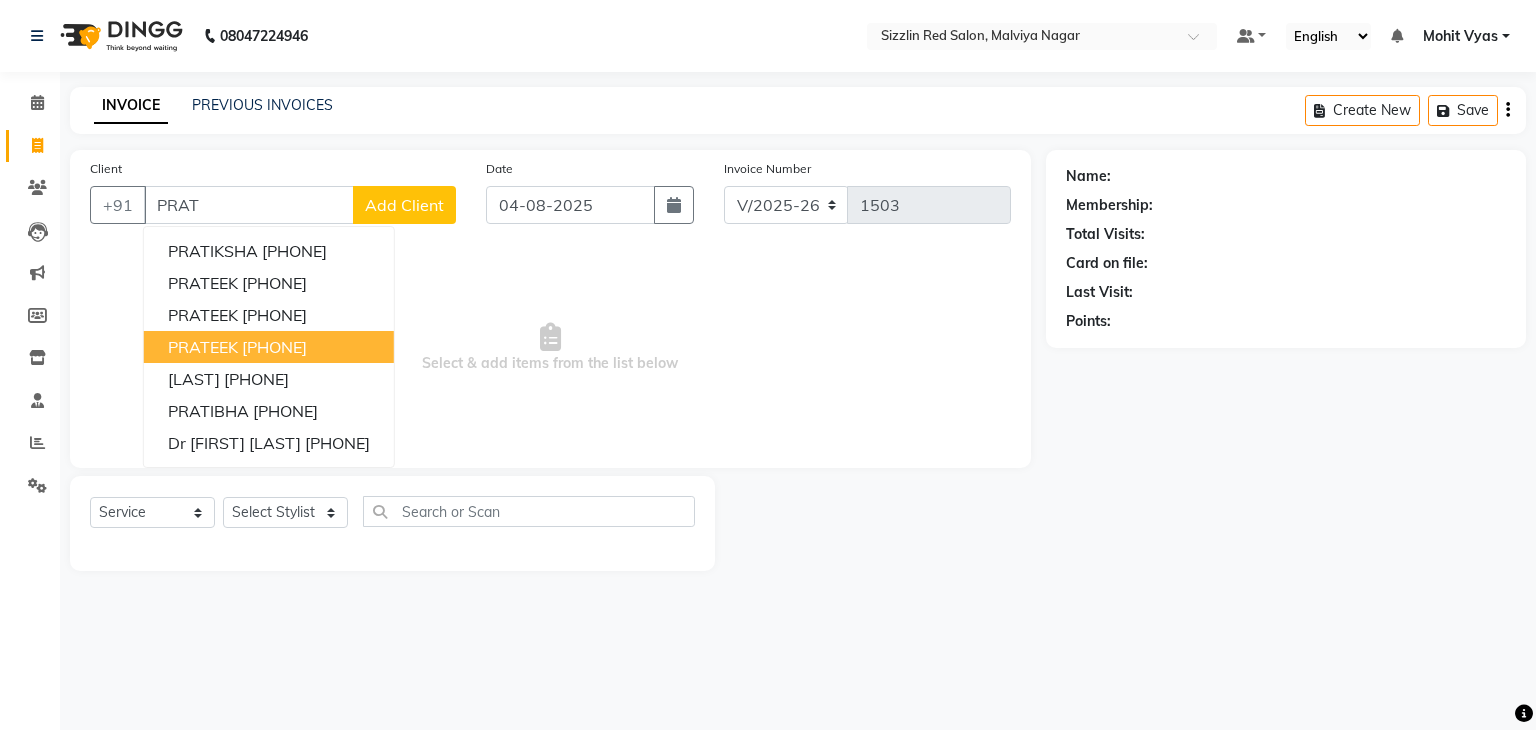click on "[PHONE]" at bounding box center (274, 347) 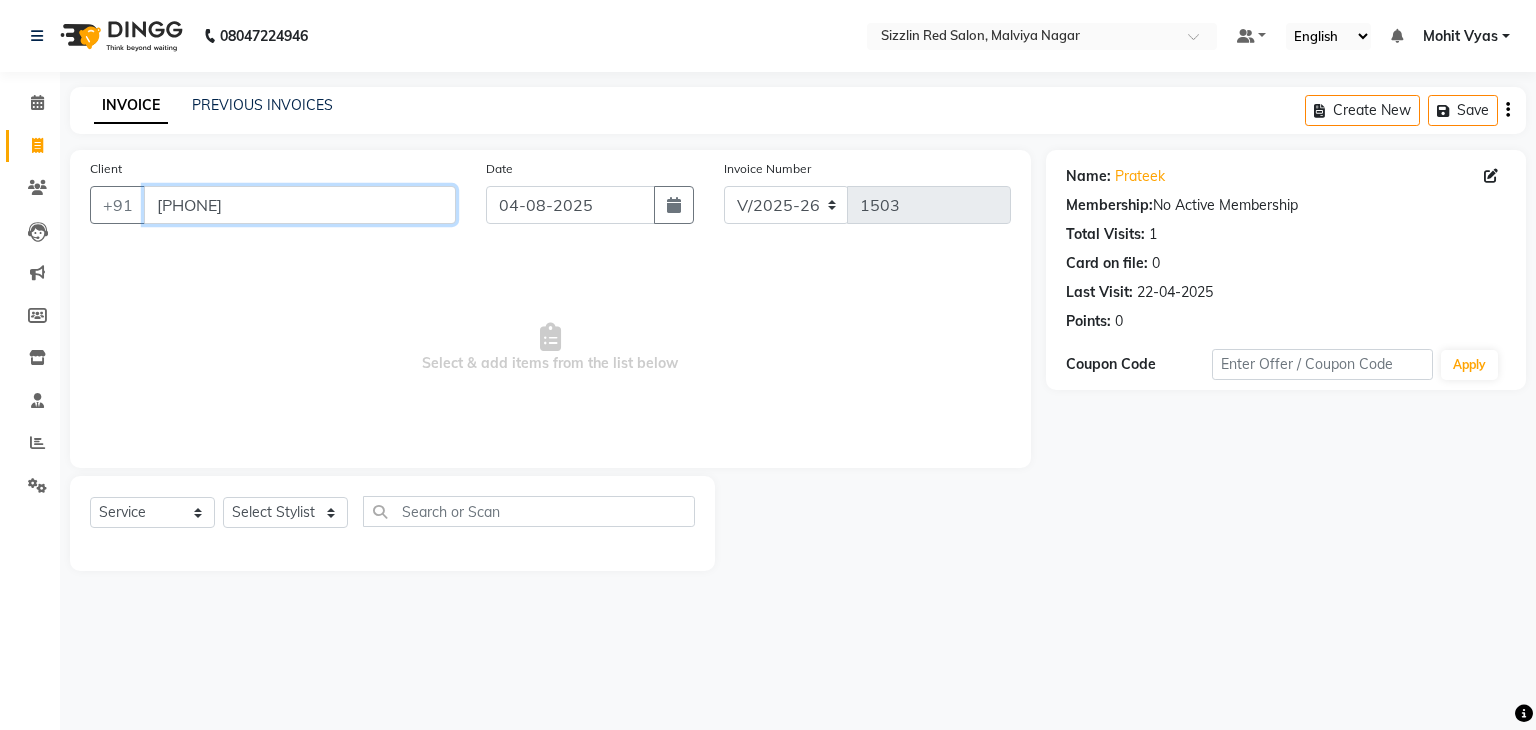 click on "[PHONE]" at bounding box center (300, 205) 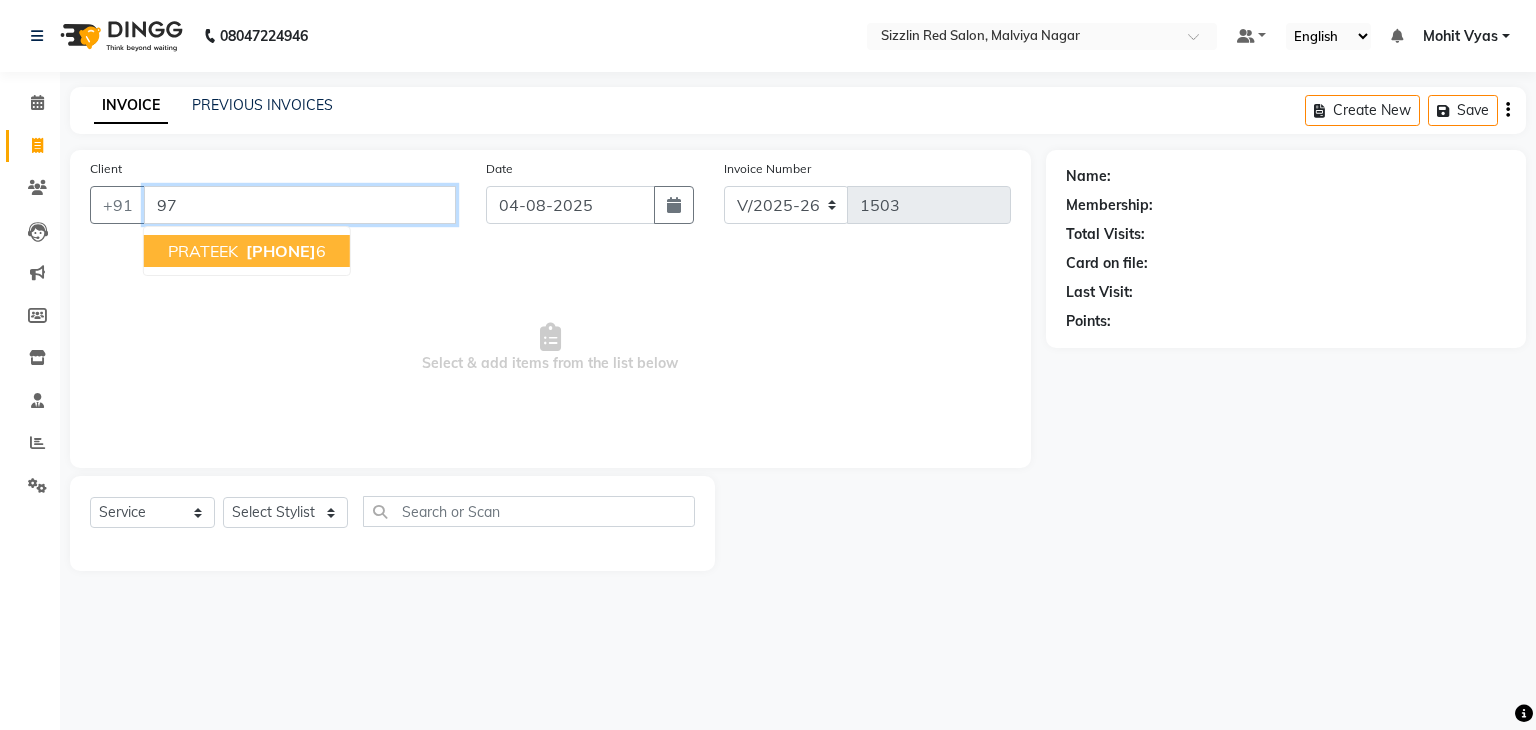 type on "9" 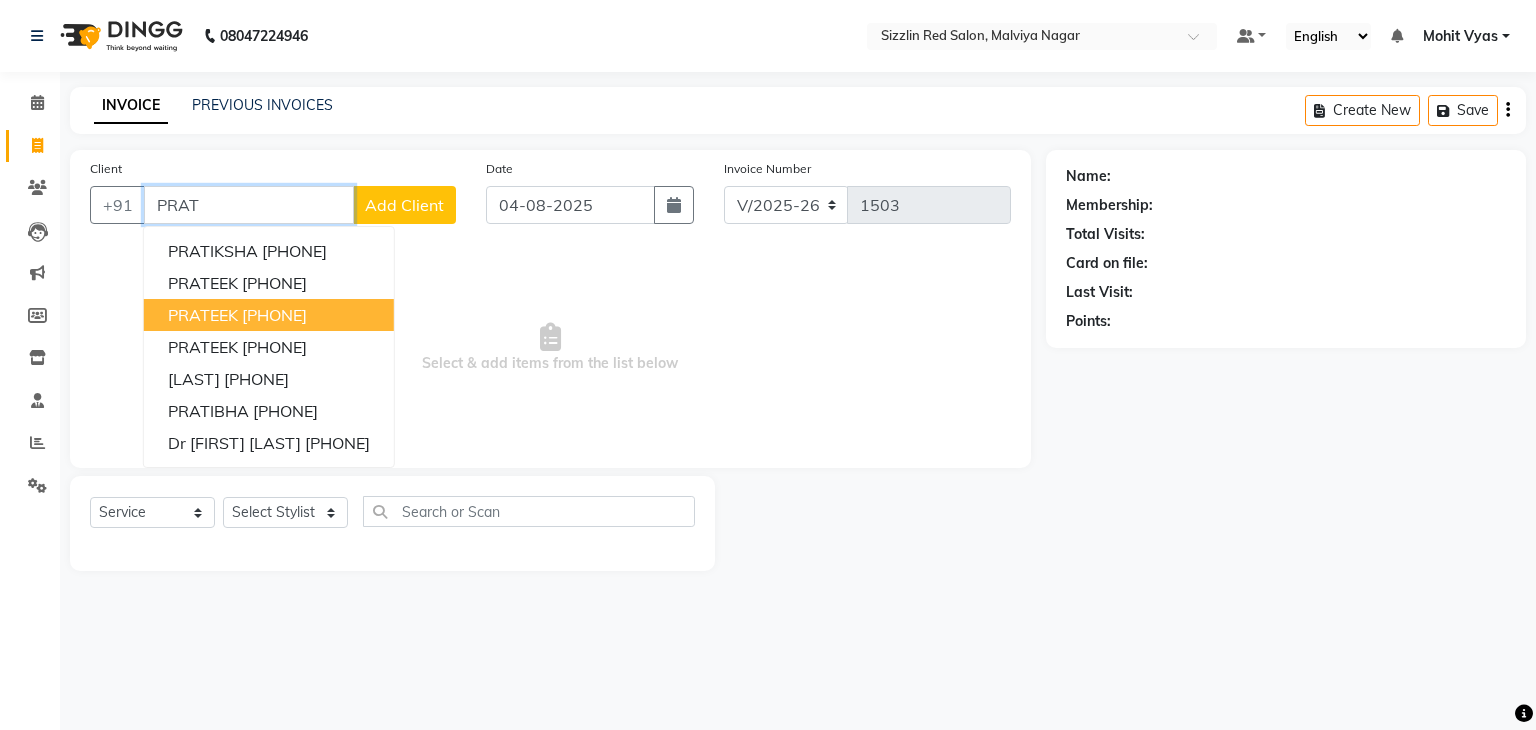 click on "[FIRST]  [PHONE]" at bounding box center (269, 315) 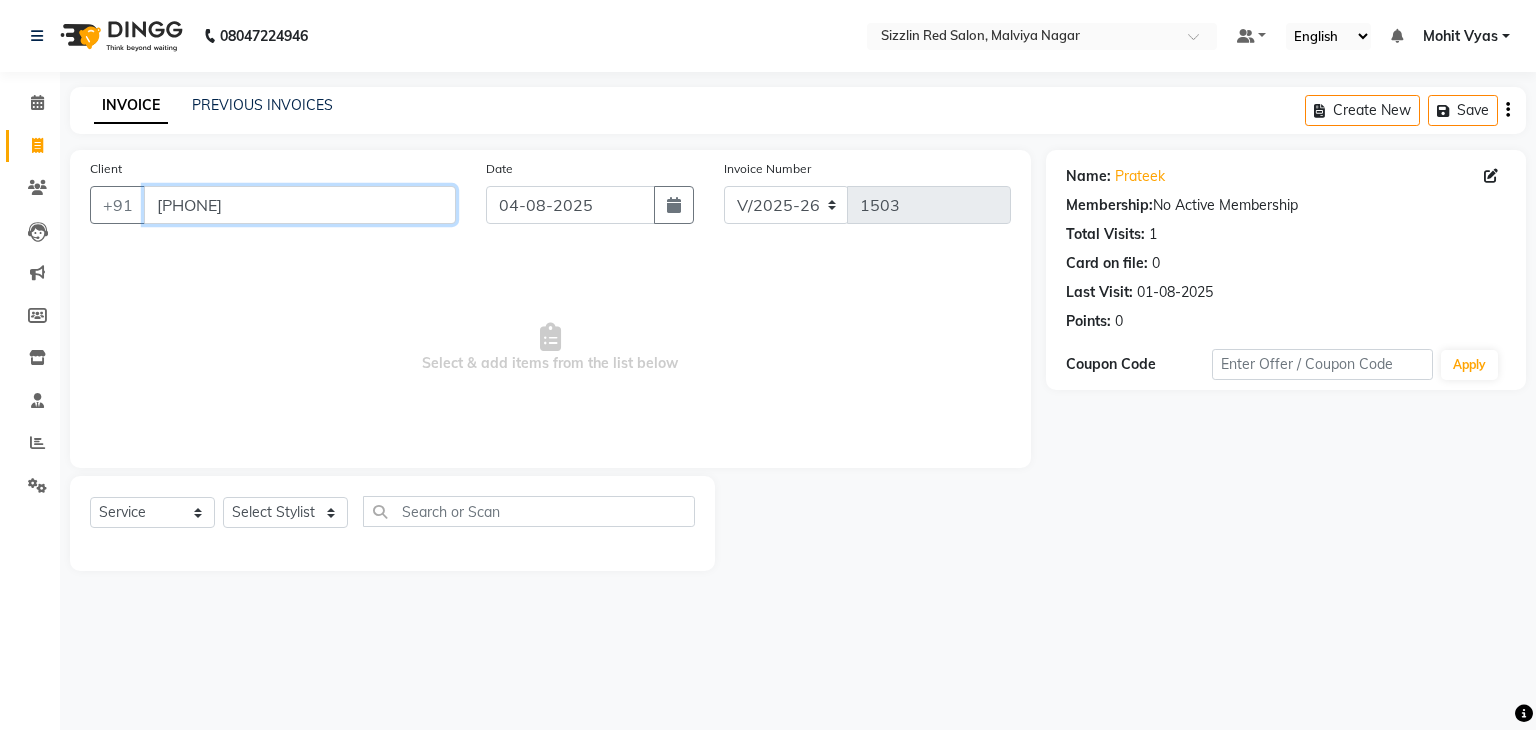 click on "[PHONE]" at bounding box center (300, 205) 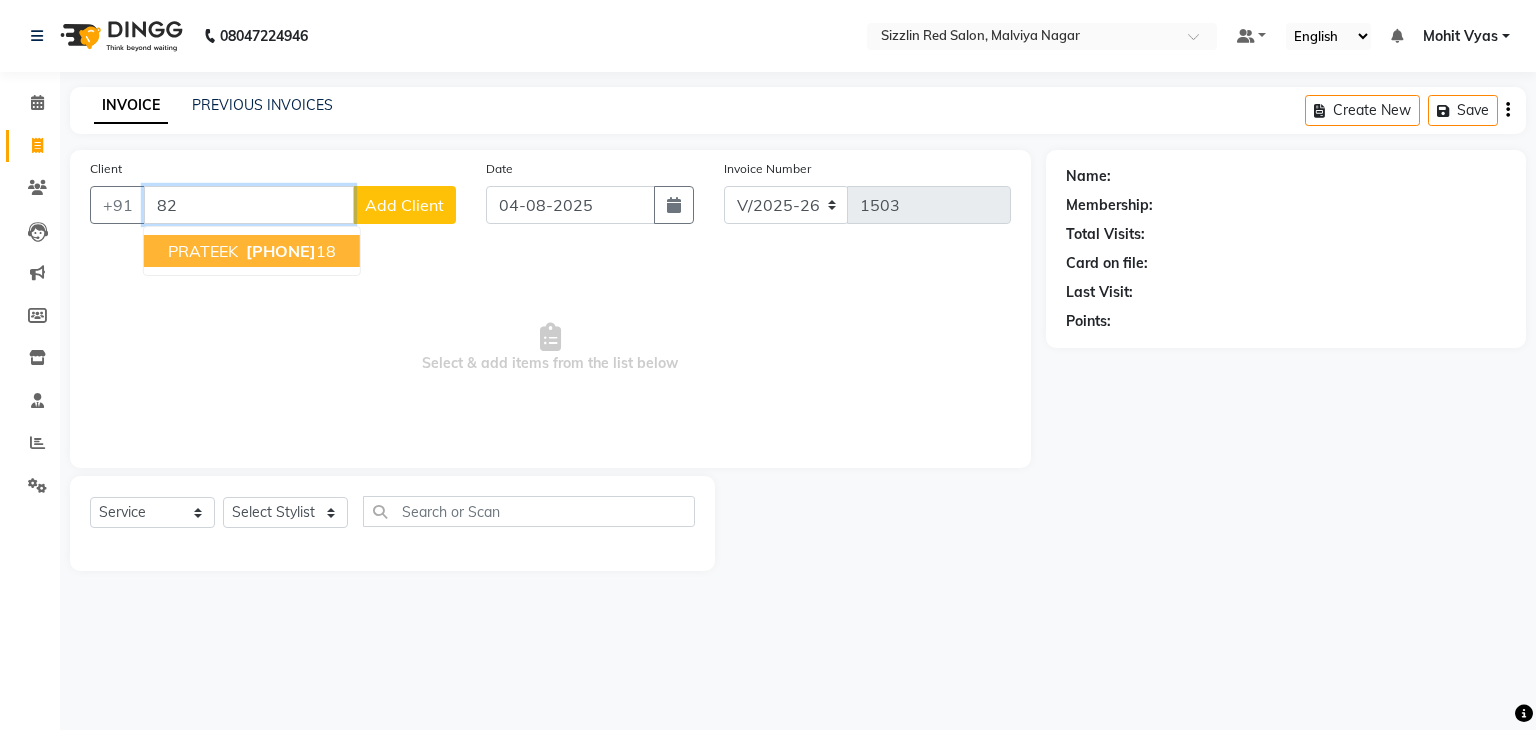 type on "8" 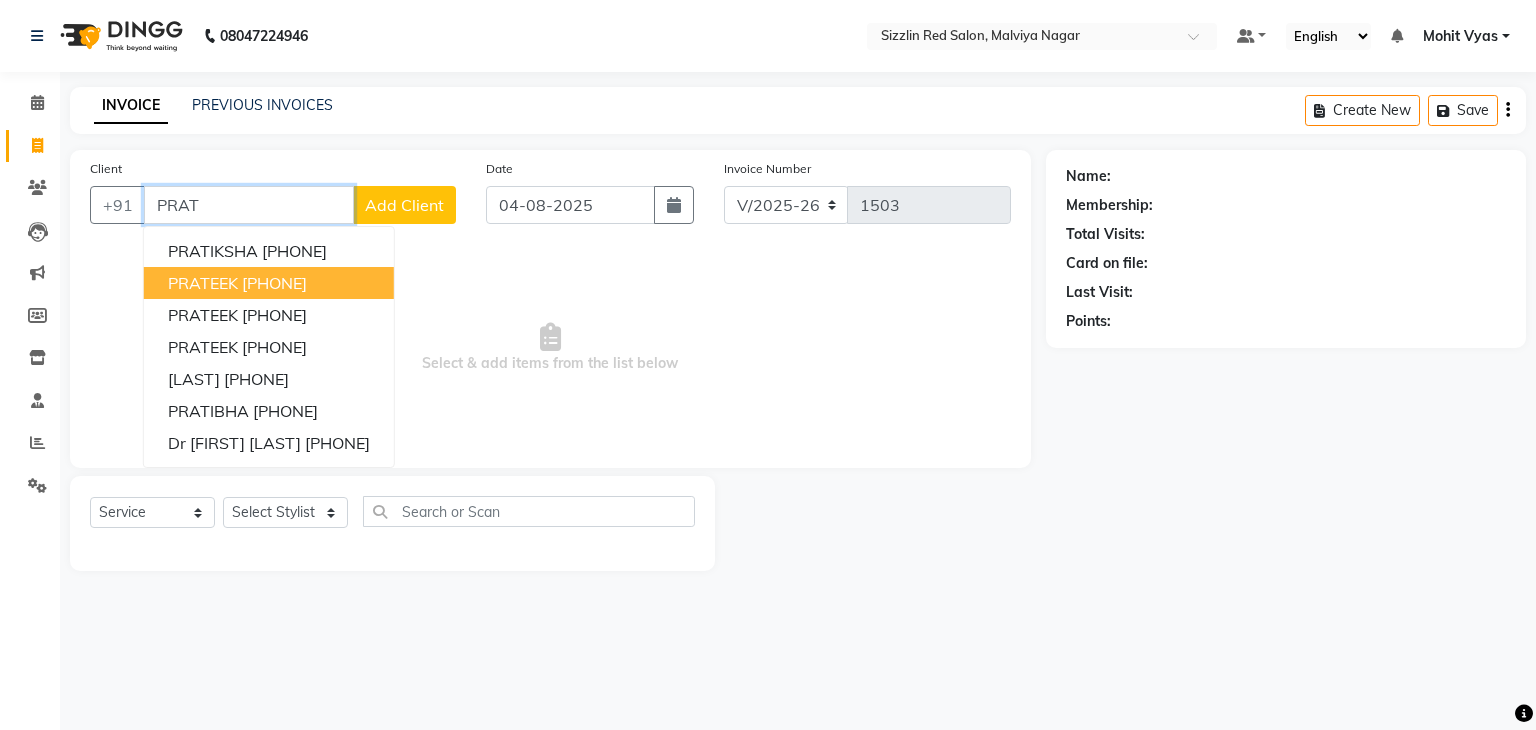 click on "[FIRST]  [PHONE]" at bounding box center (269, 283) 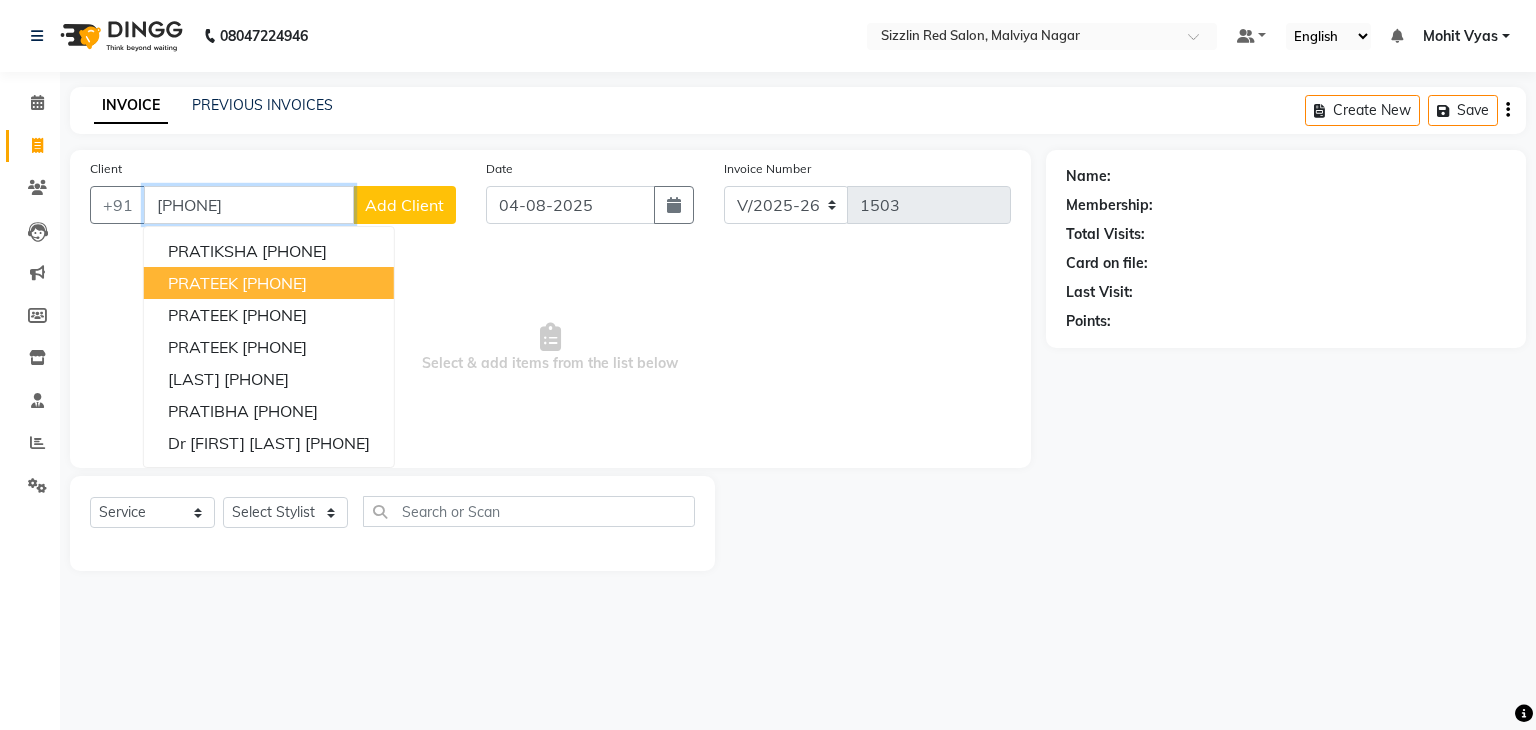 type on "[PHONE]" 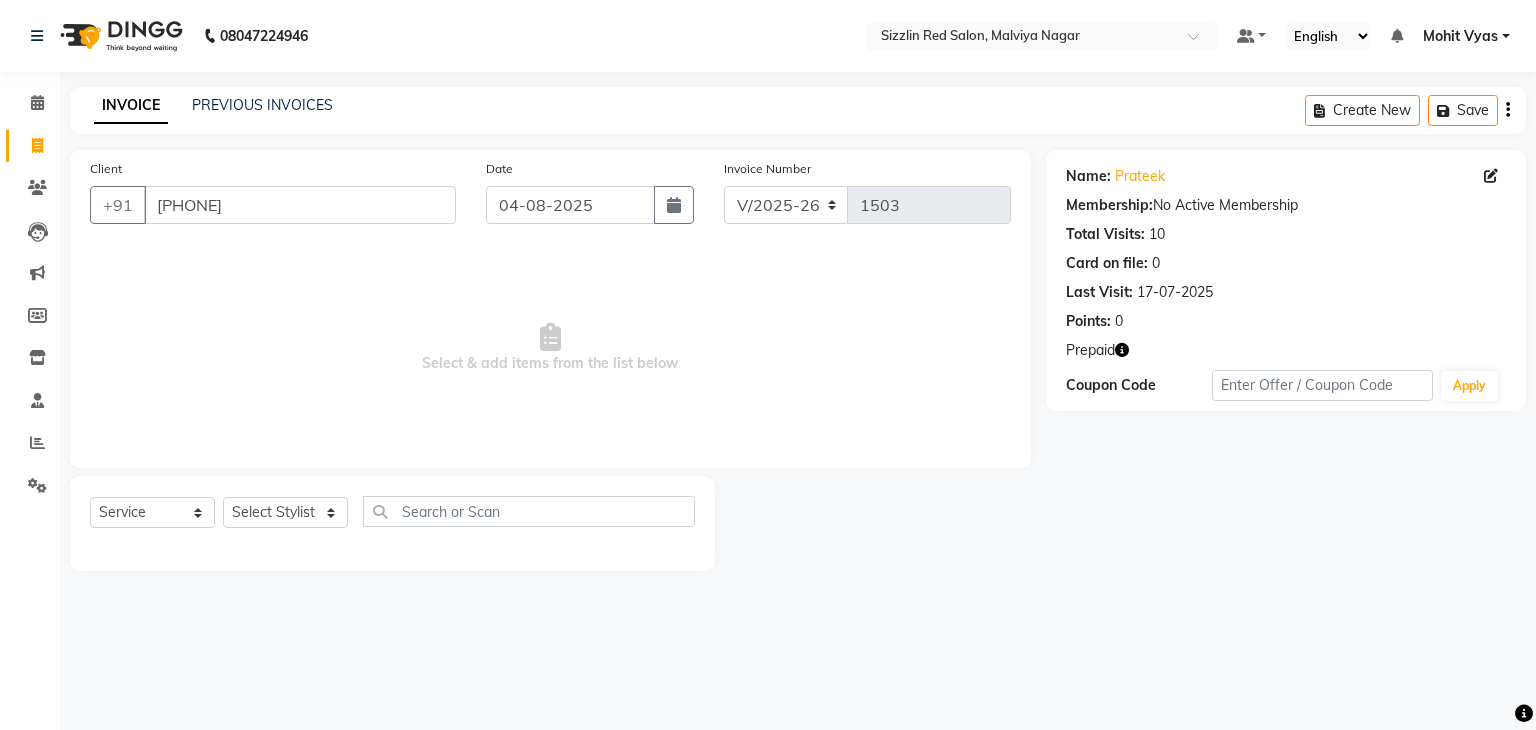 click on "10" 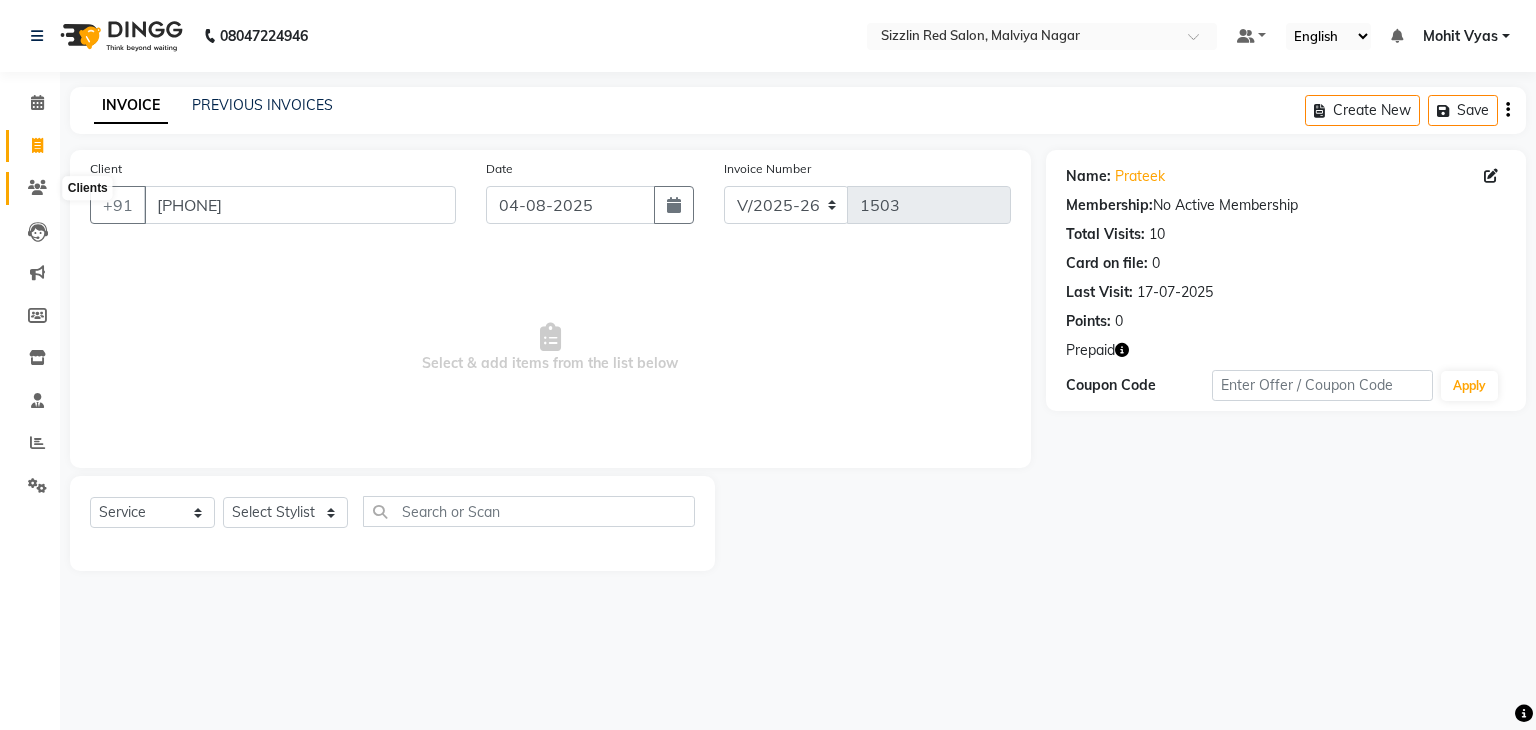 click 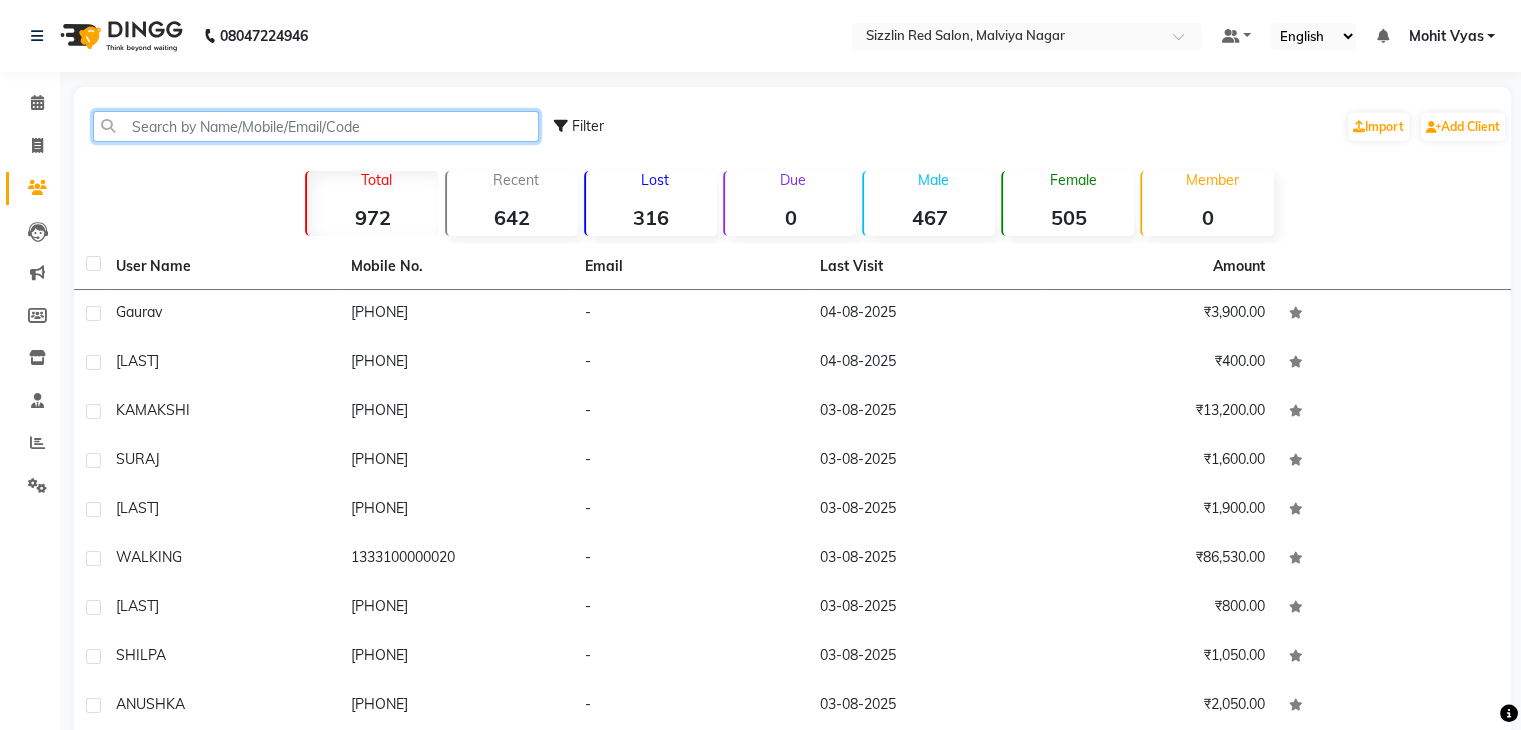 click 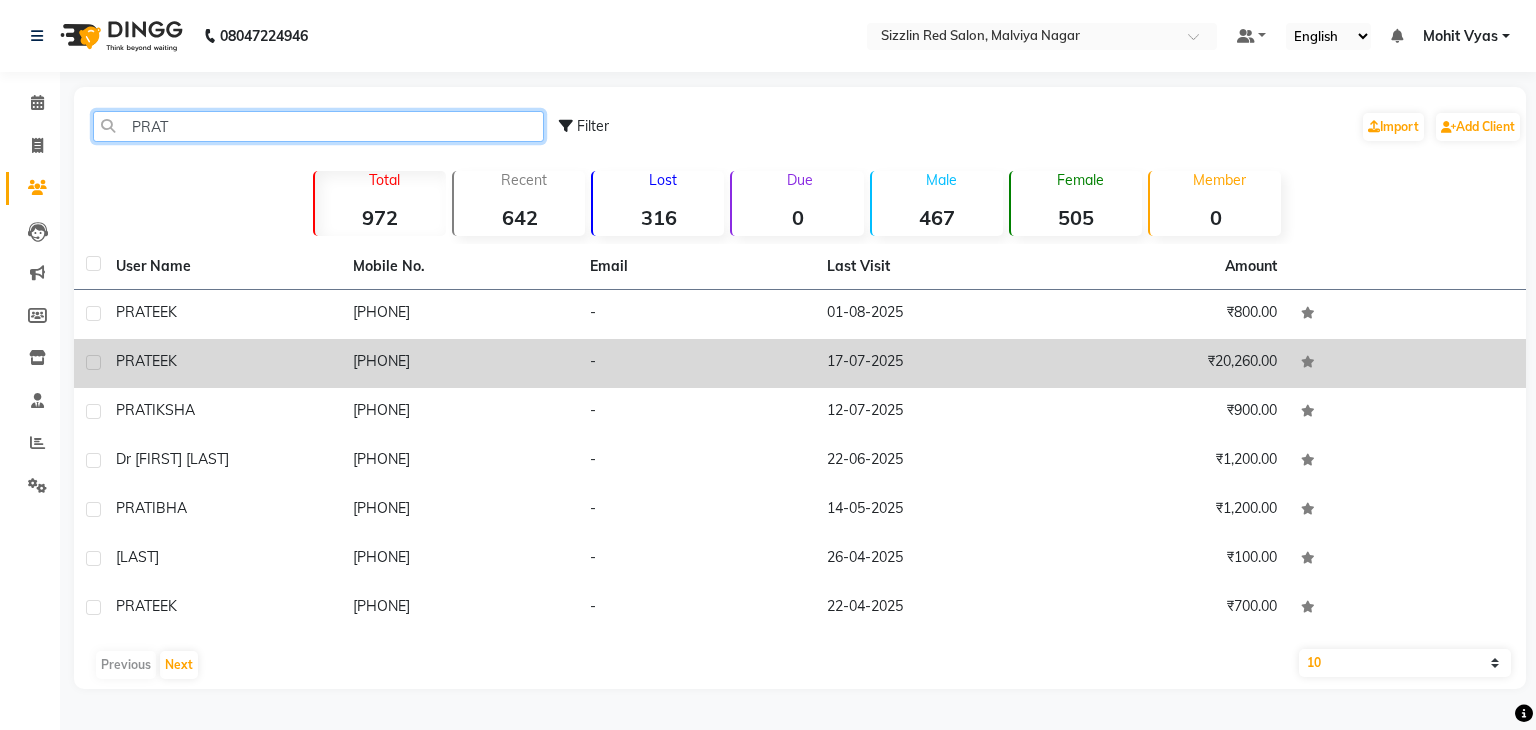 type on "PRAT" 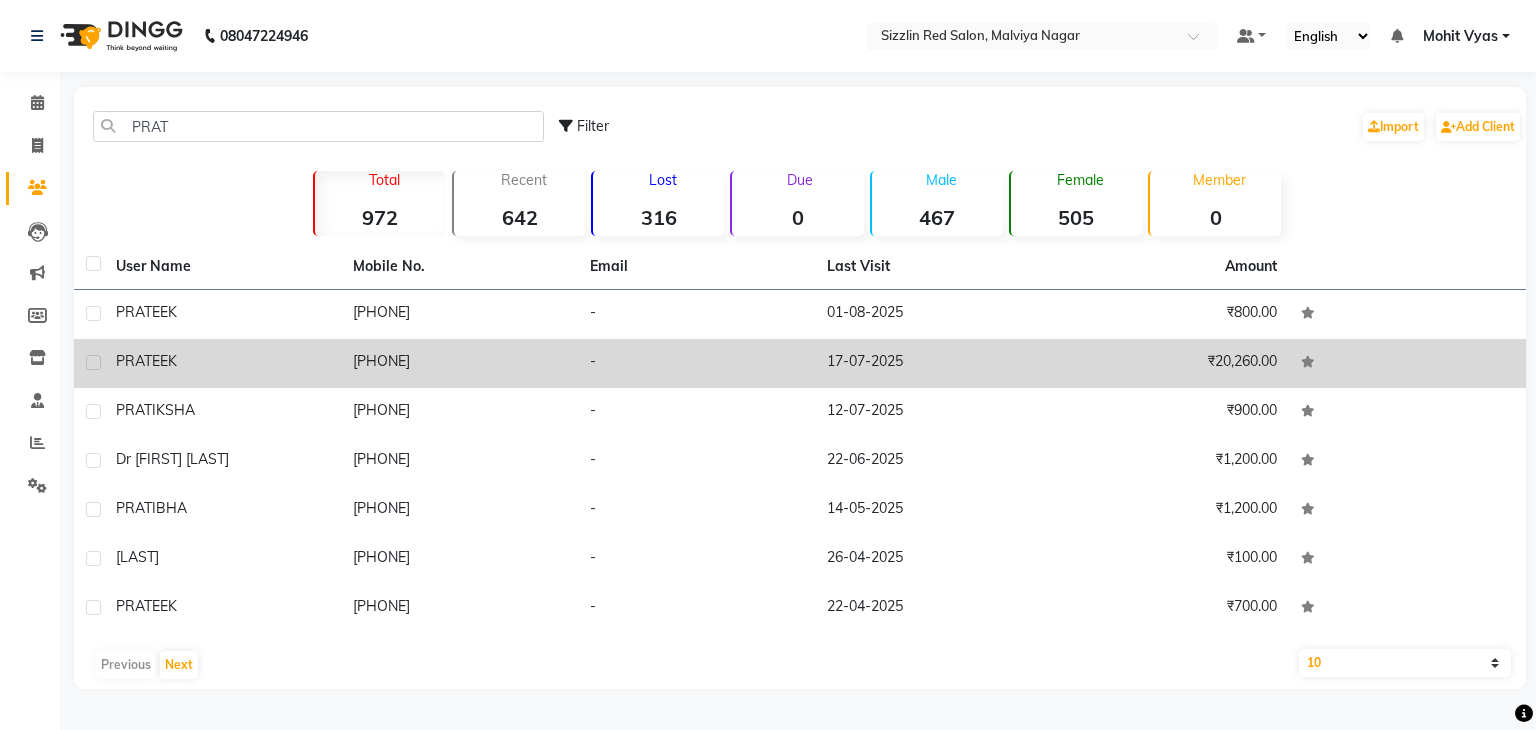 click on "-" 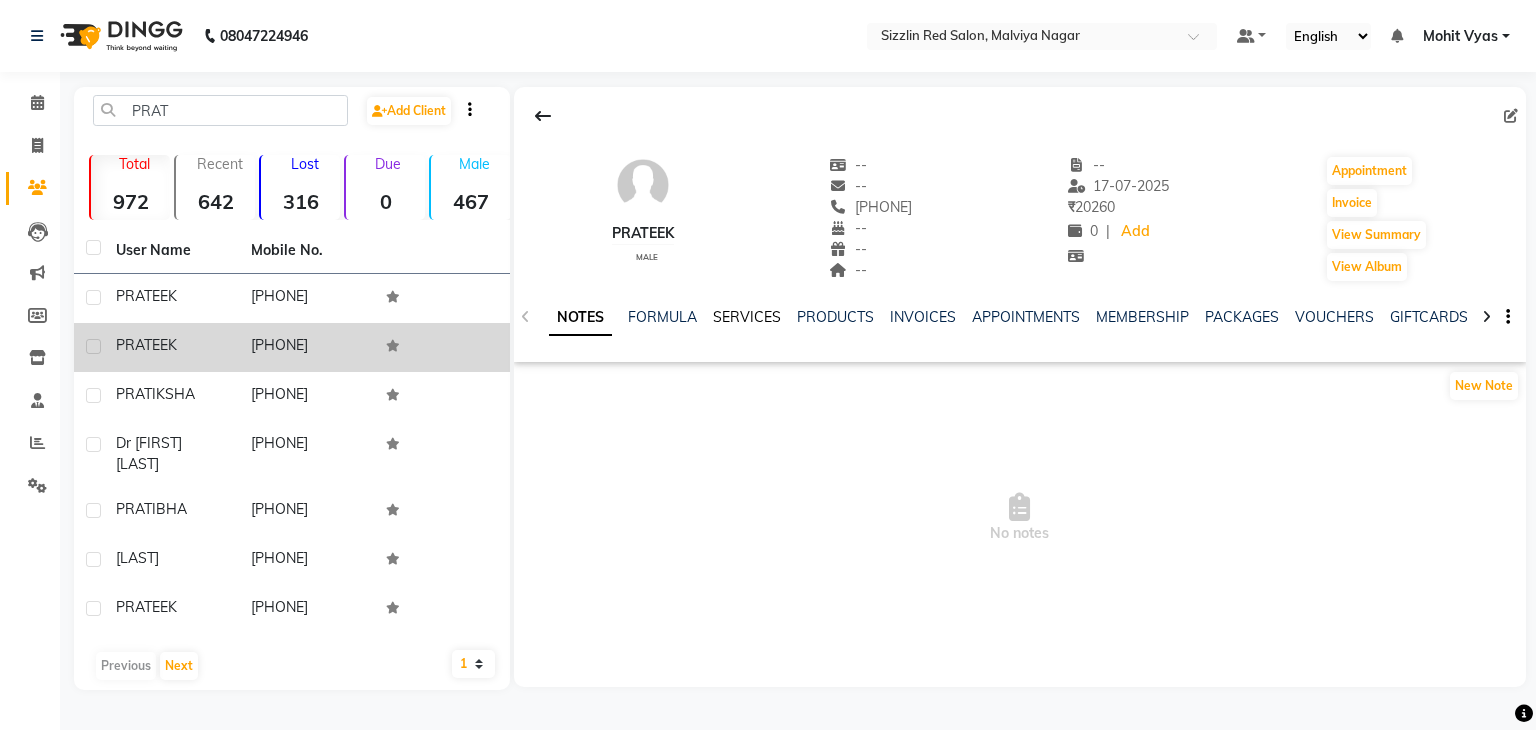 click on "SERVICES" 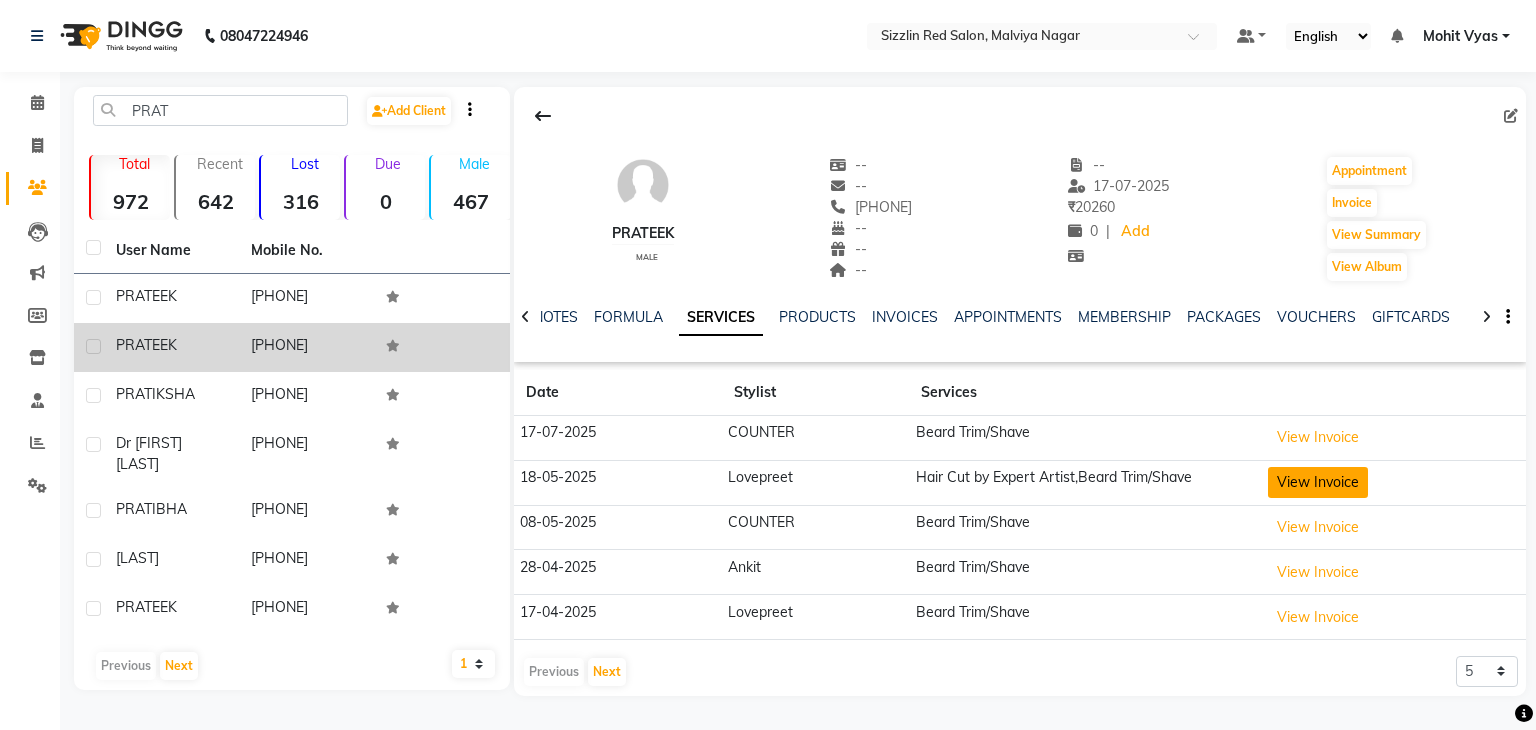 click on "View Invoice" 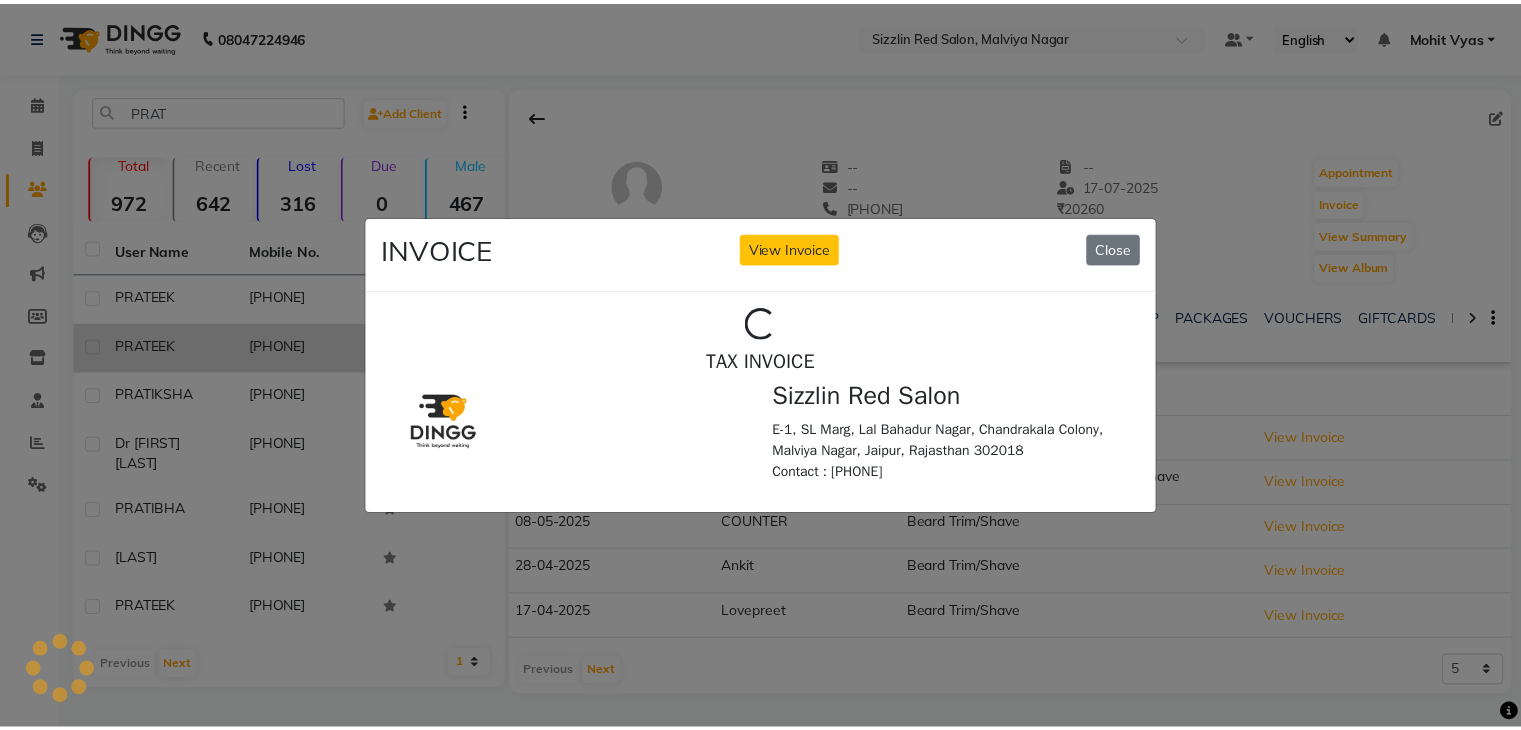 scroll, scrollTop: 0, scrollLeft: 0, axis: both 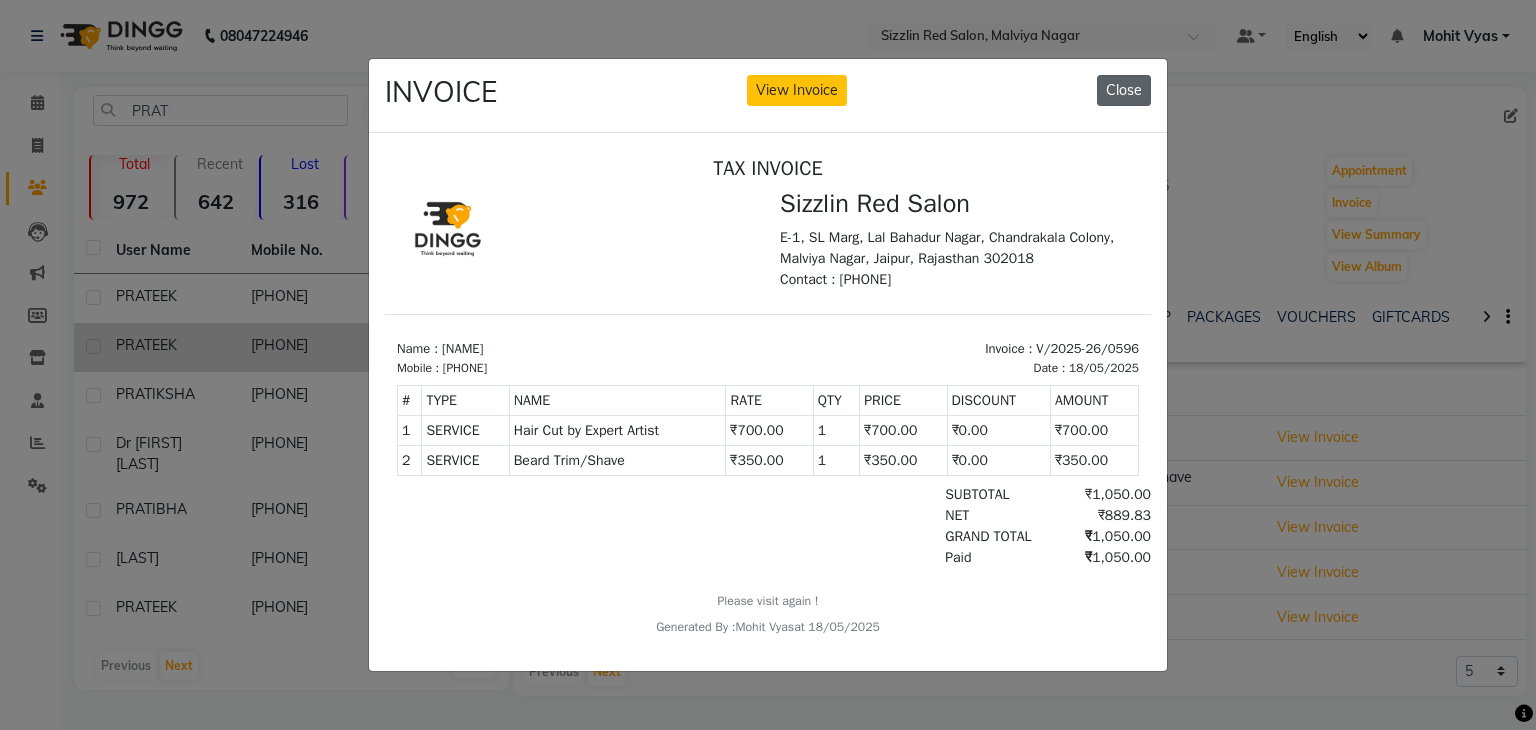 click on "Close" 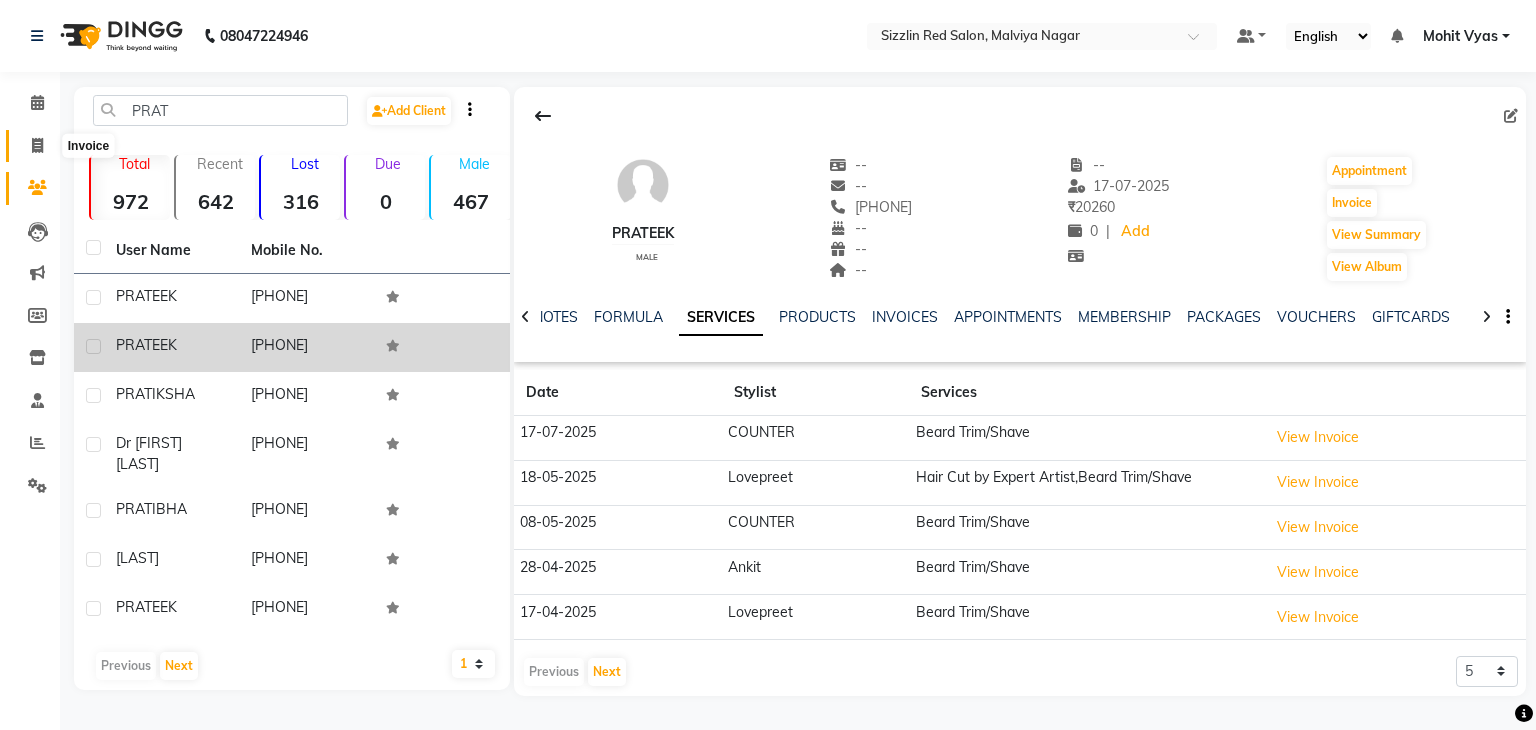 click 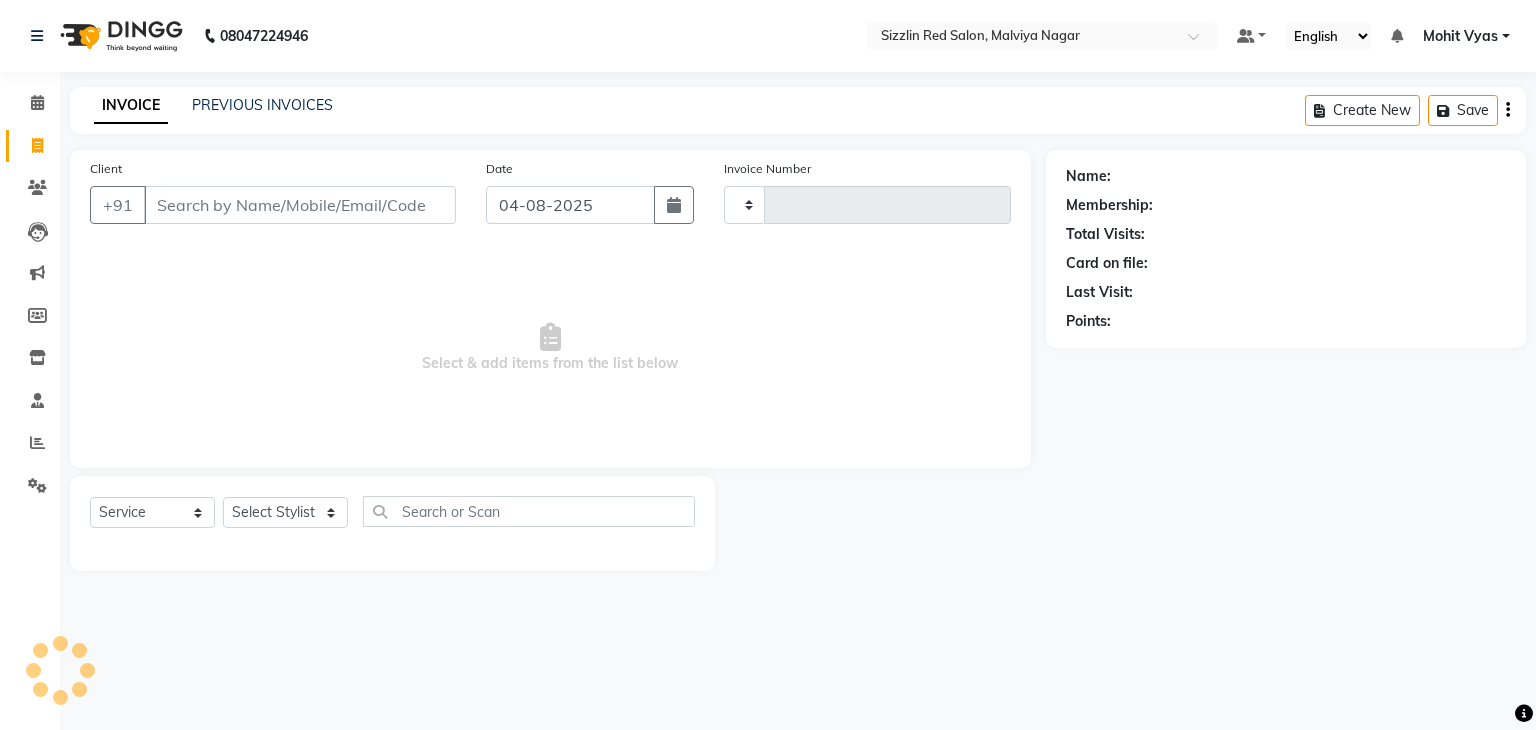 type on "1503" 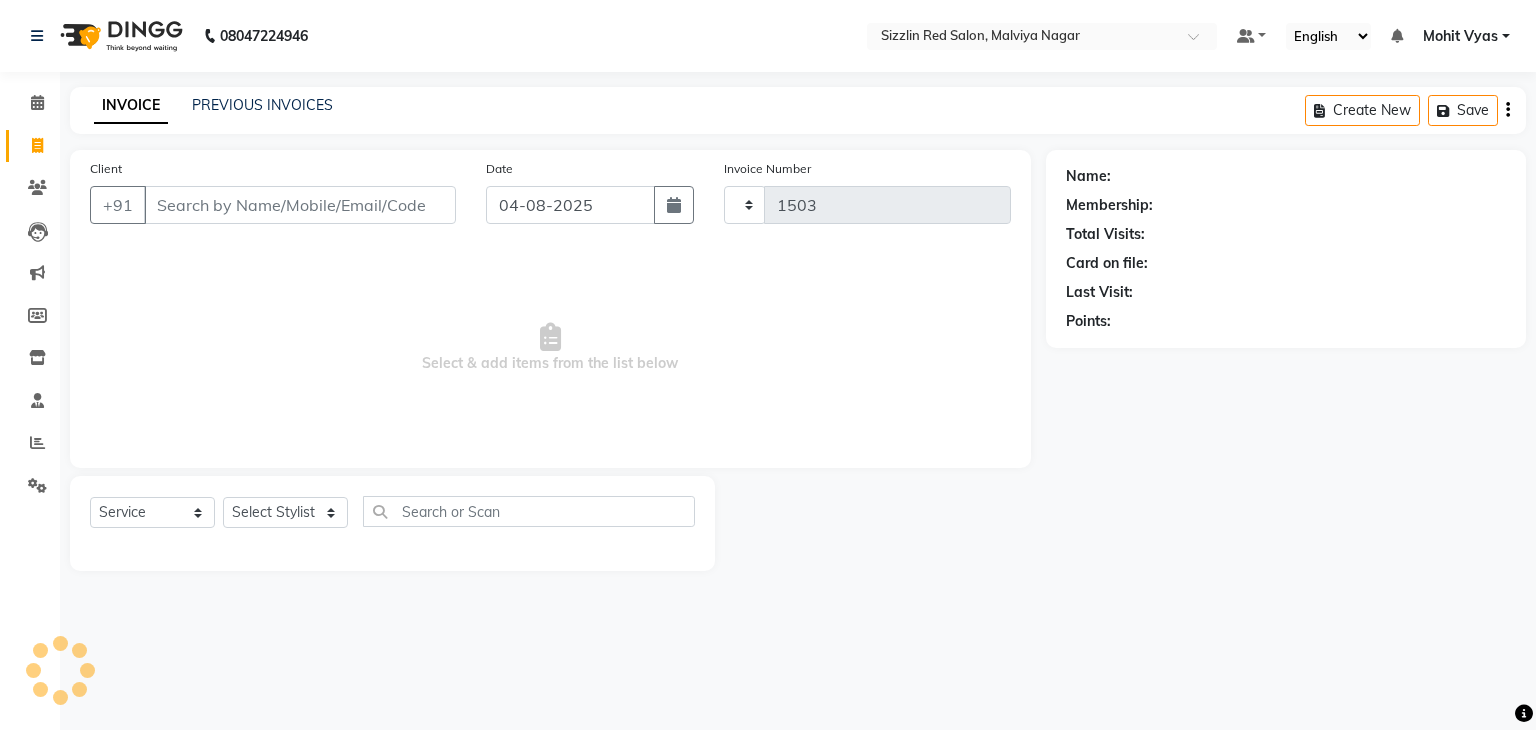 select on "7534" 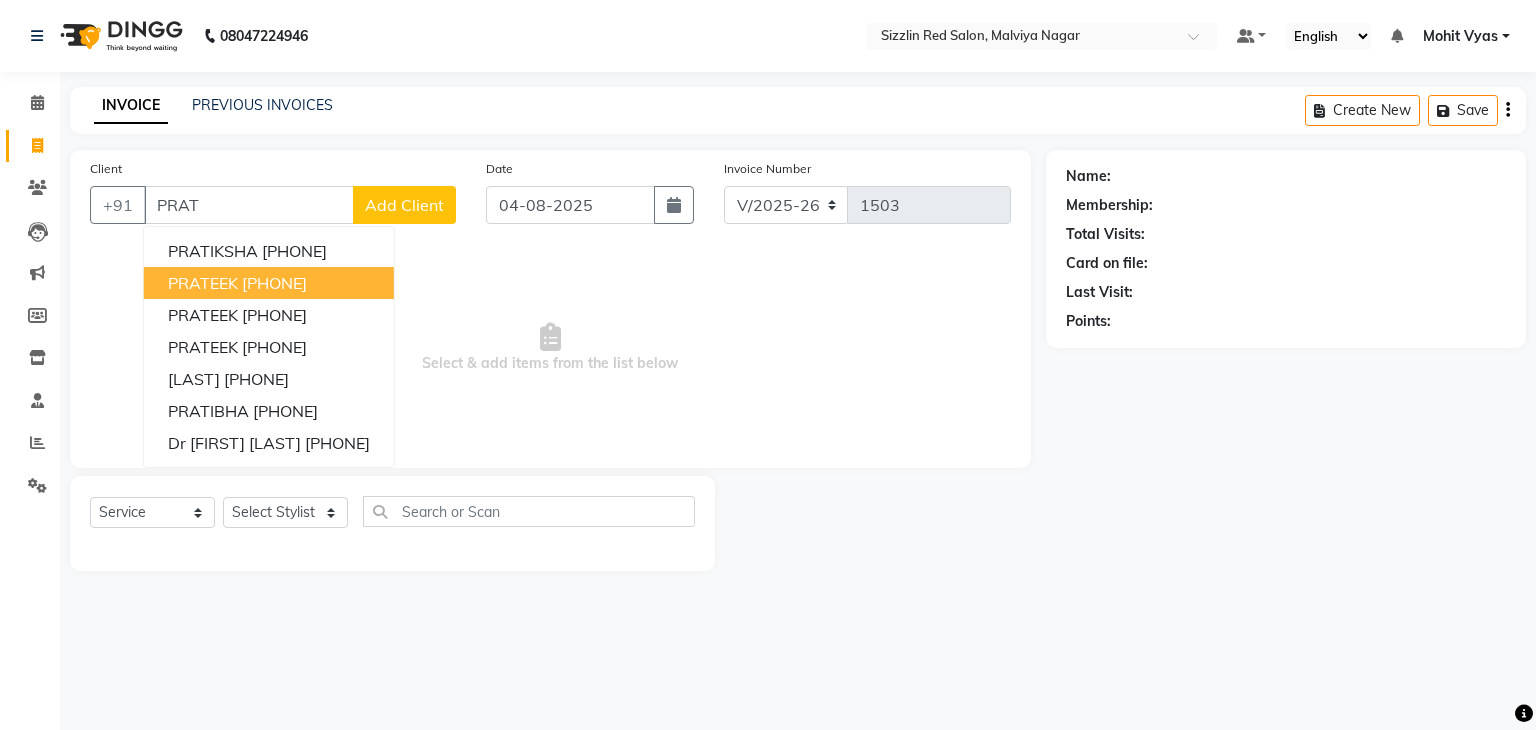 click on "[FIRST]  [PHONE]" at bounding box center (269, 283) 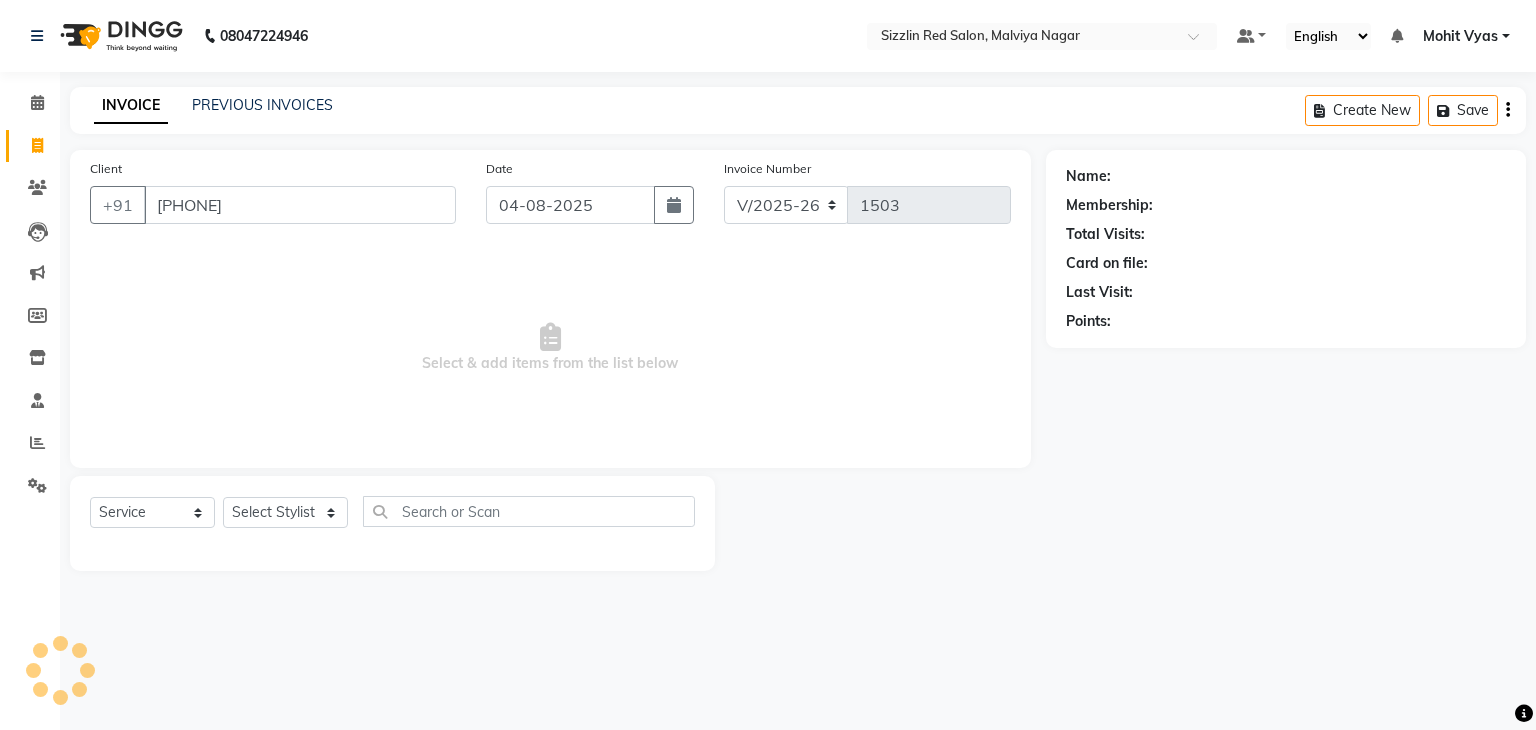 type on "[PHONE]" 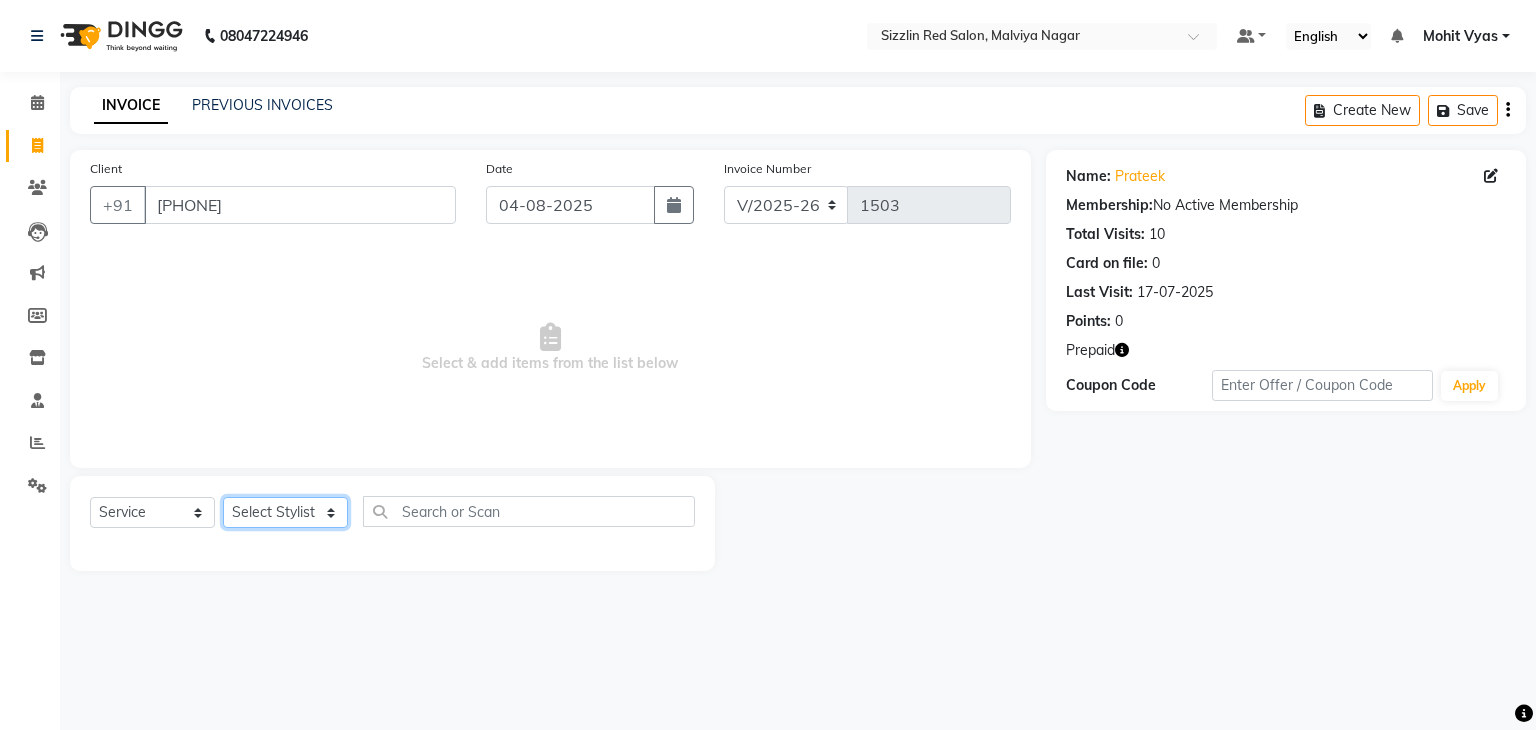 click on "Select Stylist Ajay HK 1 Ajay veer hk ALO Anjeeta Ankit BHASHA COUNTER Demetrious Lovepreet Mohit Mohit Vyas OM  Rohit SALMAN Sharda Shekhu Simran Sukh Swarang Toka Zen" 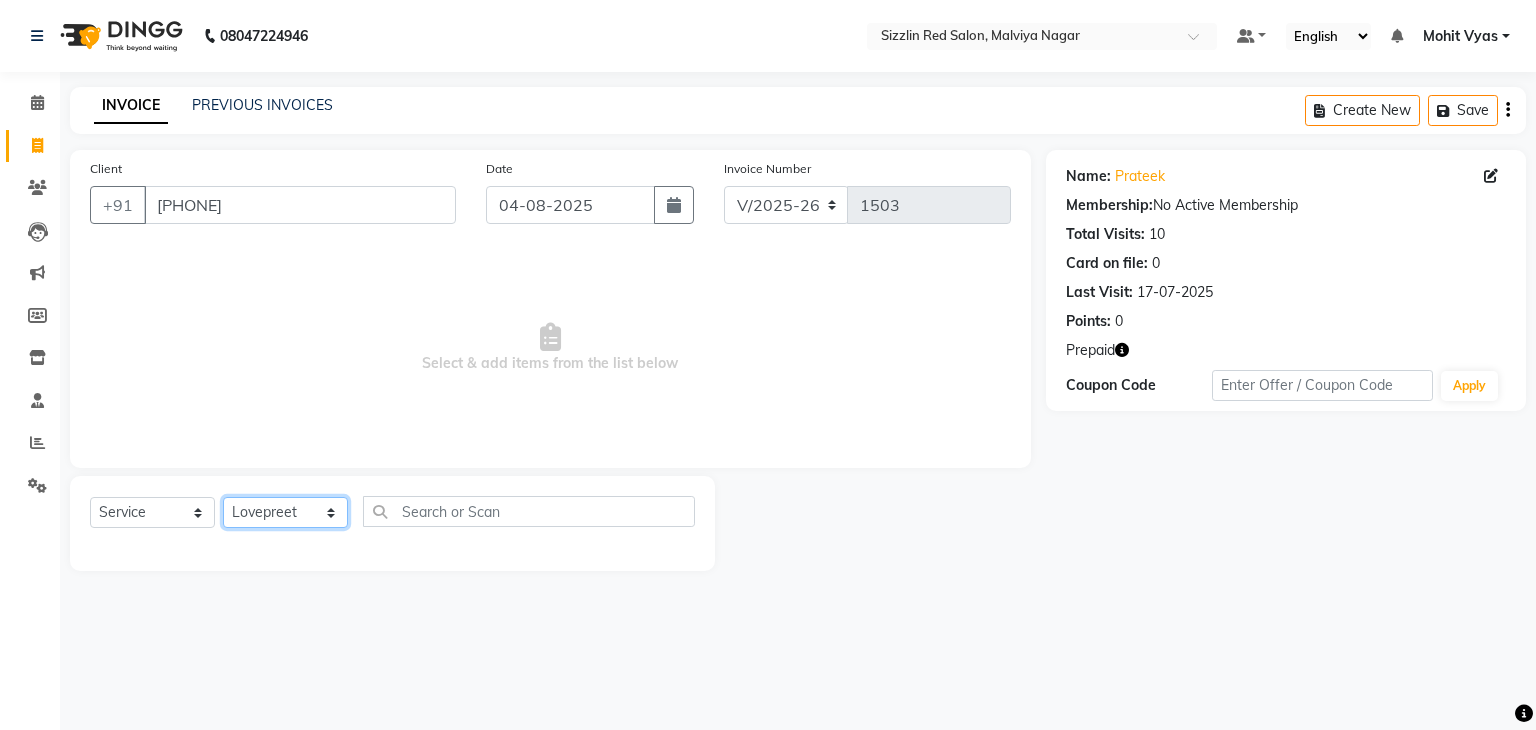 click on "Select Stylist Ajay HK 1 Ajay veer hk ALO Anjeeta Ankit BHASHA COUNTER Demetrious Lovepreet Mohit Mohit Vyas OM  Rohit SALMAN Sharda Shekhu Simran Sukh Swarang Toka Zen" 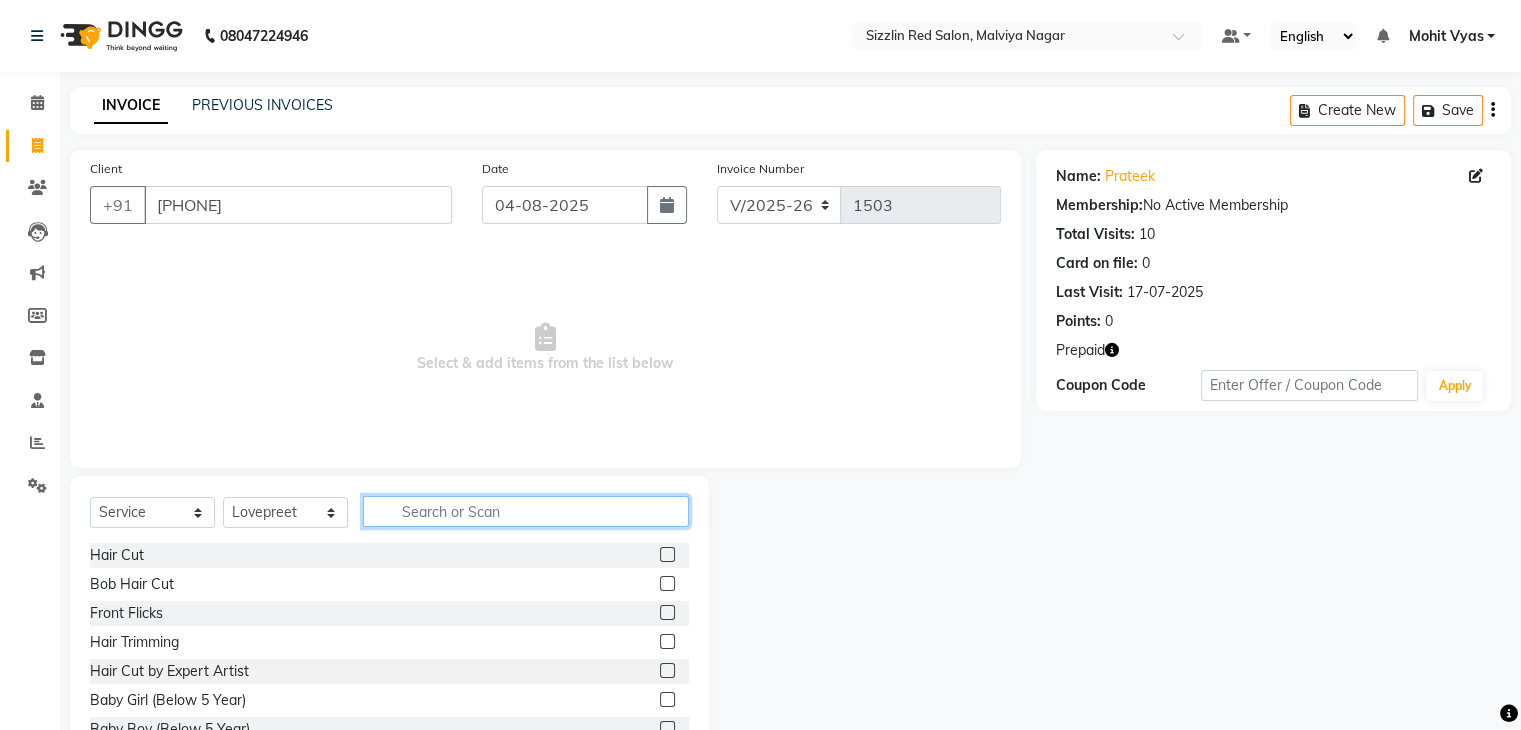 click 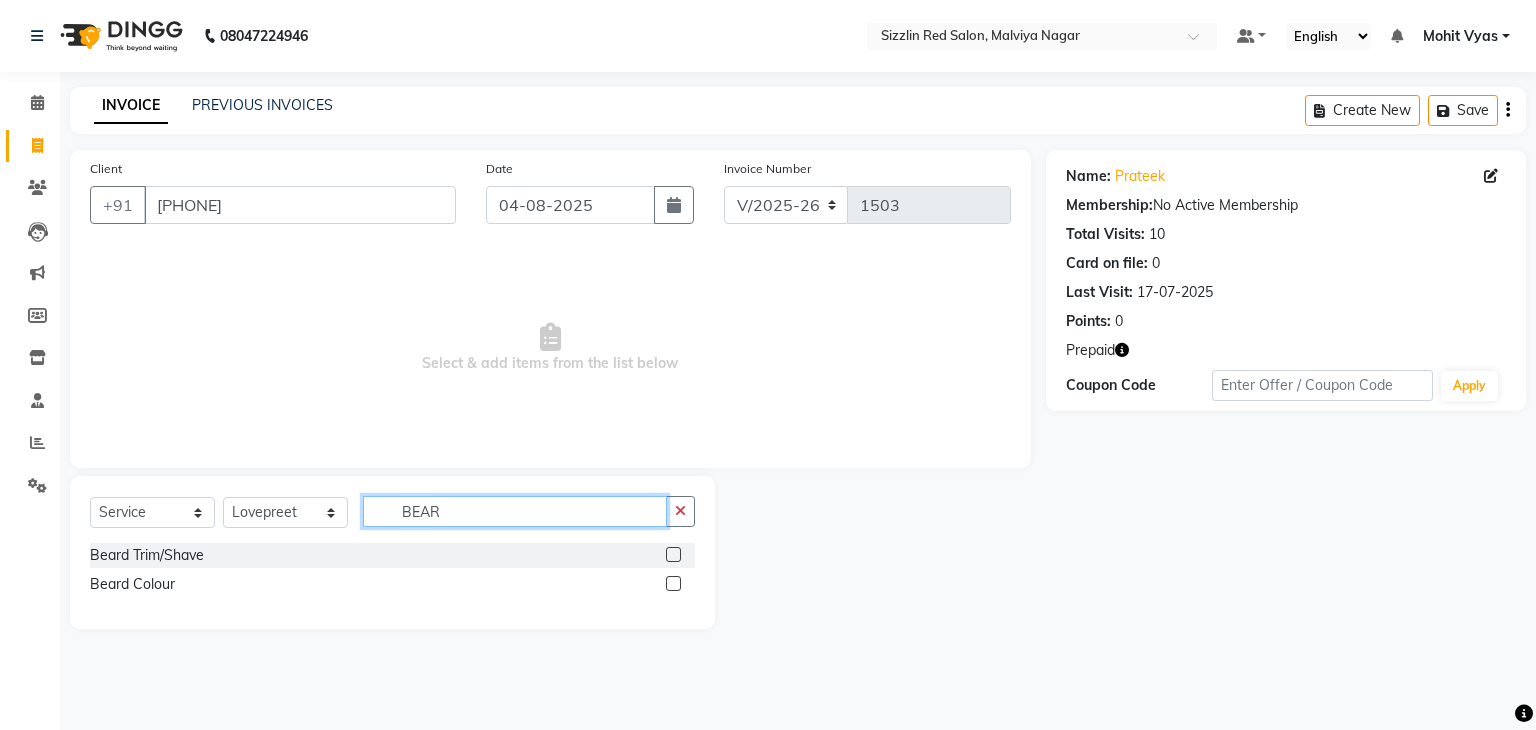 type on "BEAR" 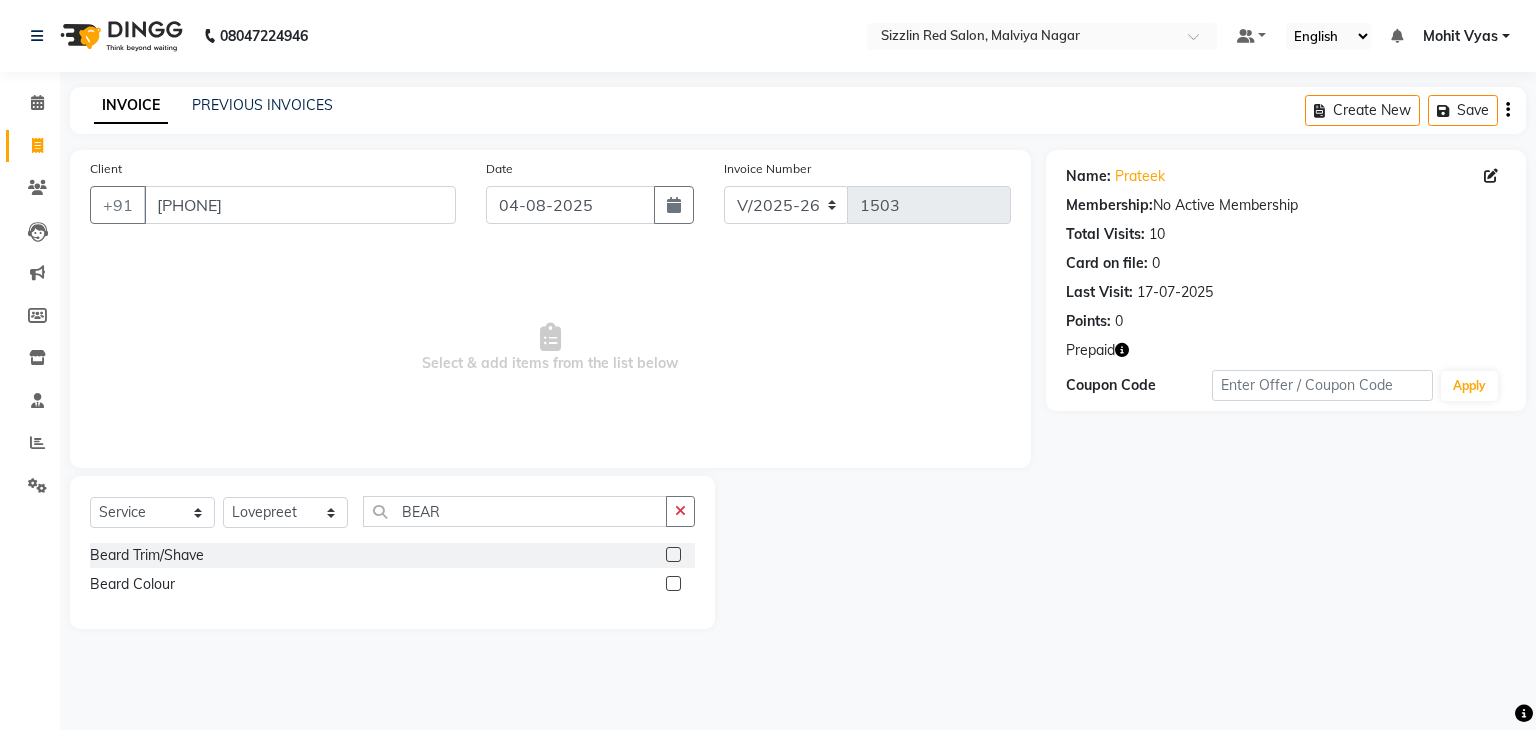 click 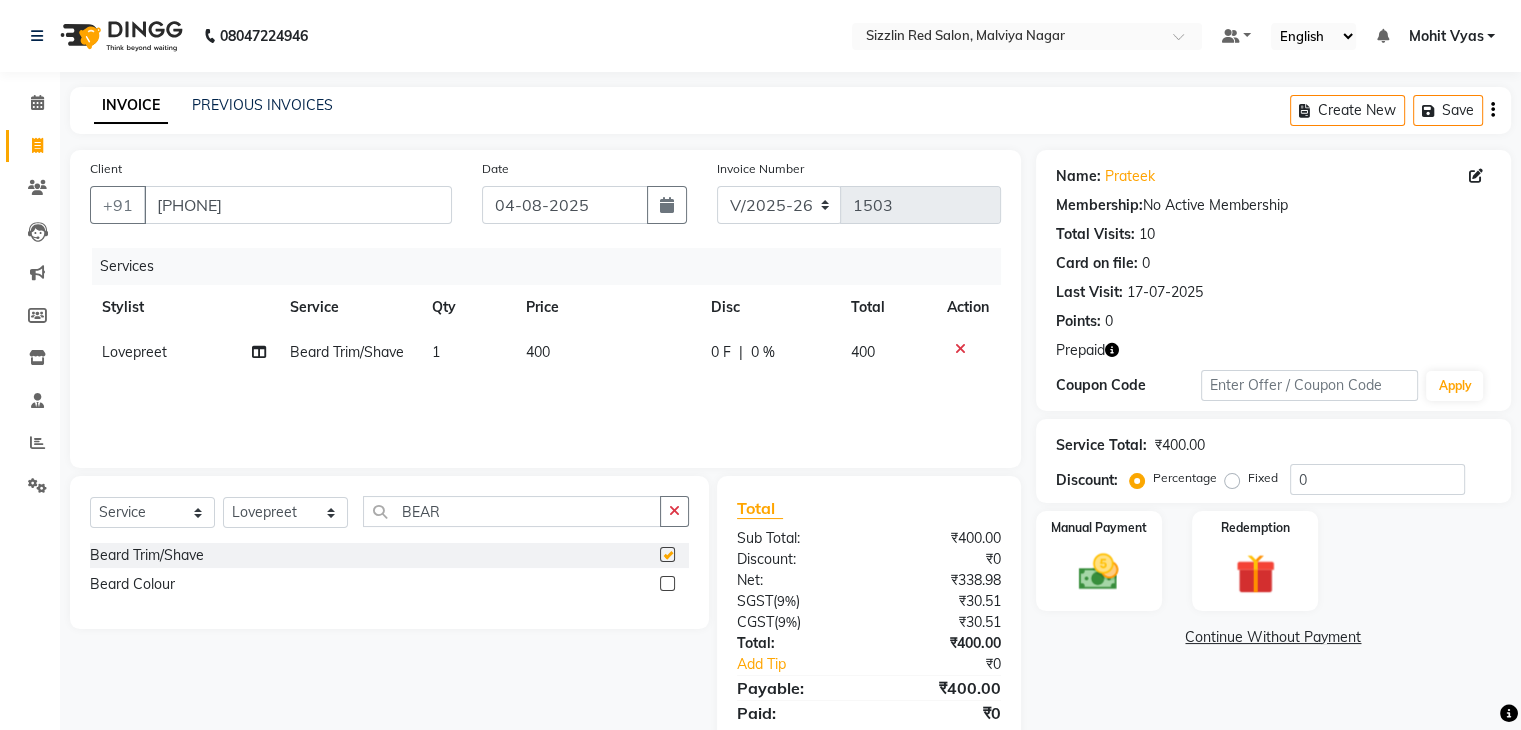checkbox on "false" 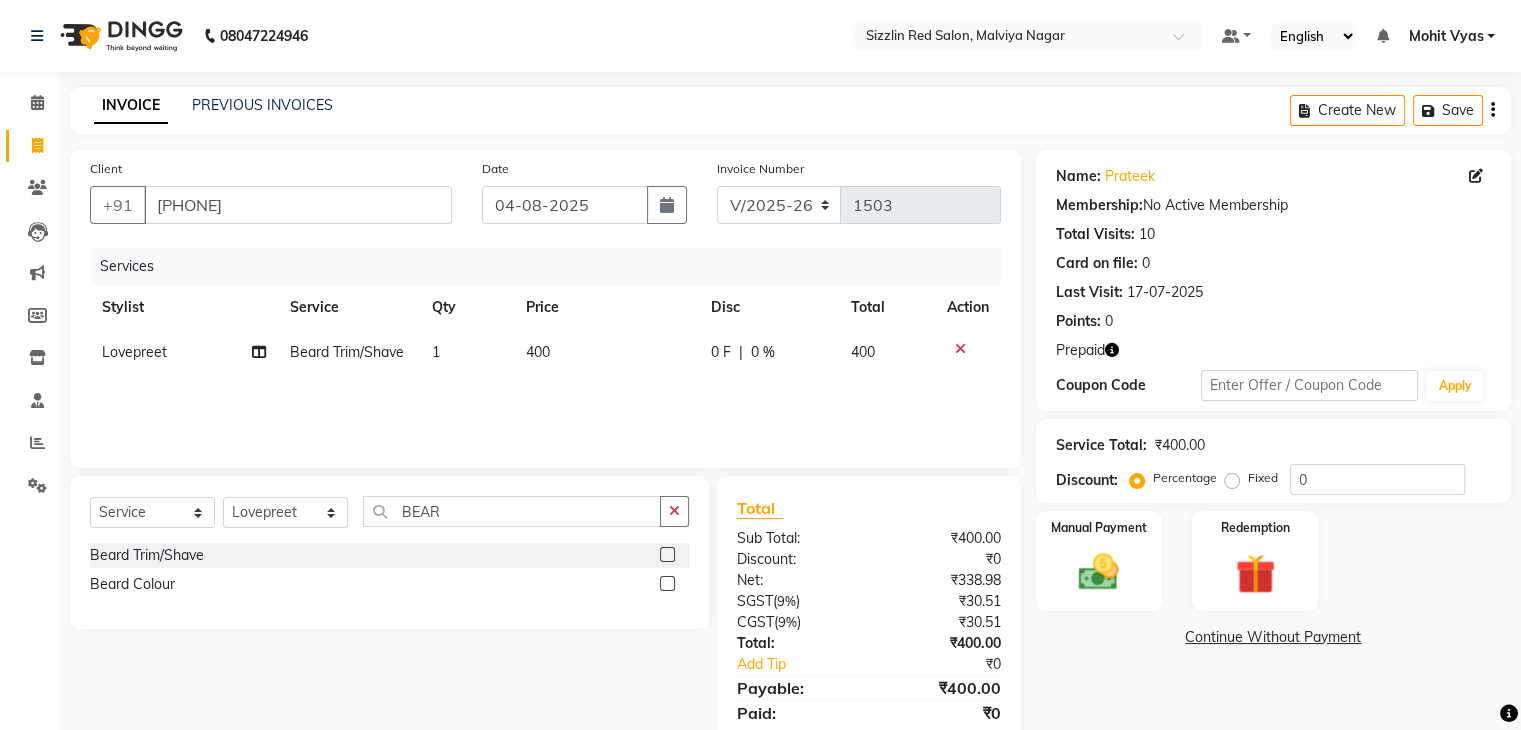 click on "0 %" 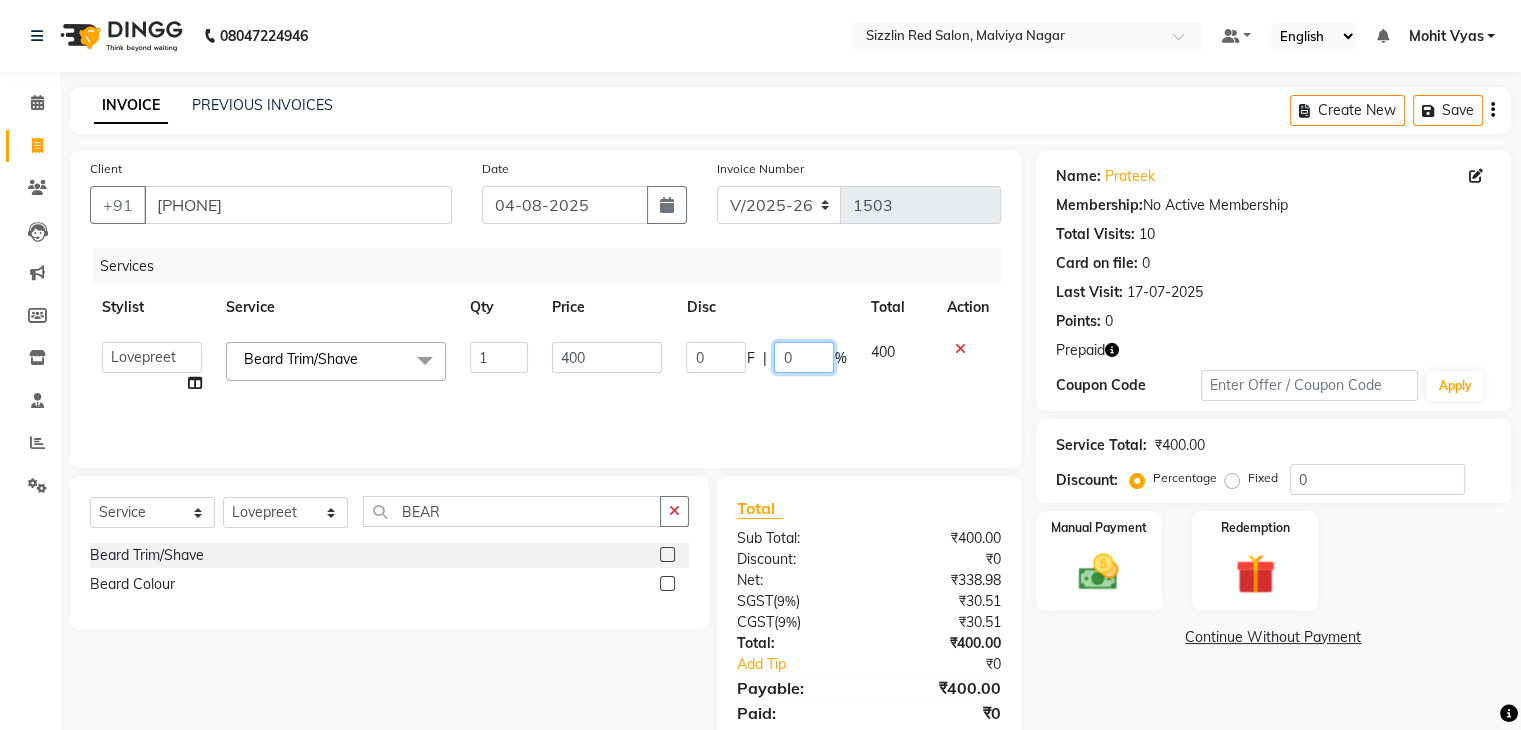 click on "0" 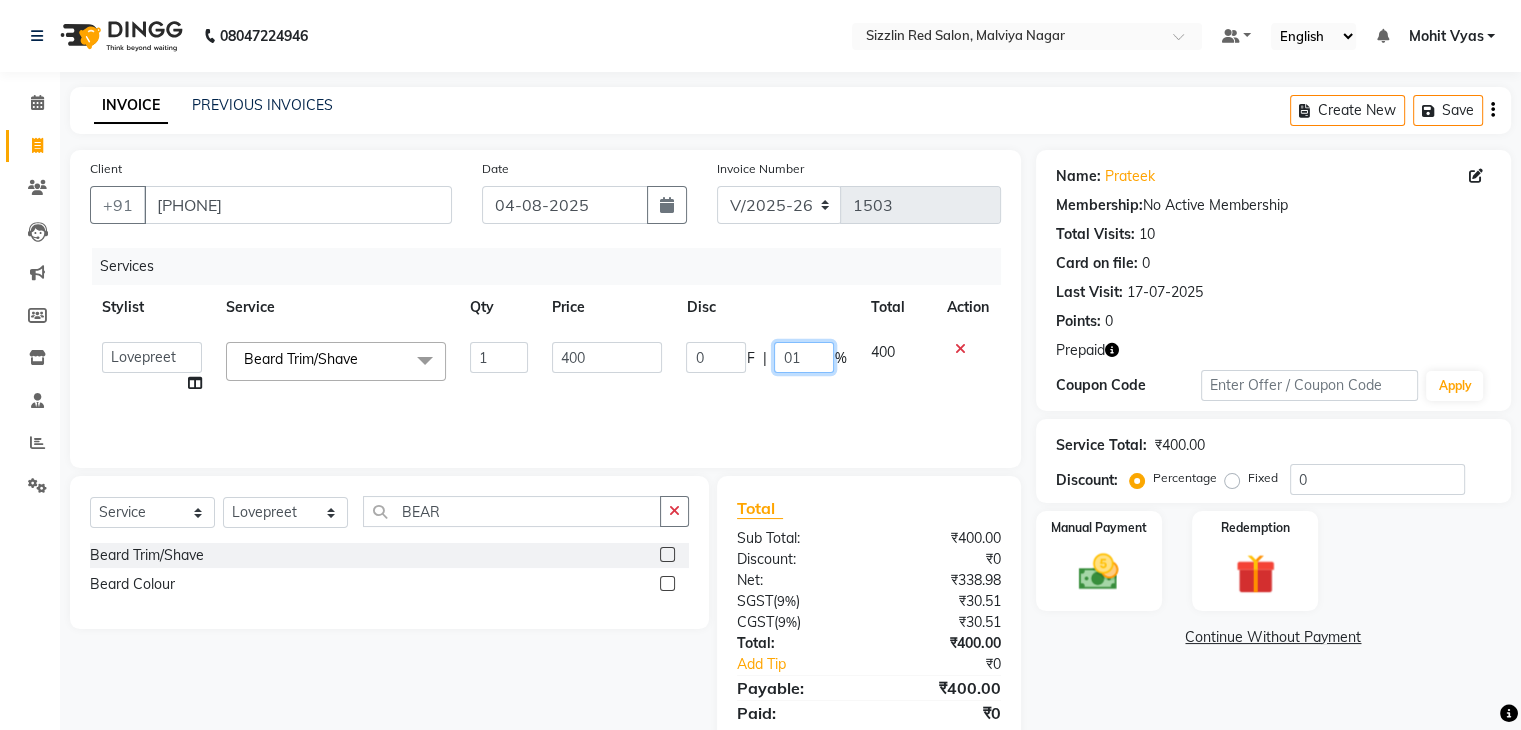type on "0" 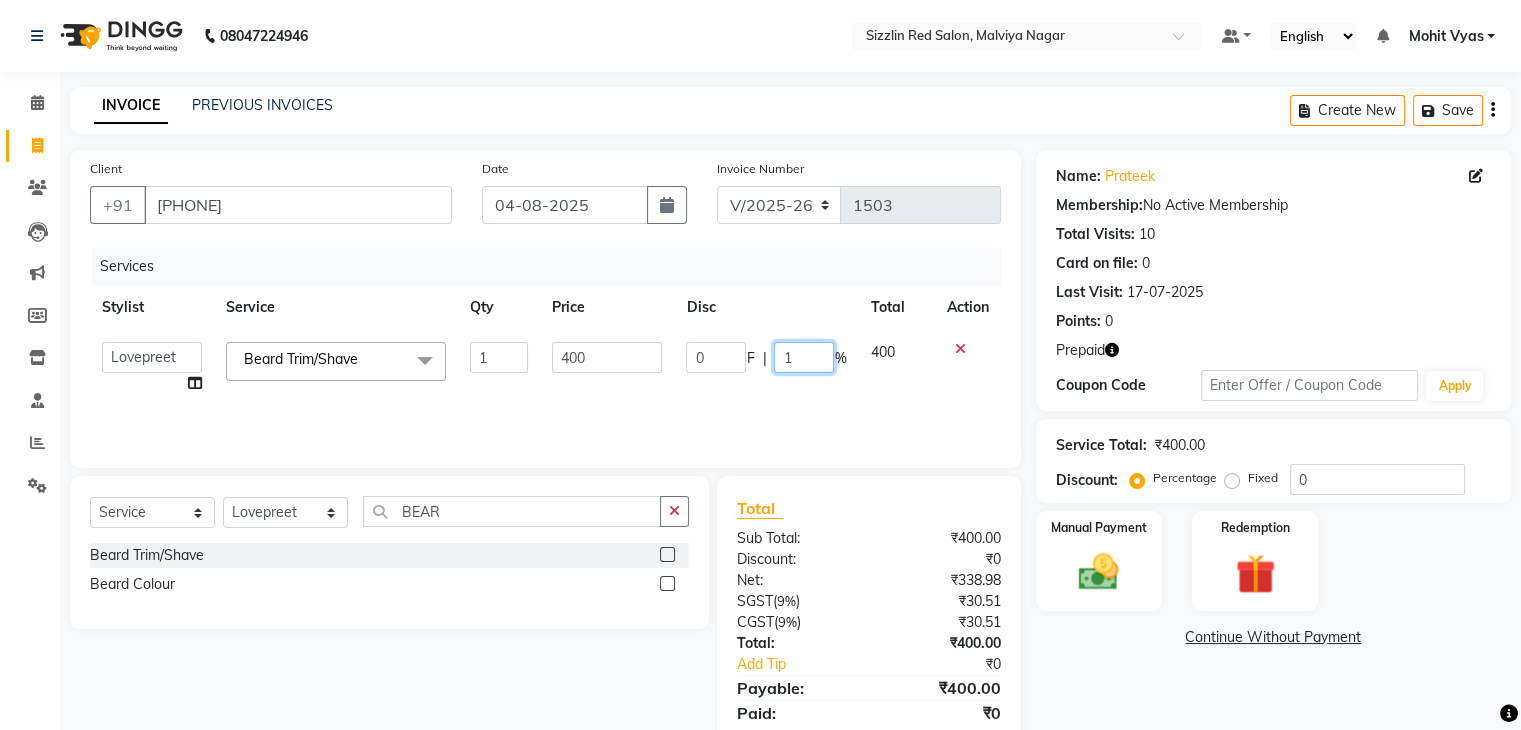 type on "10" 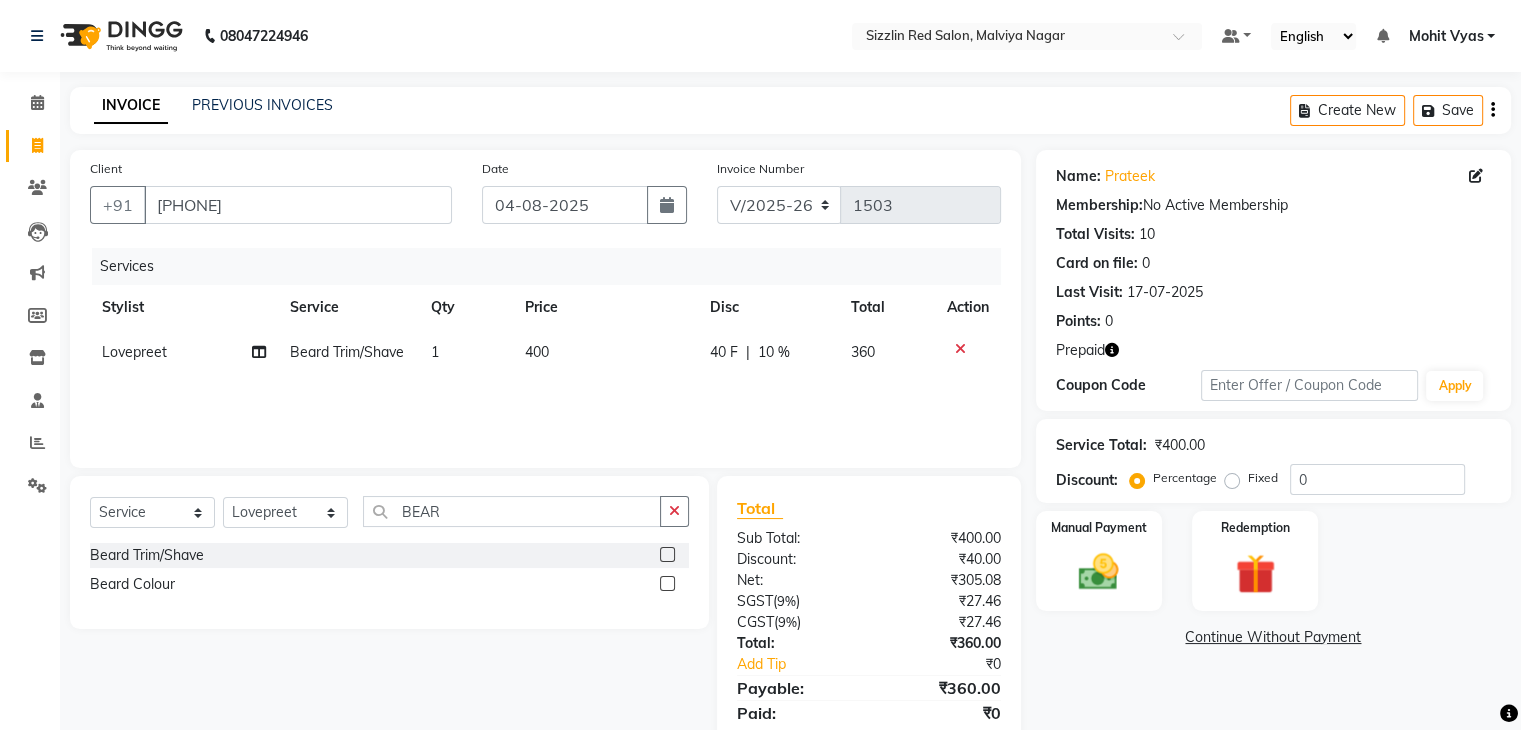 click on "Services Stylist Service Qty Price Disc Total Action Lovepreet Beard Trim/Shave 1 400 40 F | 10 % 360" 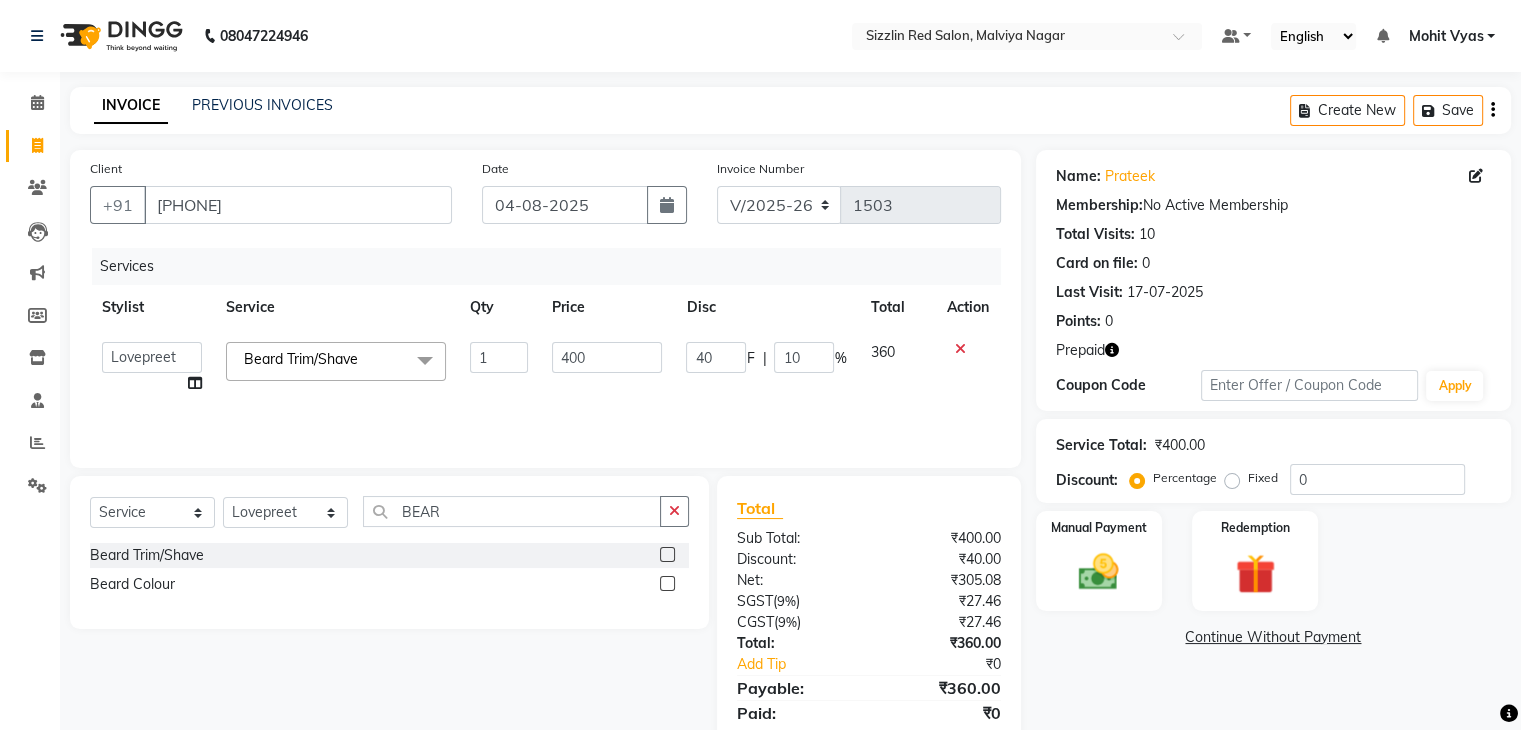 click on "360" 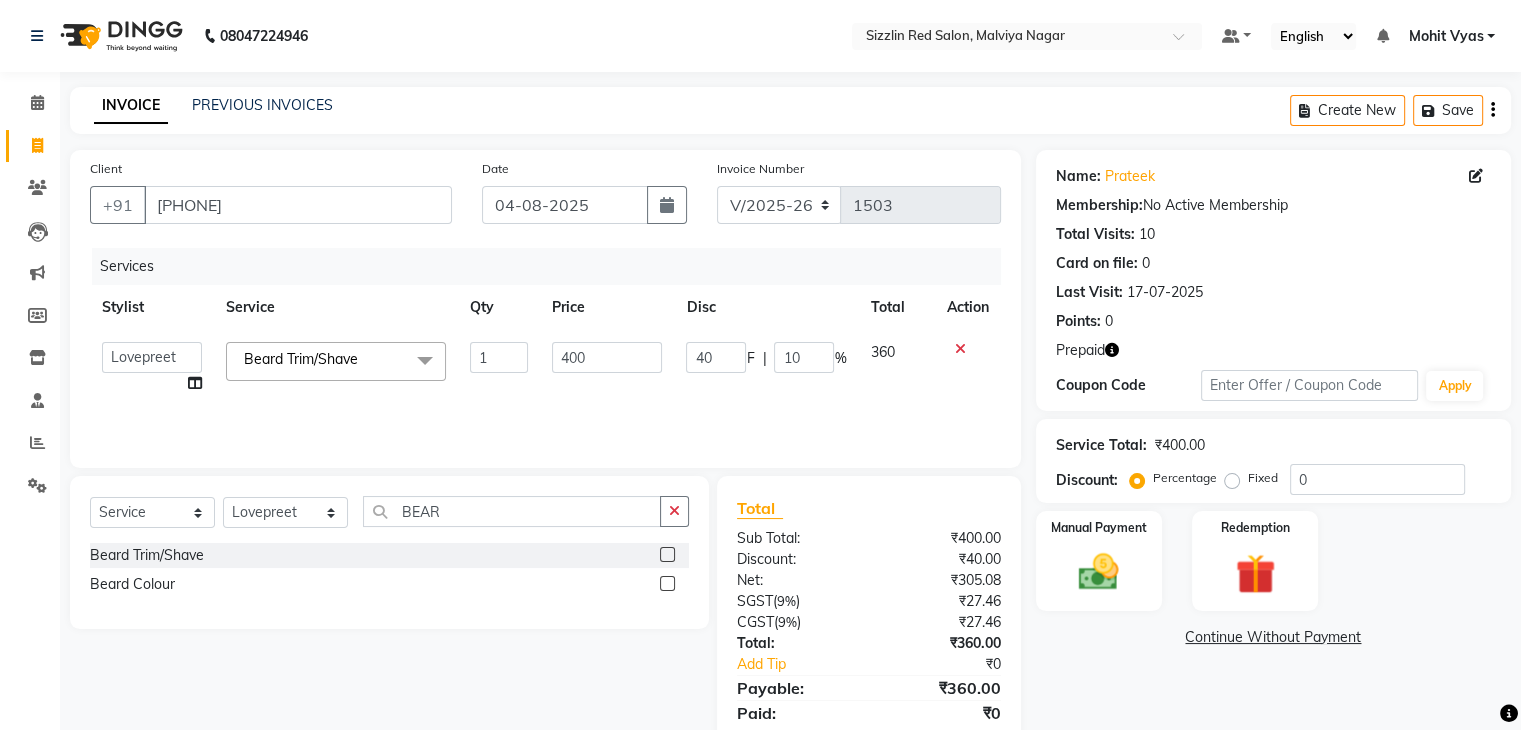 click on "360" 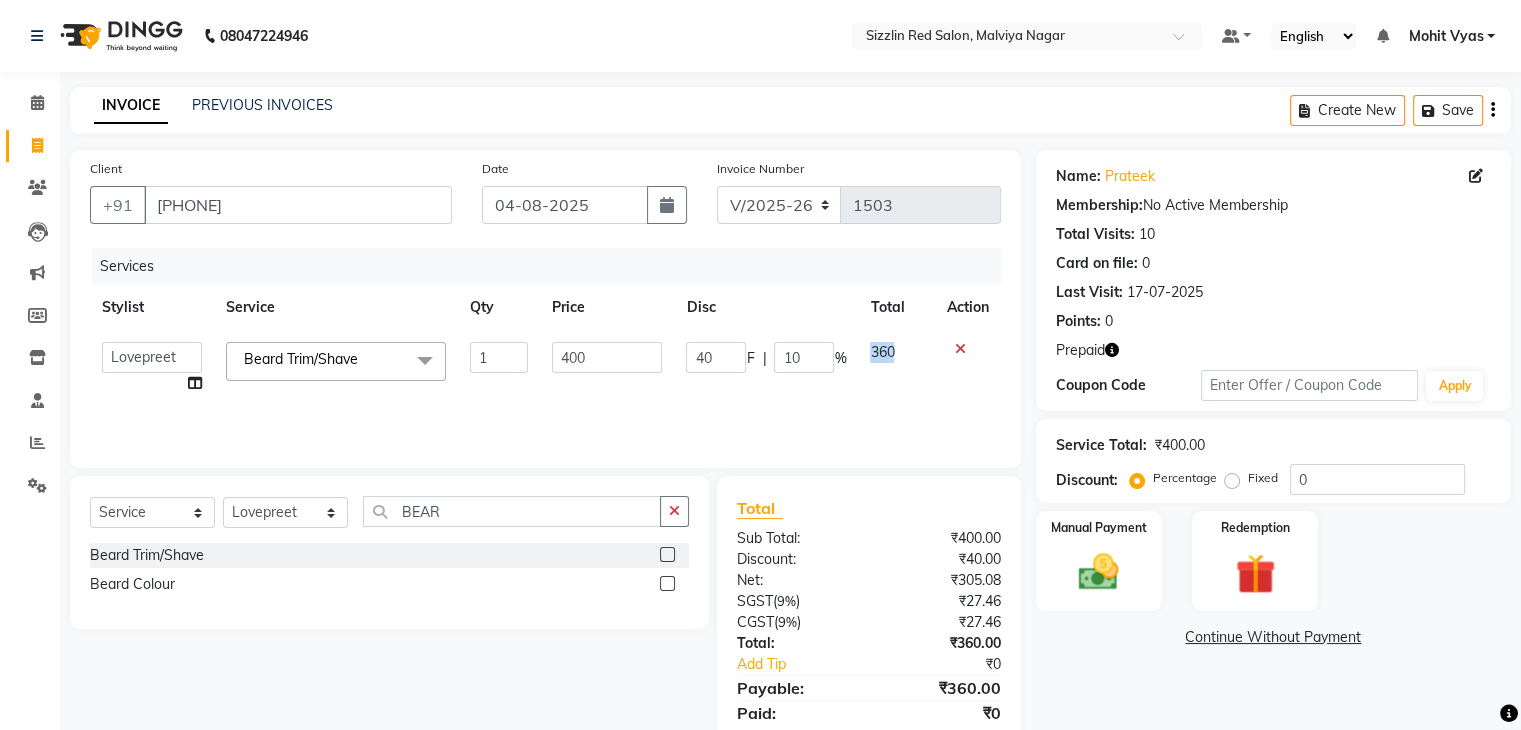 click on "360" 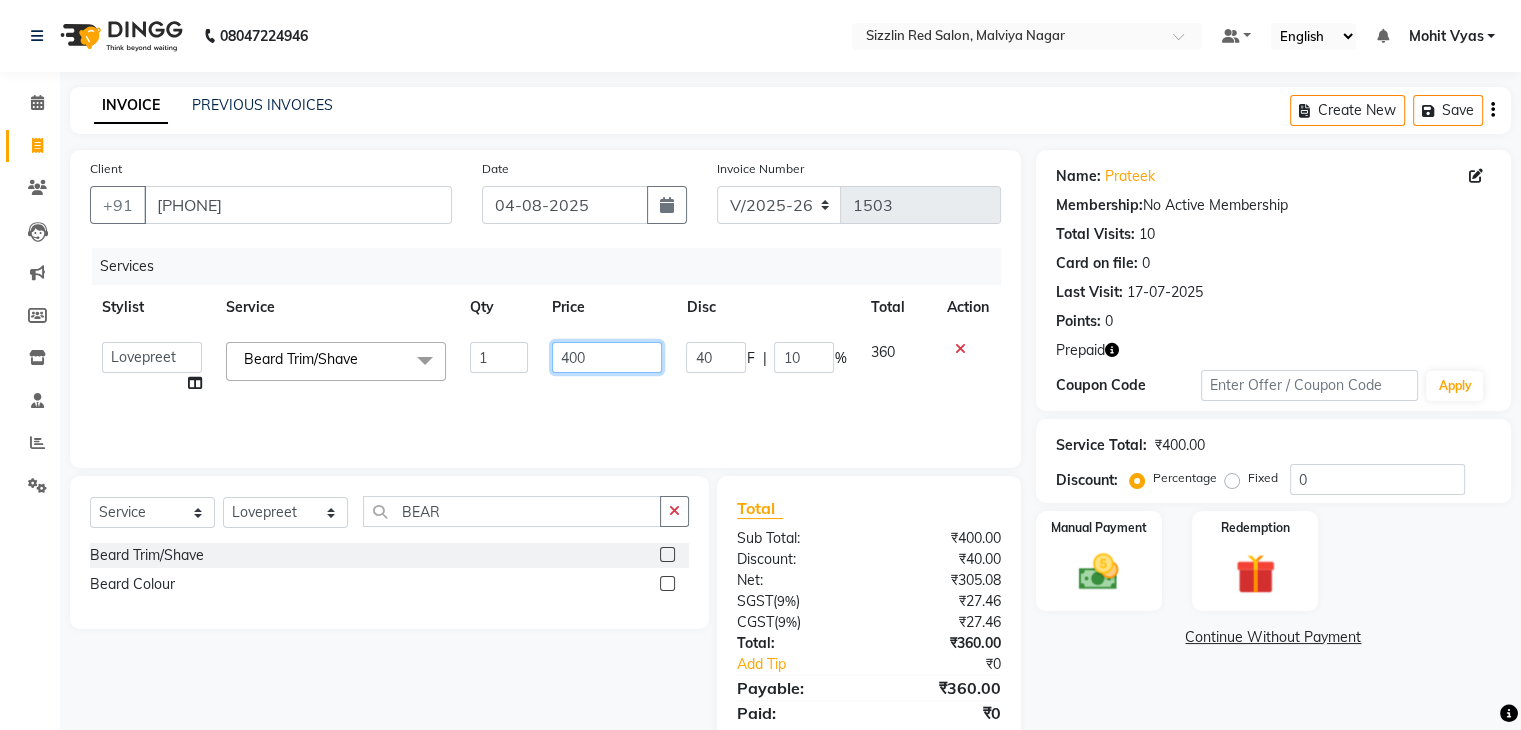 click on "400" 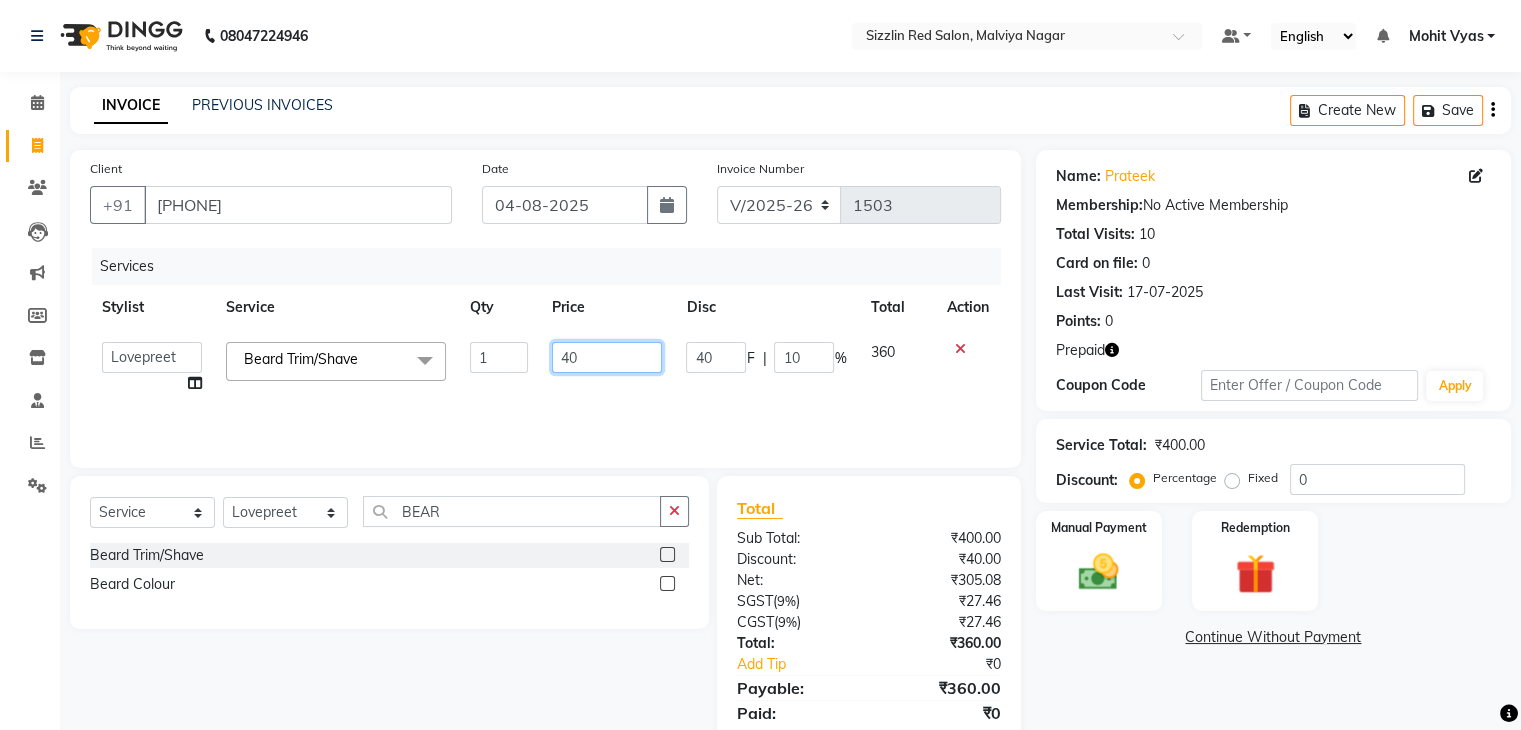 type on "4" 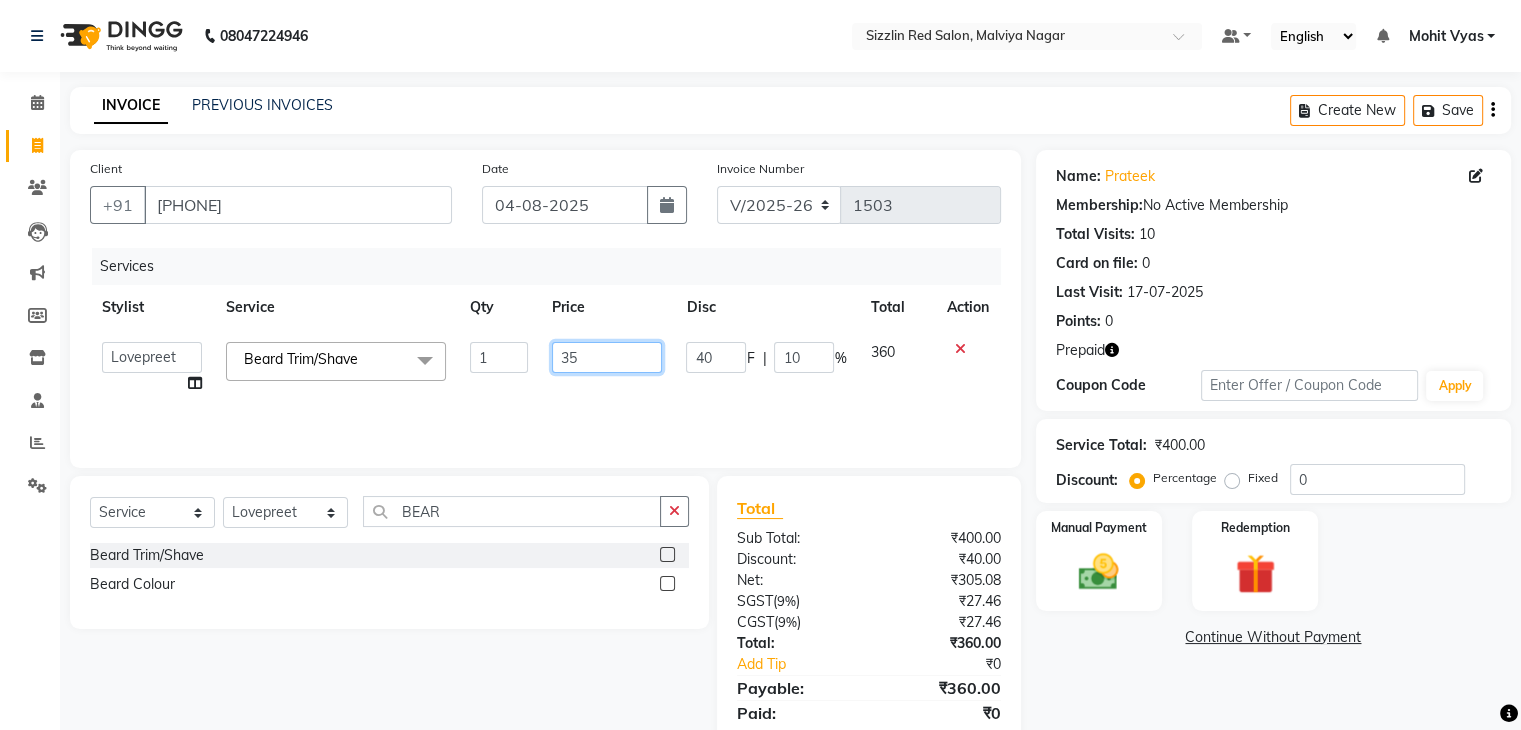 type on "350" 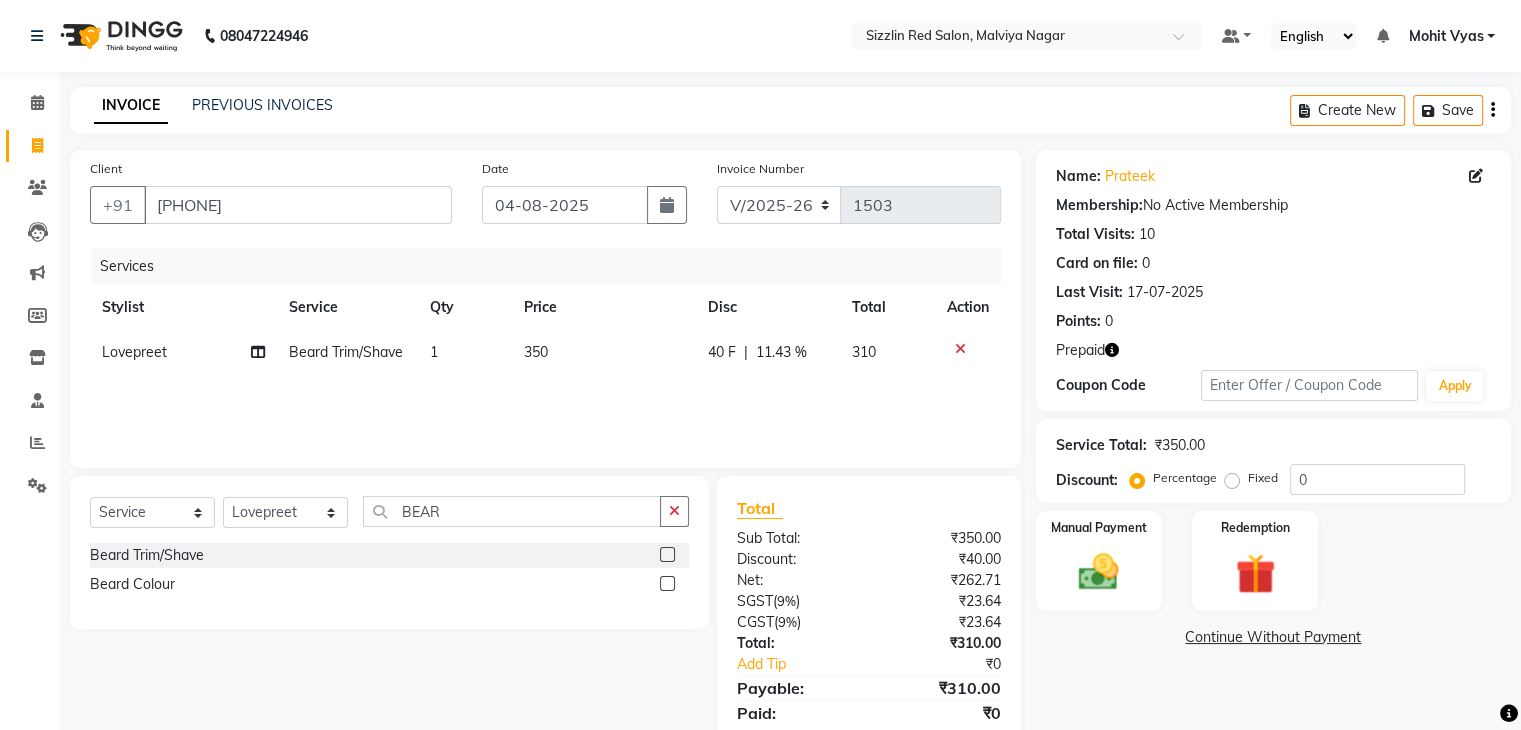 click on "11.43 %" 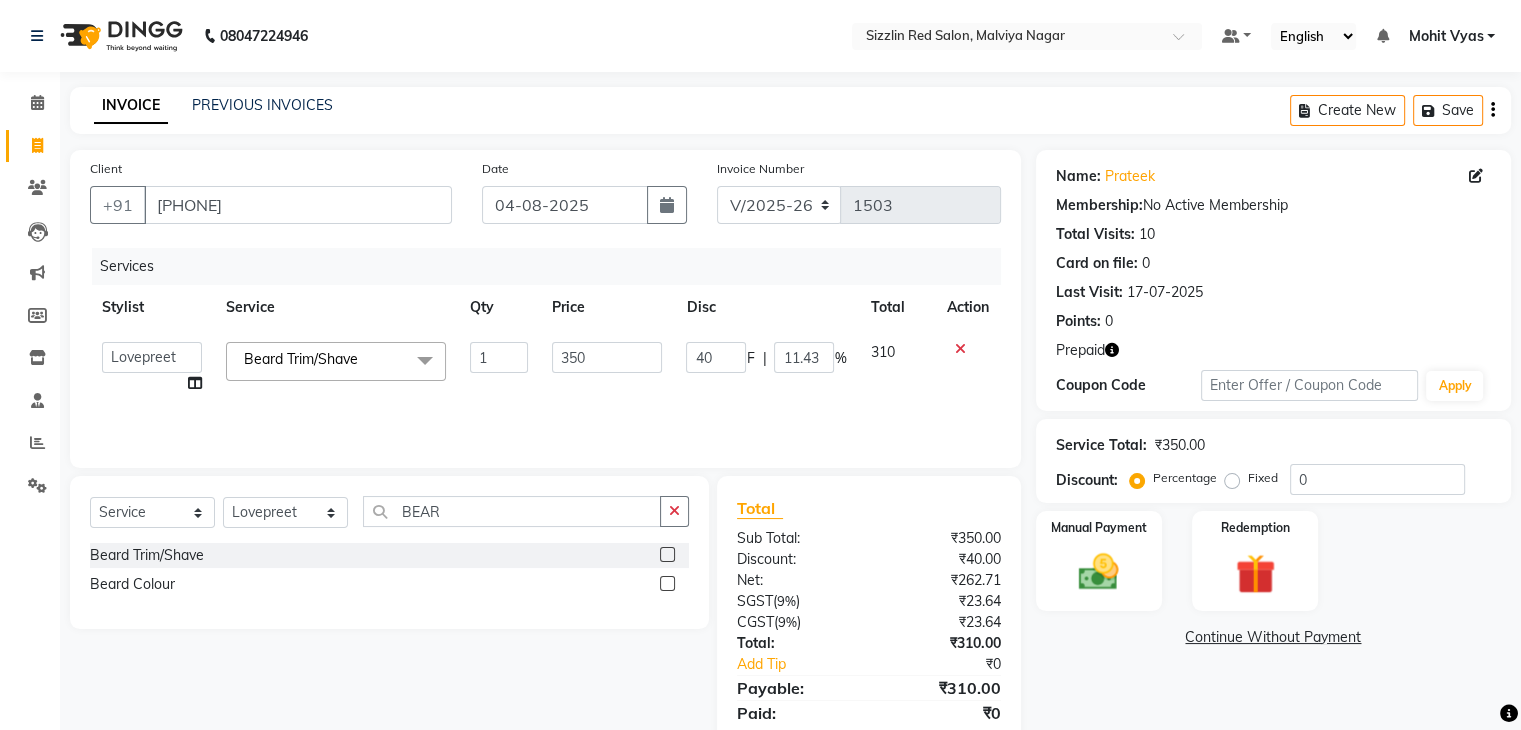click on "11.43" 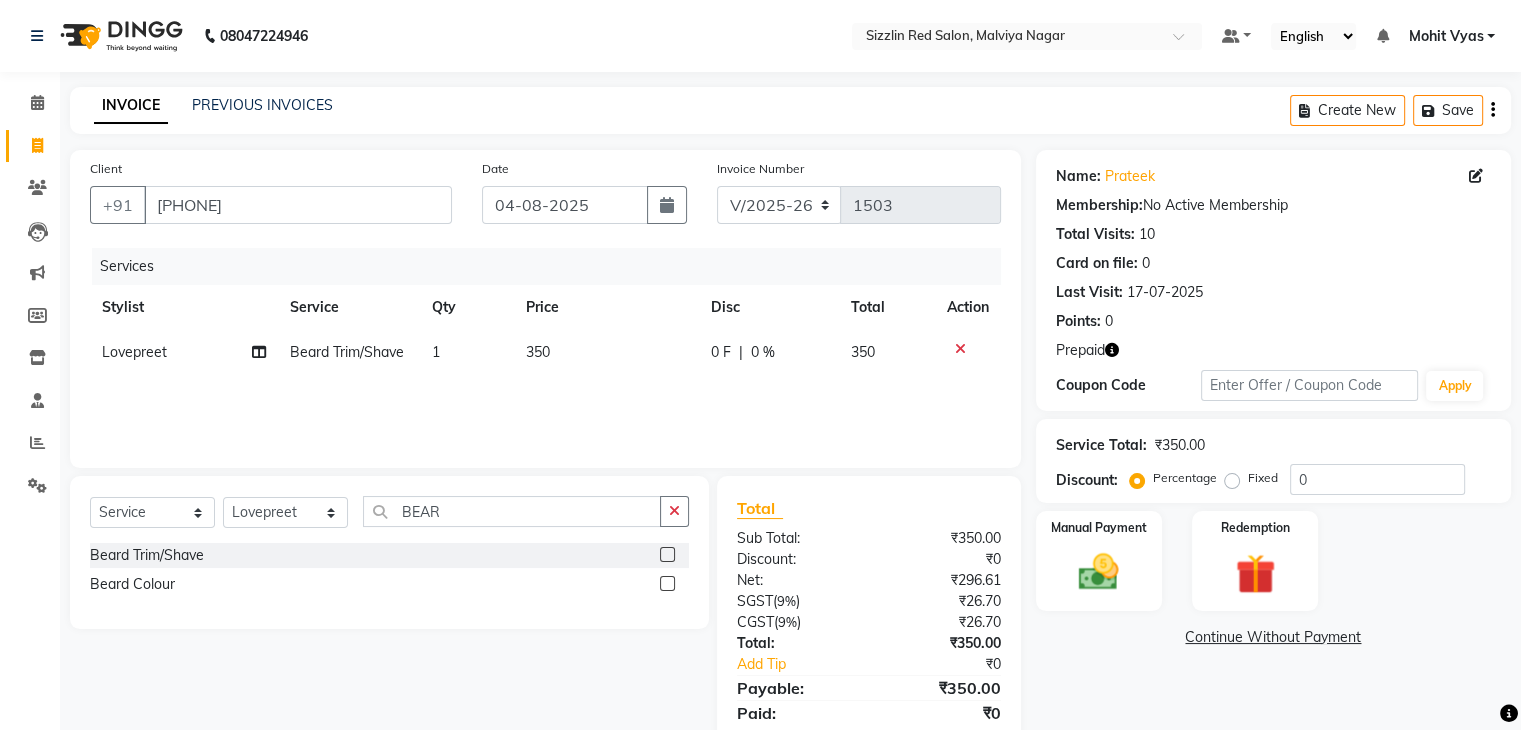 click on "Services Stylist Service Qty Price Disc Total Action Lovepreet Beard Trim/Shave 1 350 0 F | 0 % 350" 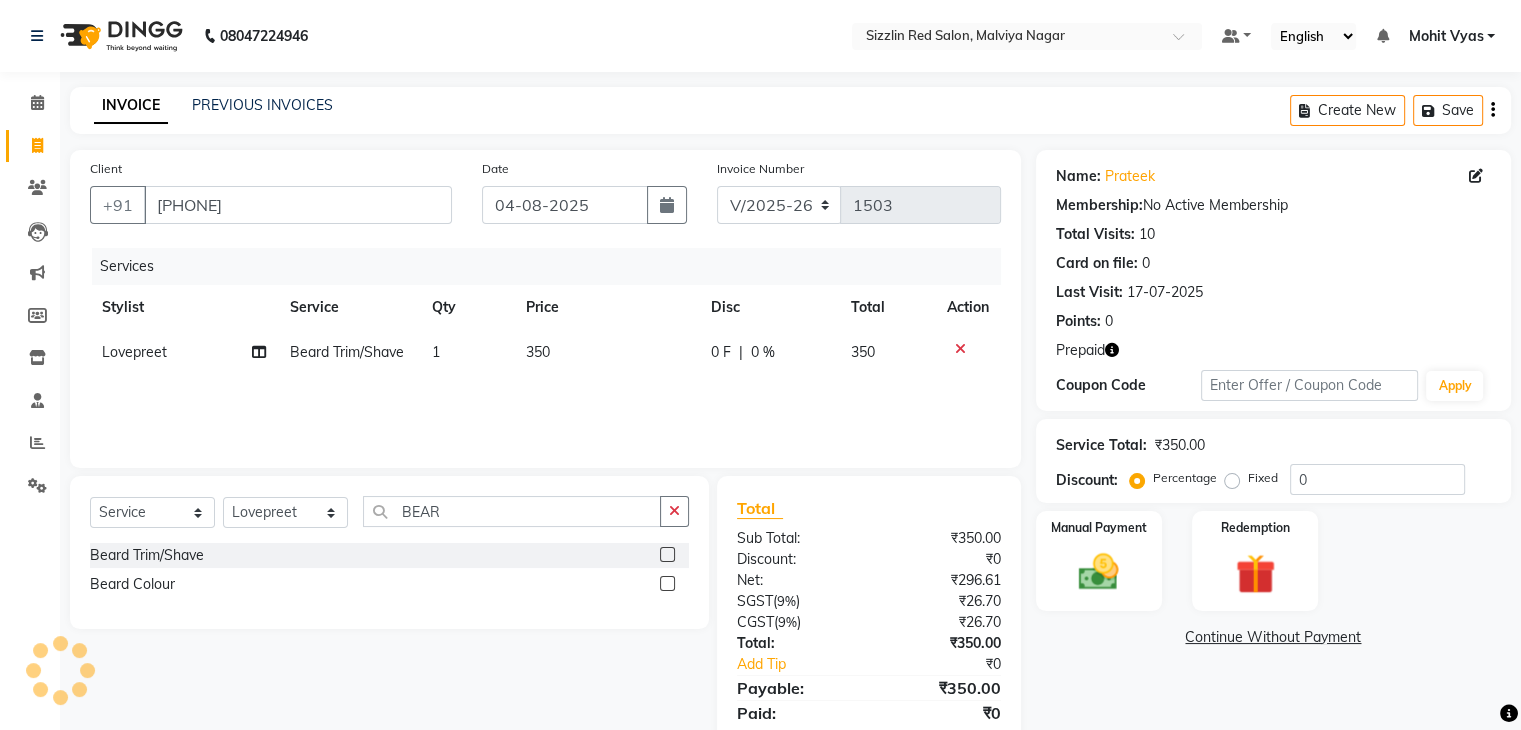 scroll, scrollTop: 71, scrollLeft: 0, axis: vertical 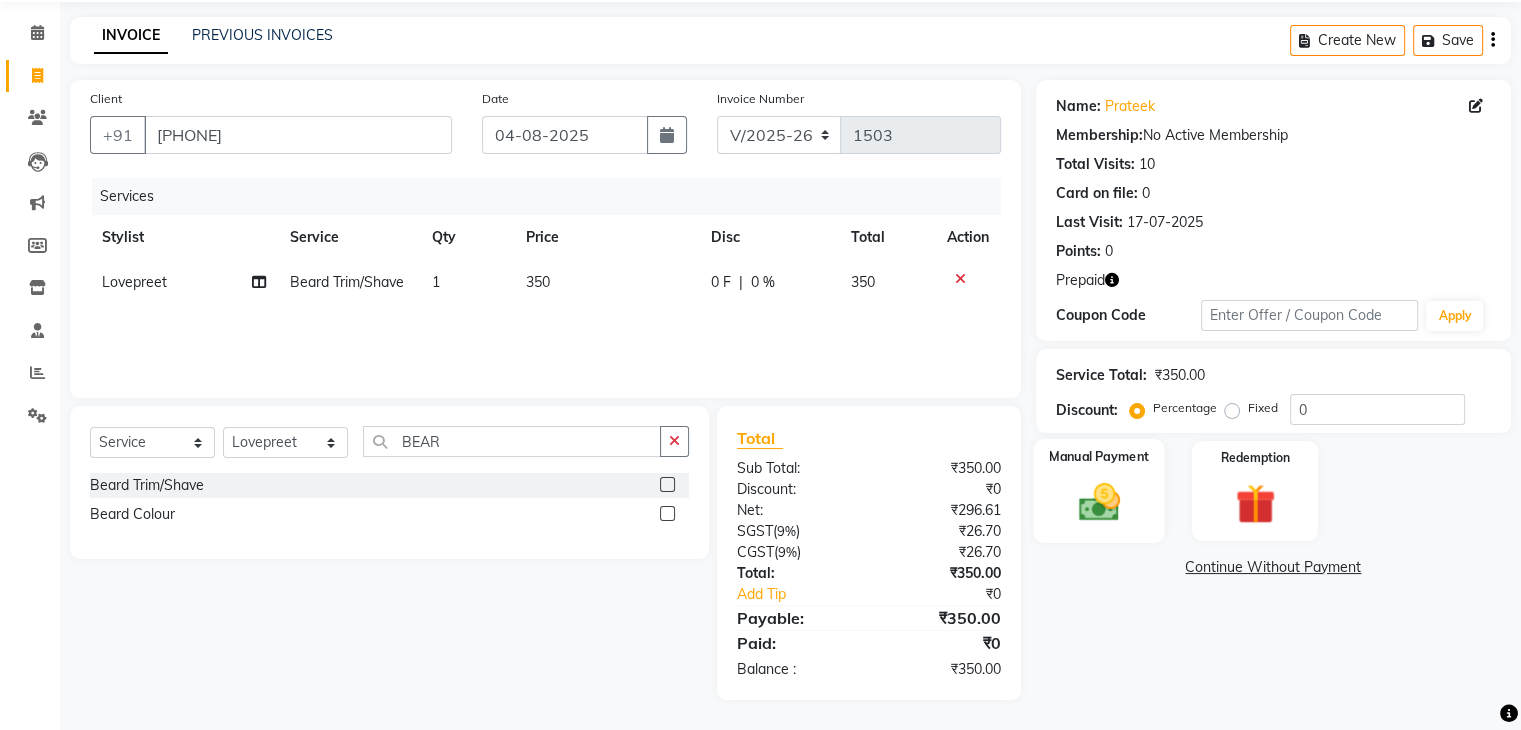 click 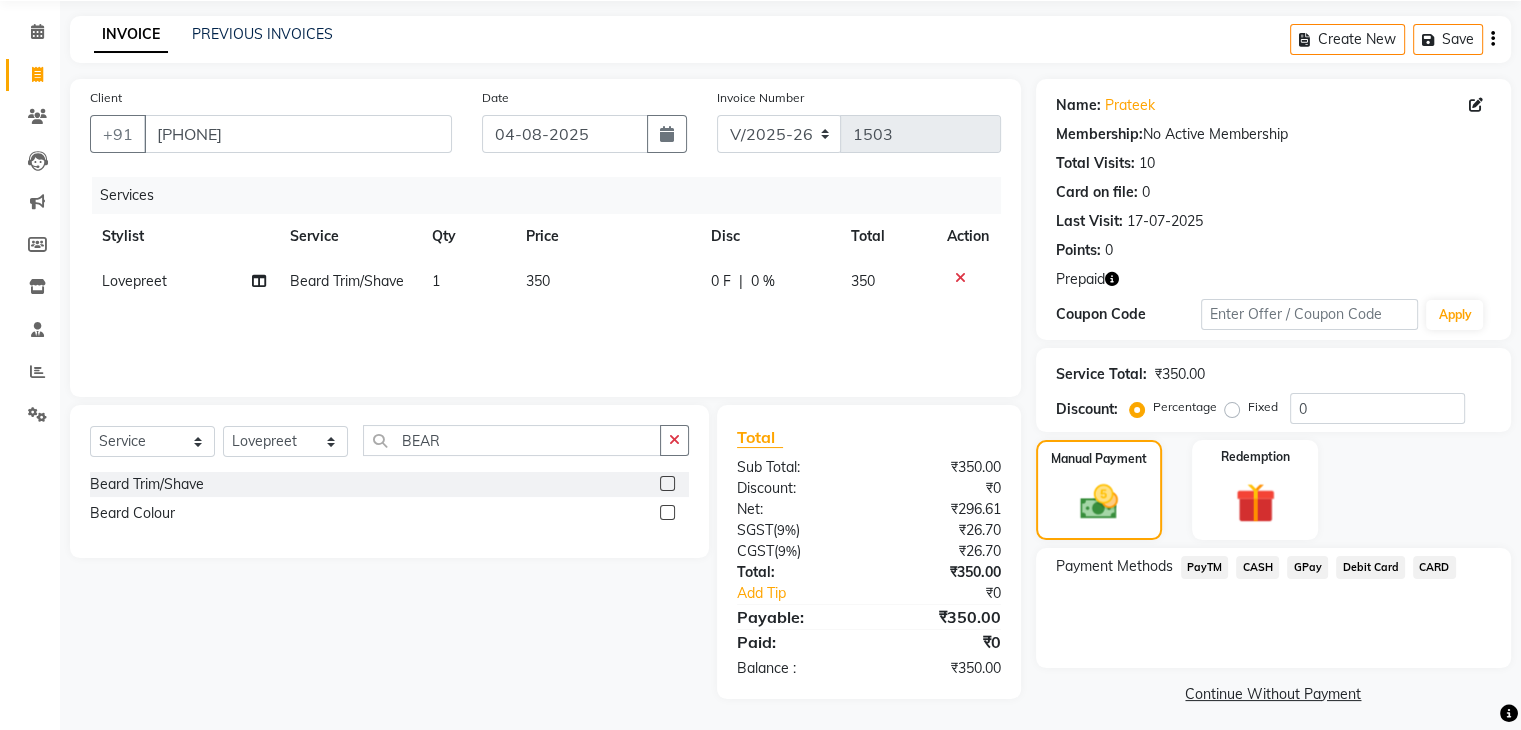 click on "PayTM" 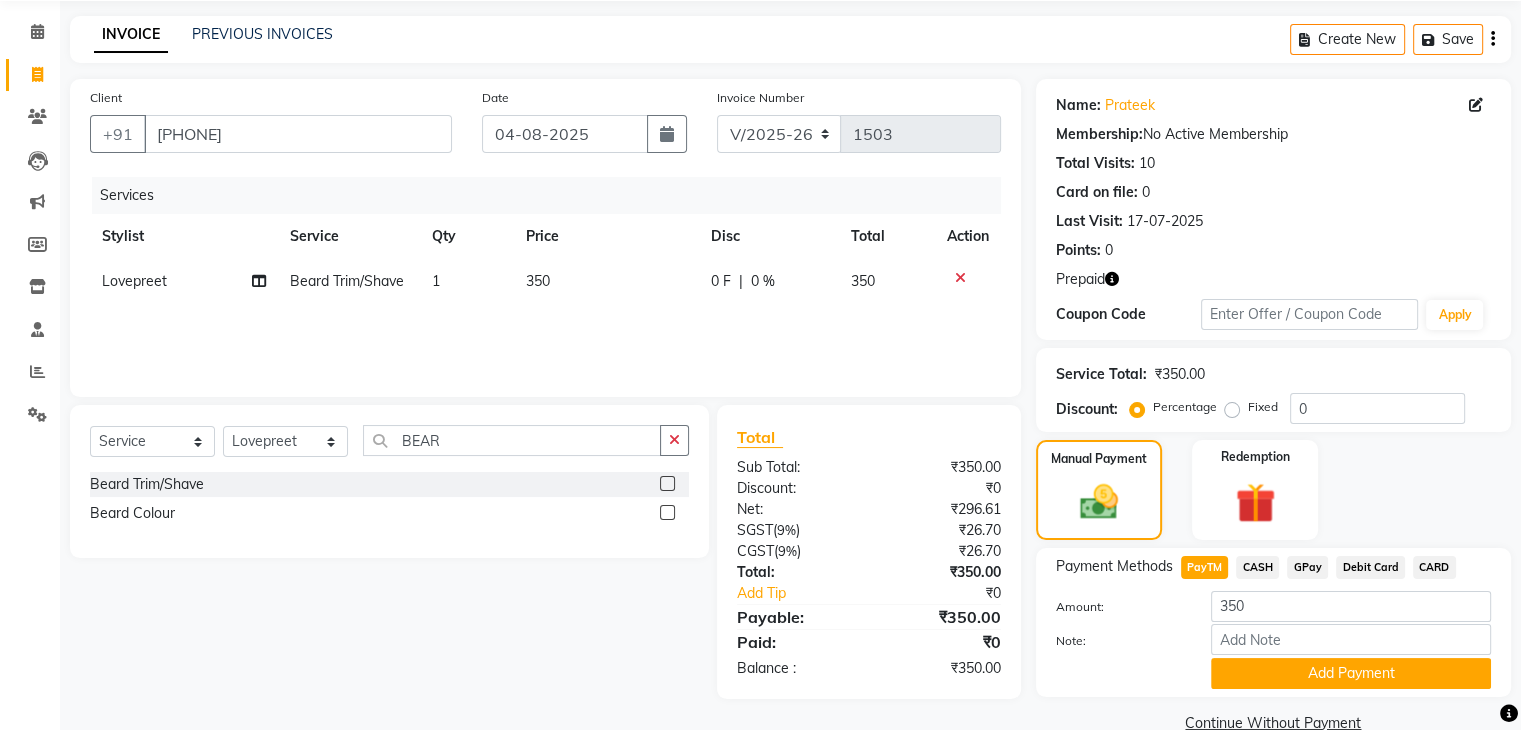 scroll, scrollTop: 110, scrollLeft: 0, axis: vertical 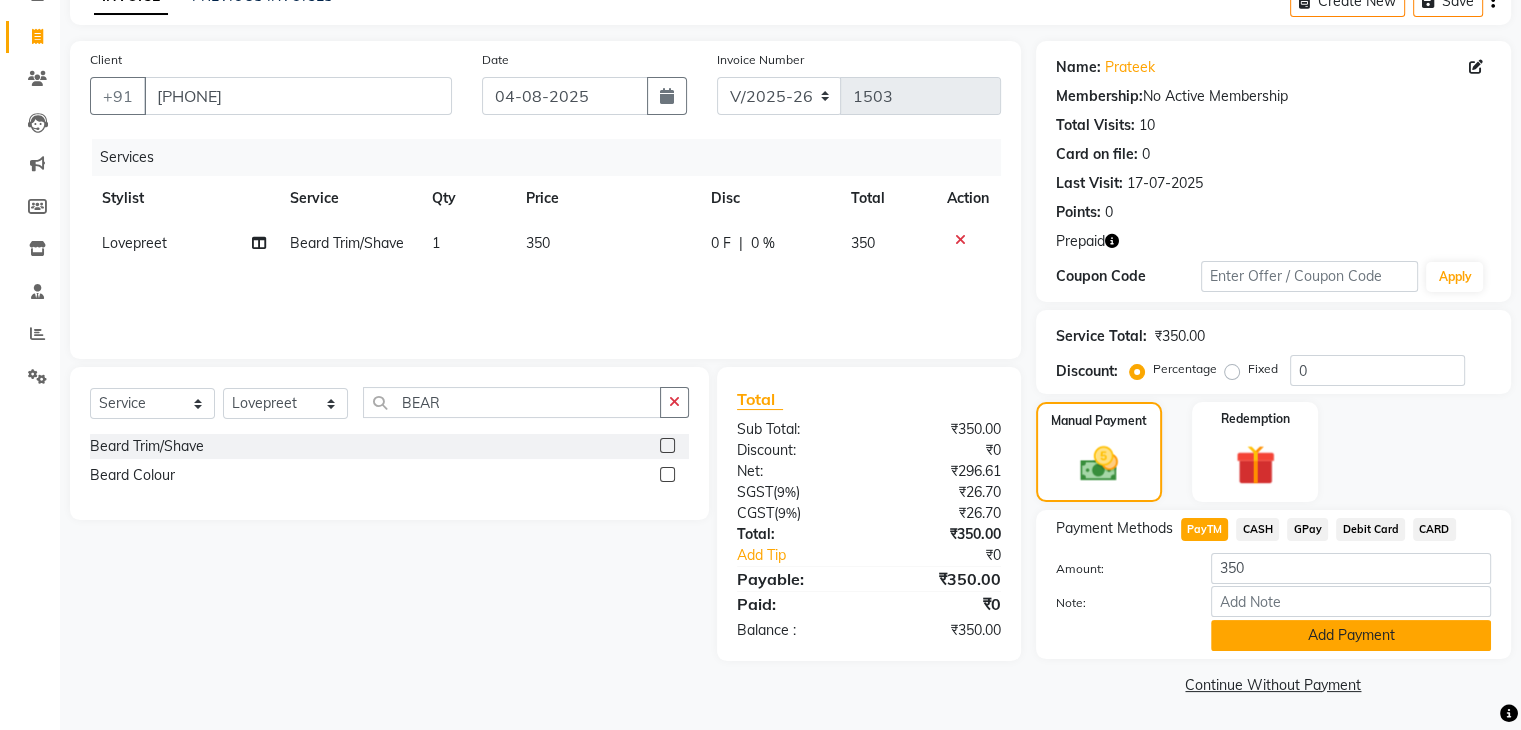 click on "Add Payment" 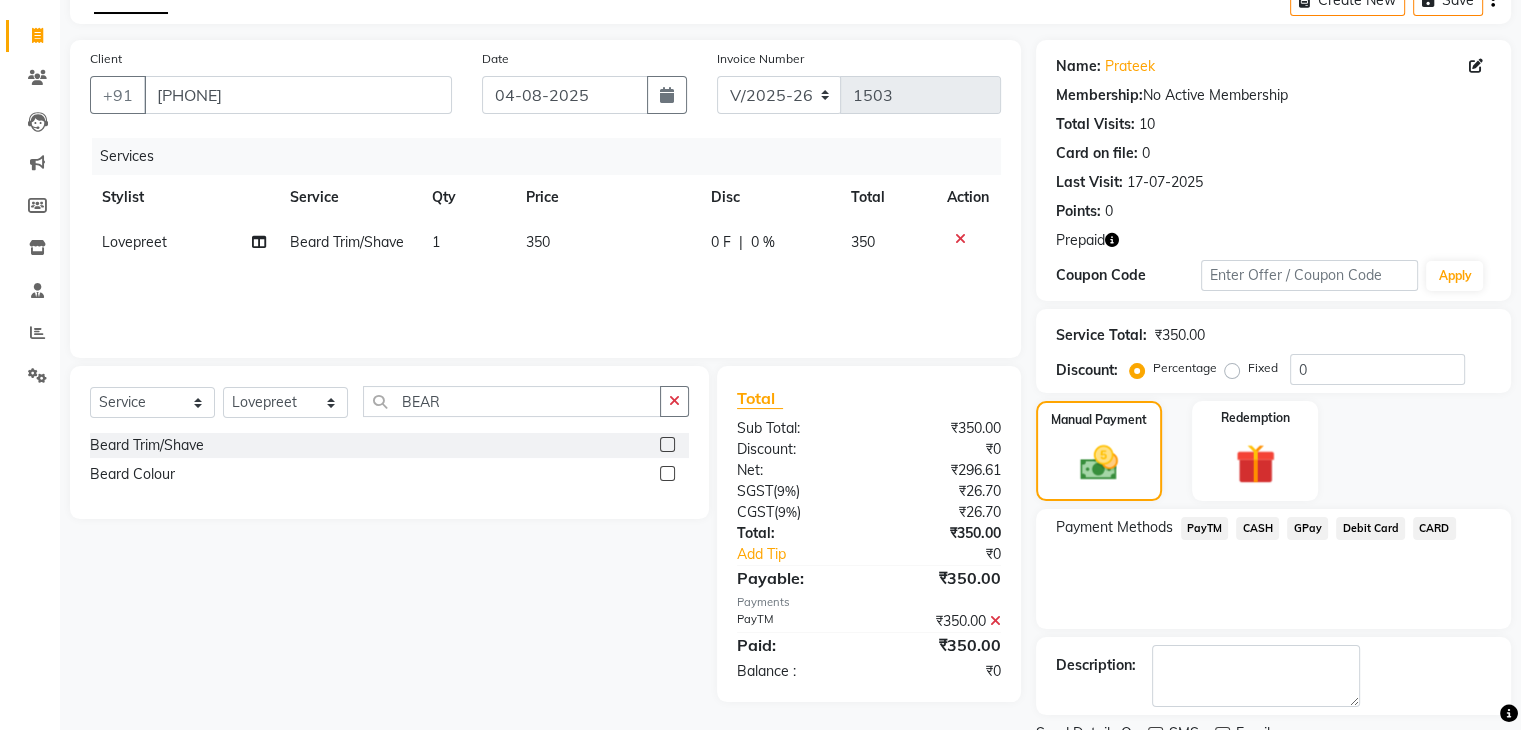 scroll, scrollTop: 192, scrollLeft: 0, axis: vertical 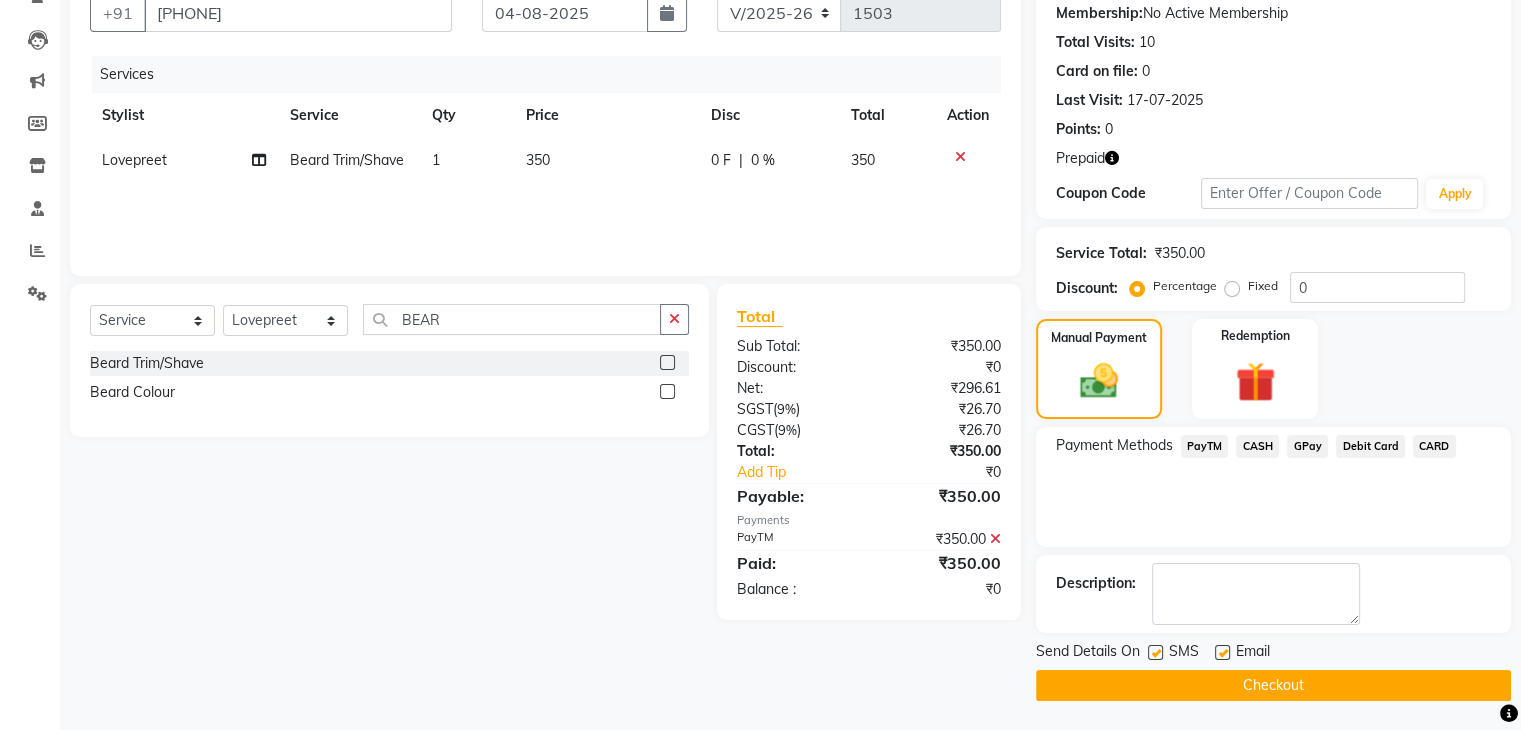 click on "Checkout" 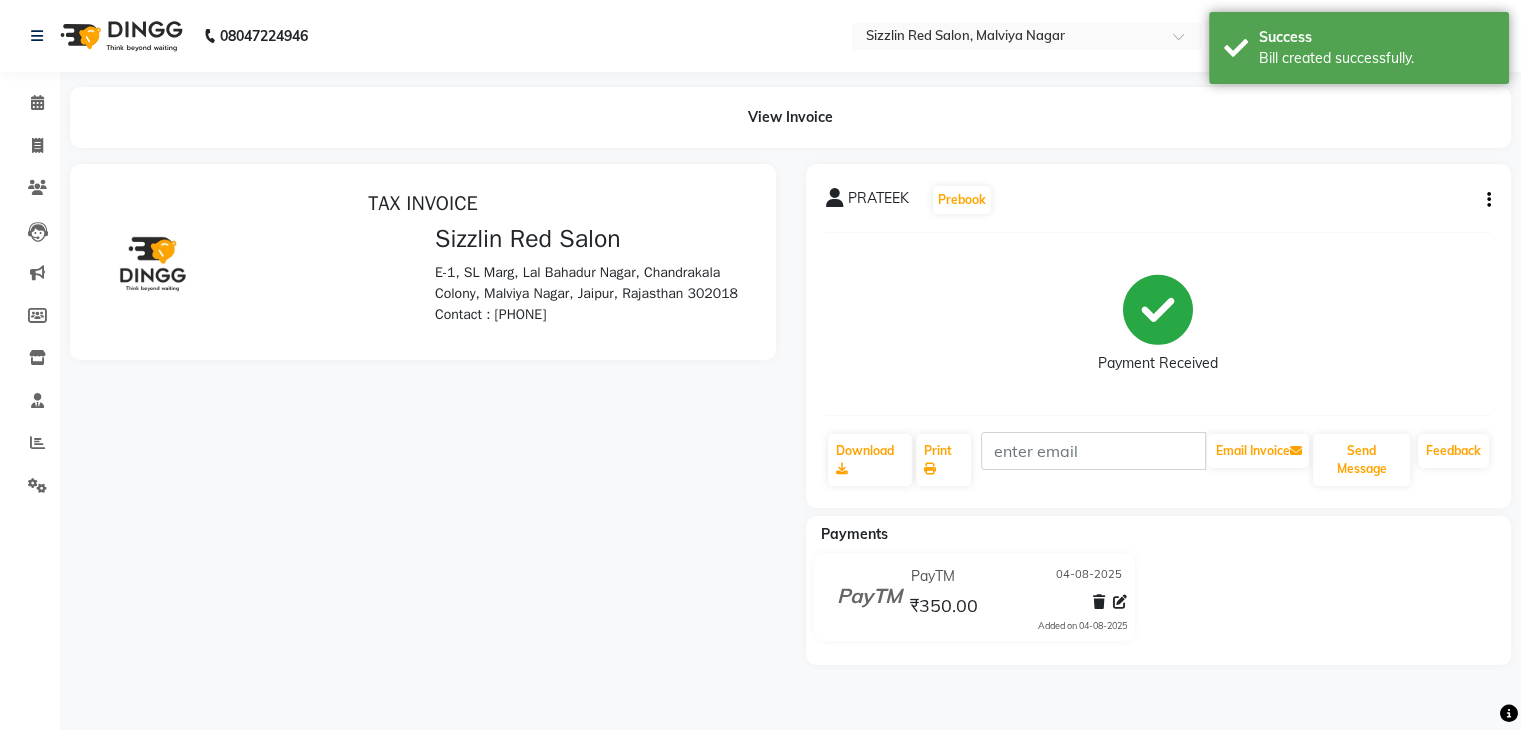 scroll, scrollTop: 0, scrollLeft: 0, axis: both 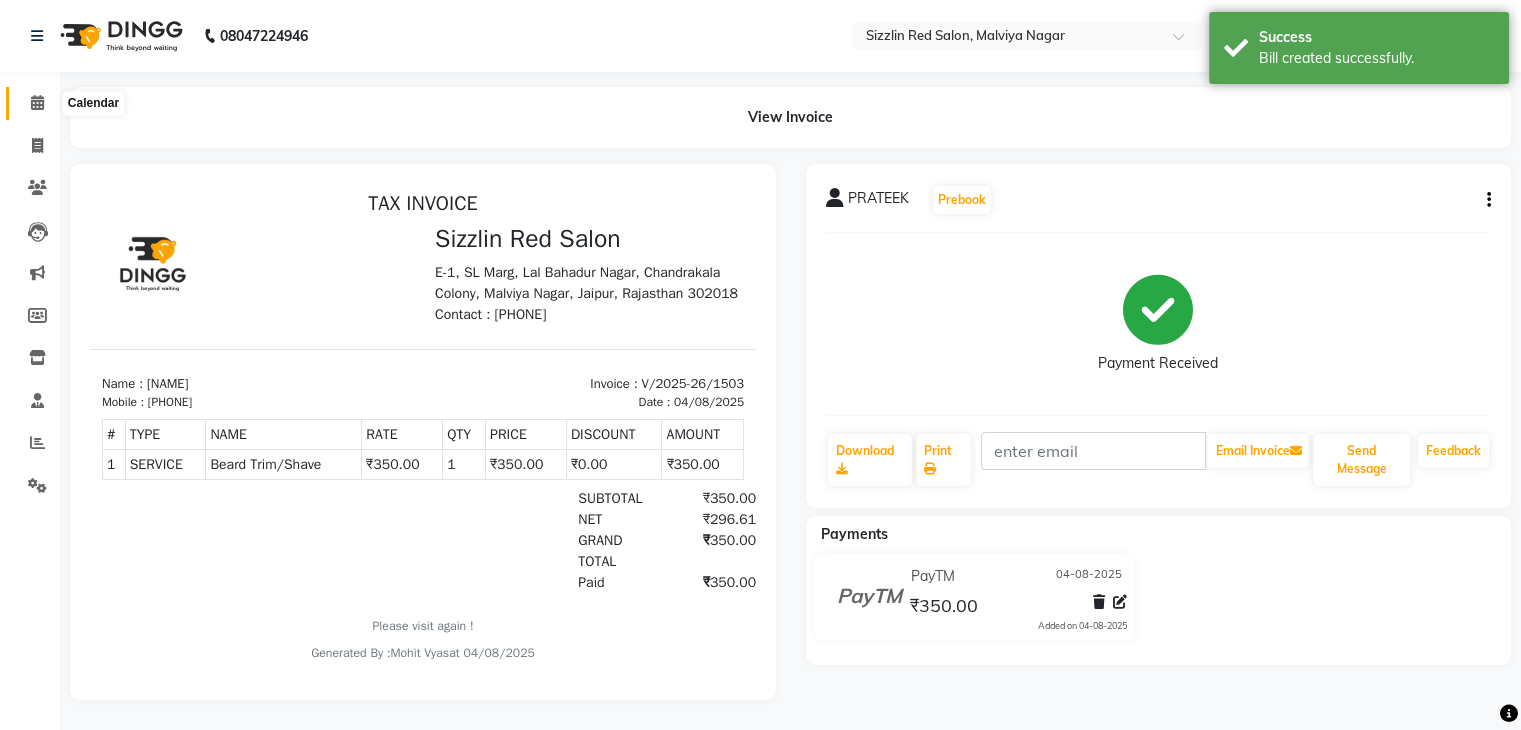 click 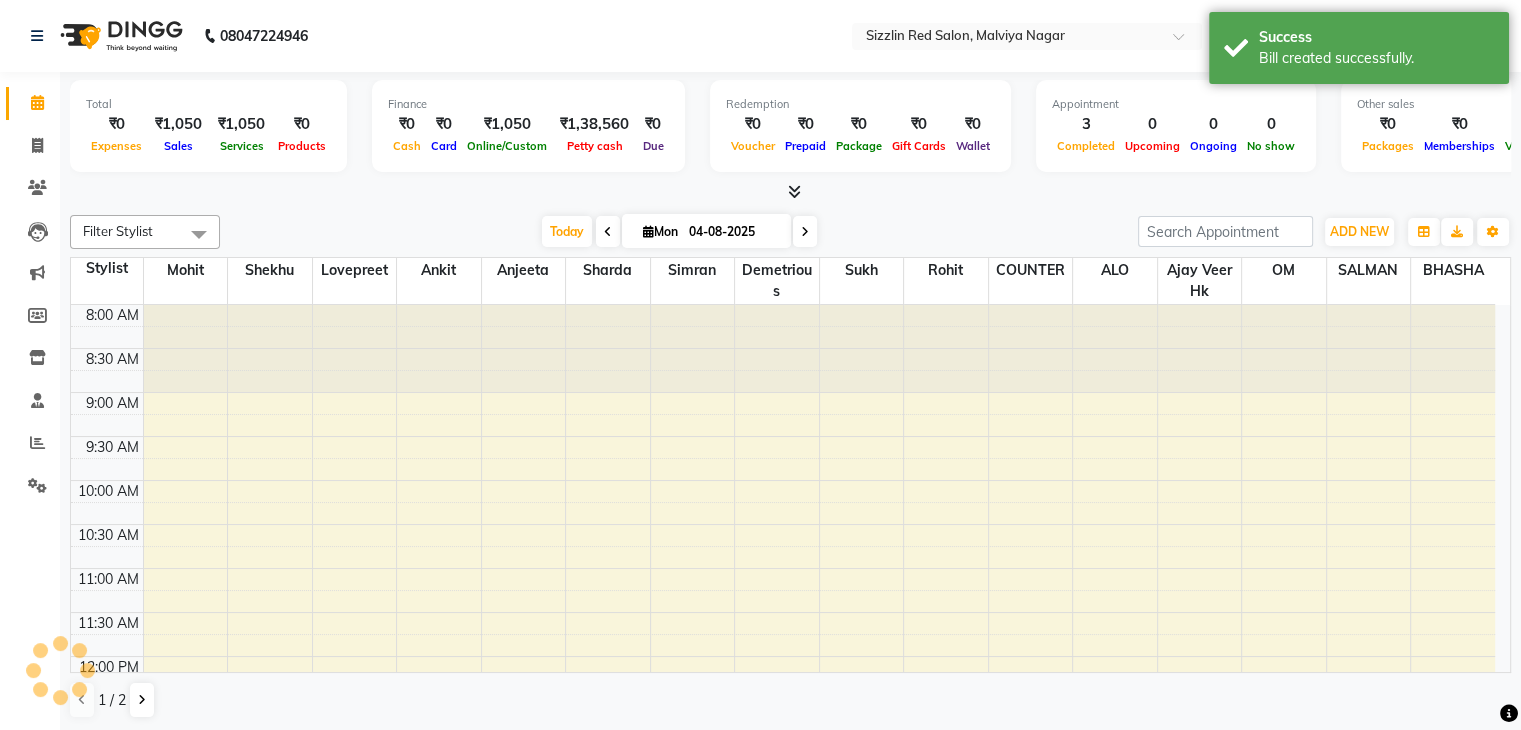 scroll, scrollTop: 0, scrollLeft: 0, axis: both 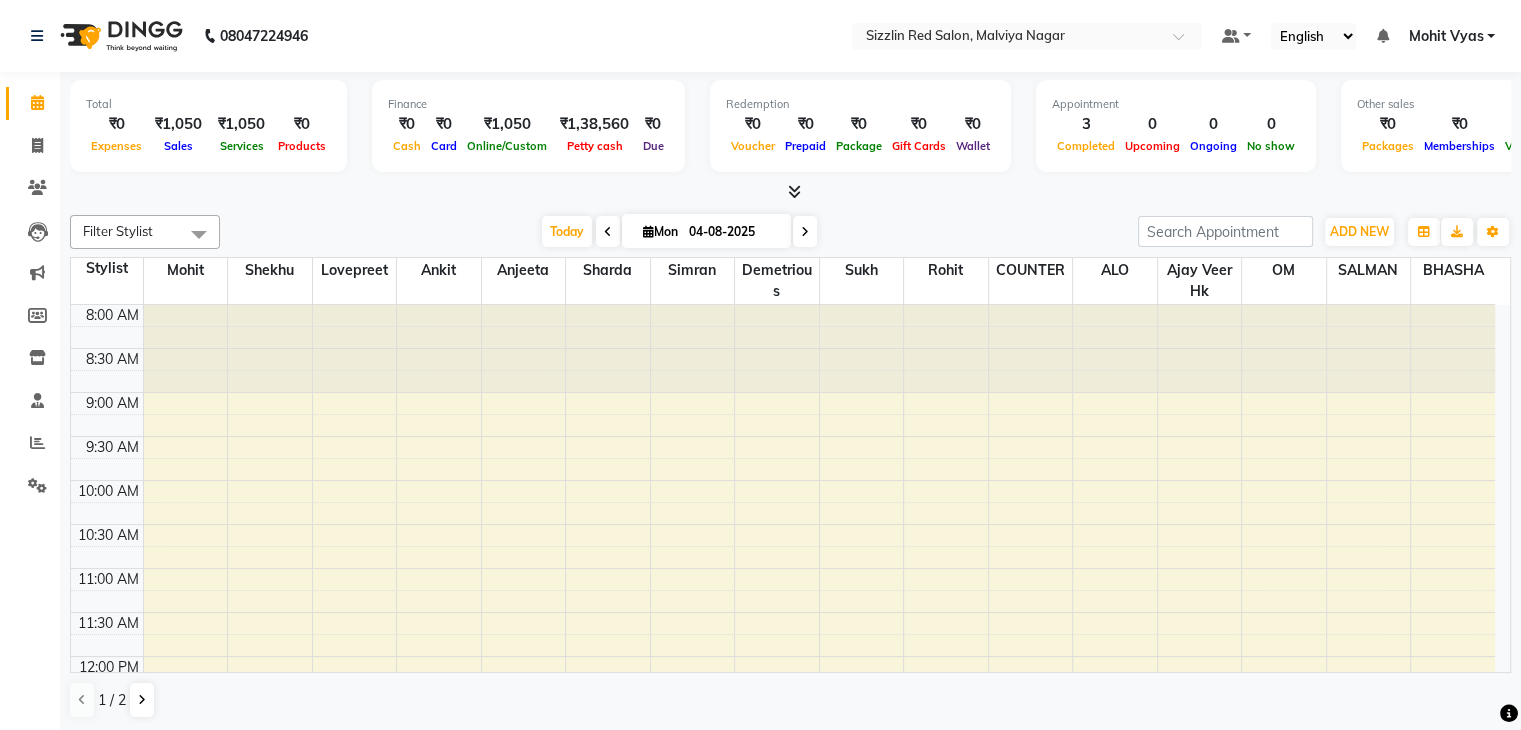click at bounding box center [794, 191] 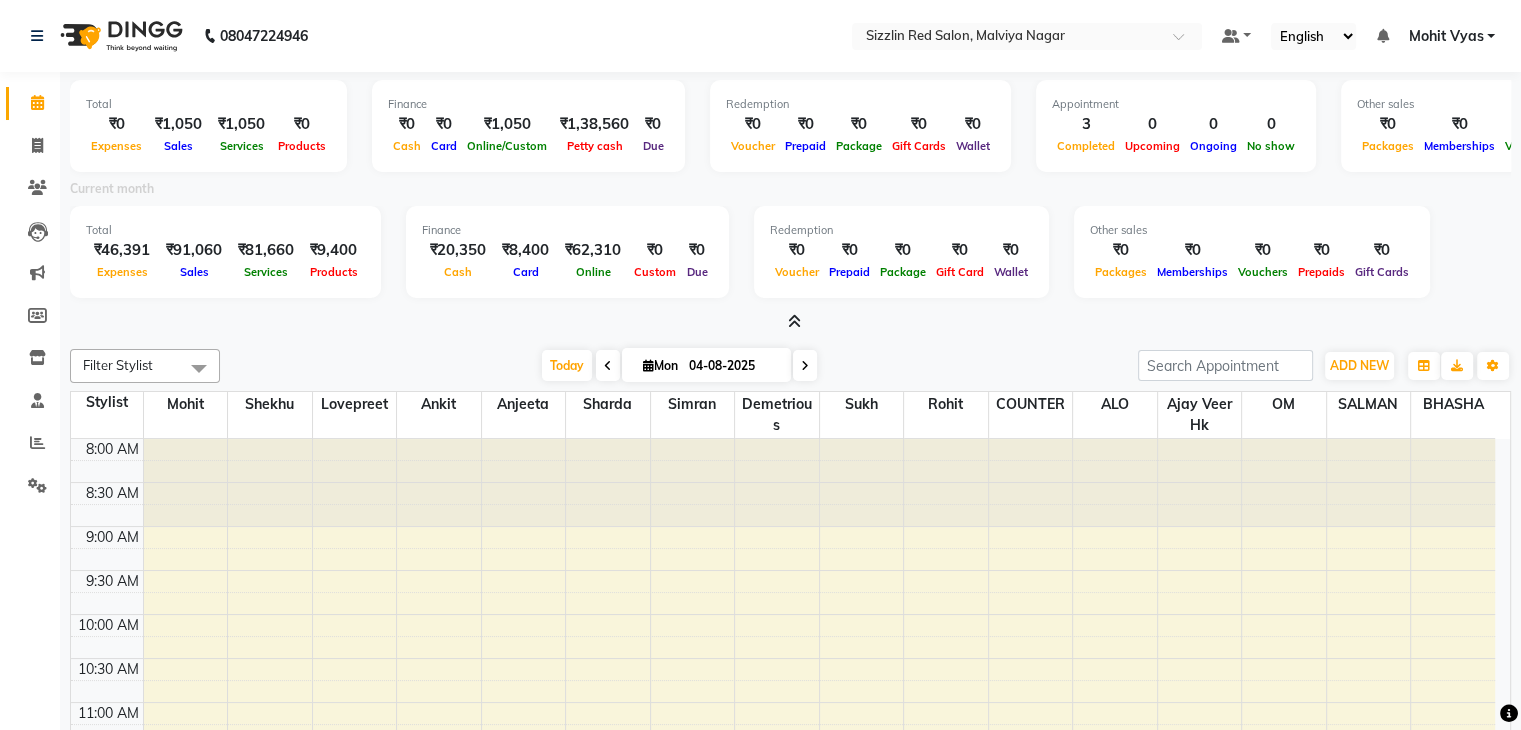 click on "Expenses" at bounding box center (122, 272) 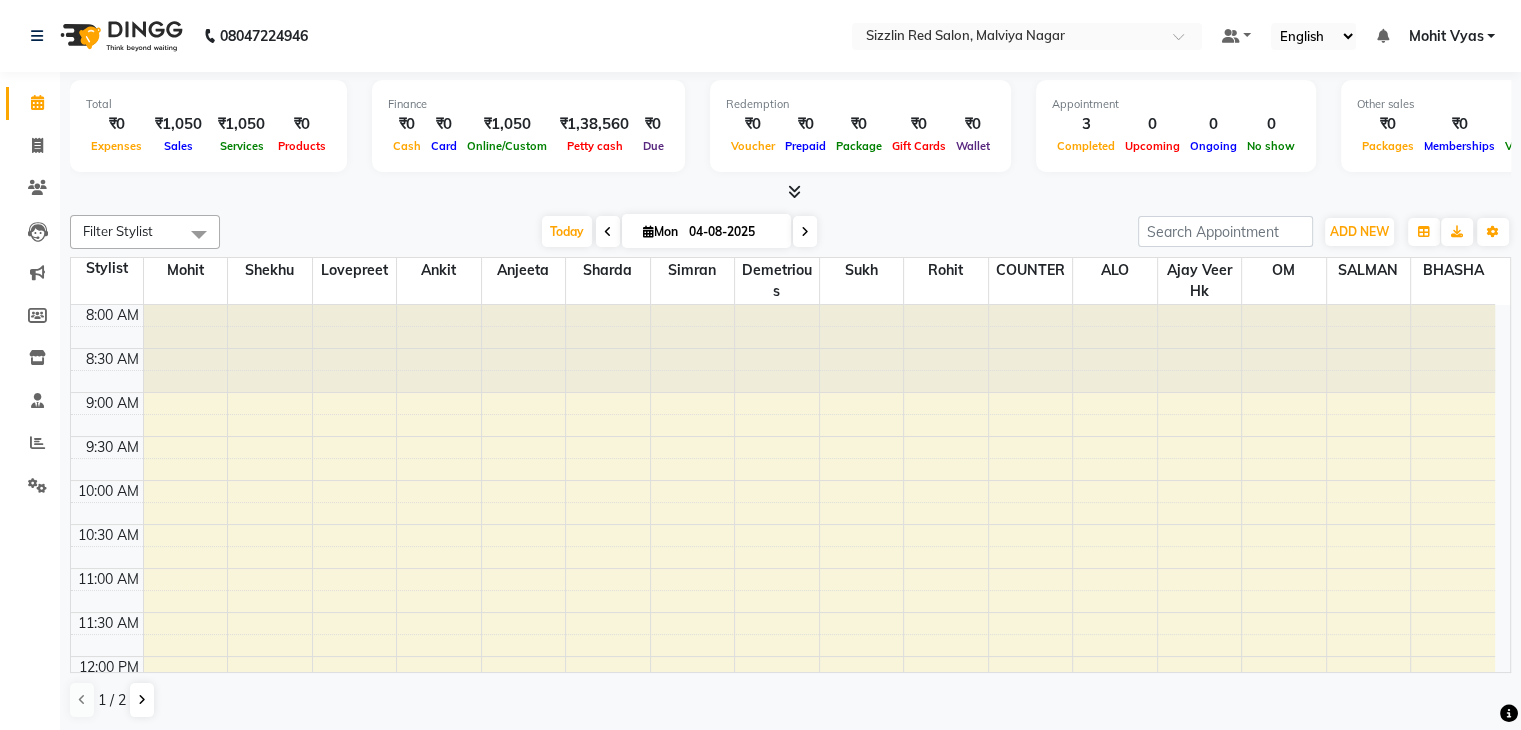 click at bounding box center [794, 191] 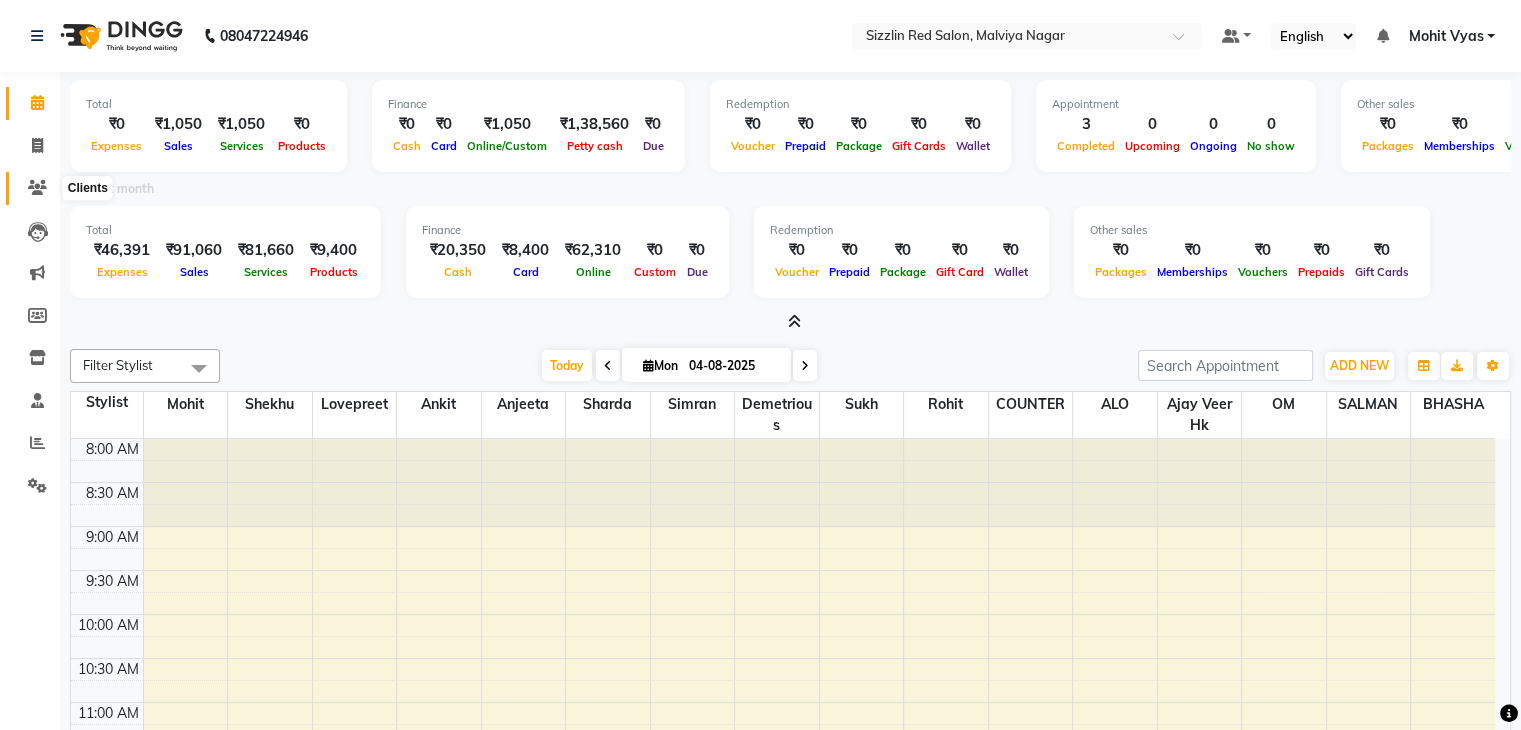 click 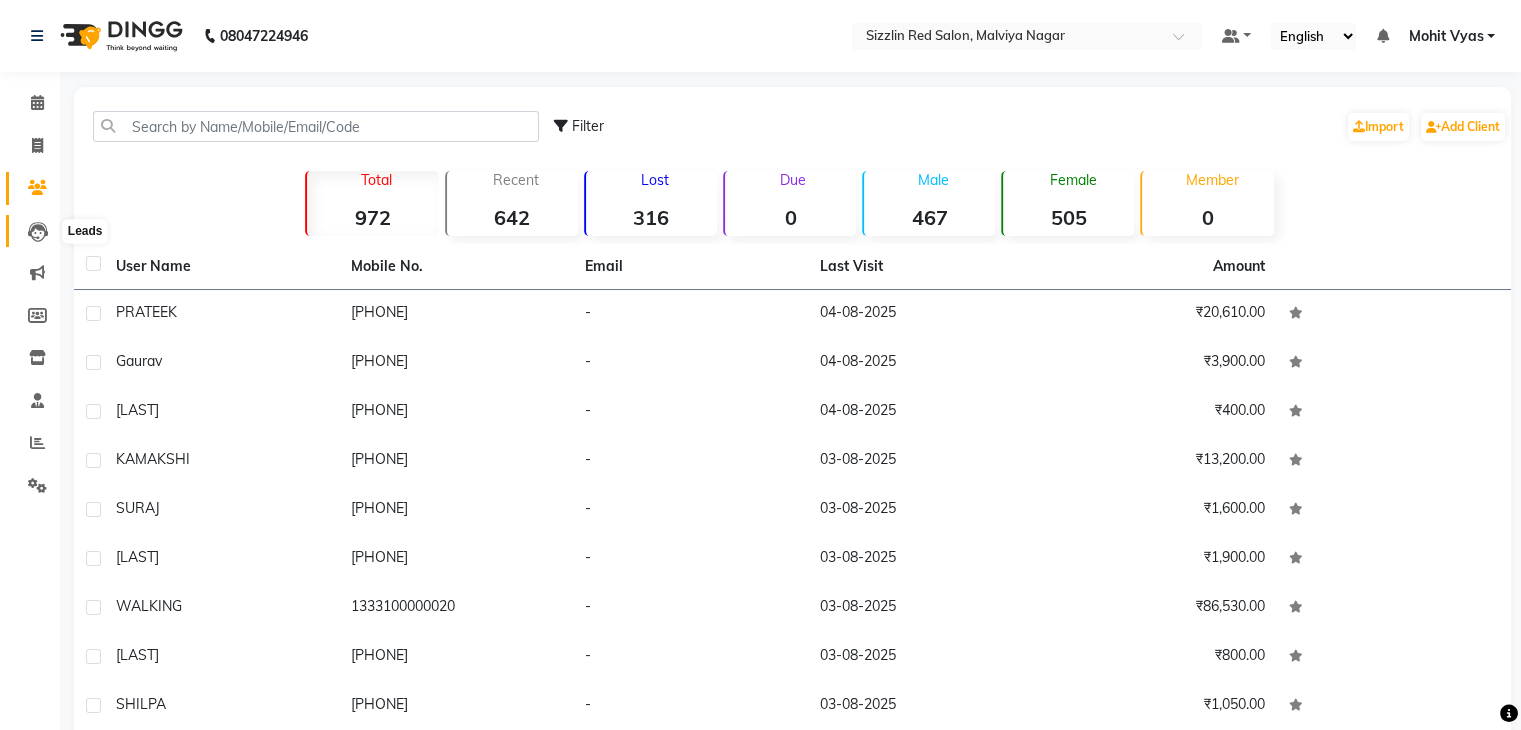 click 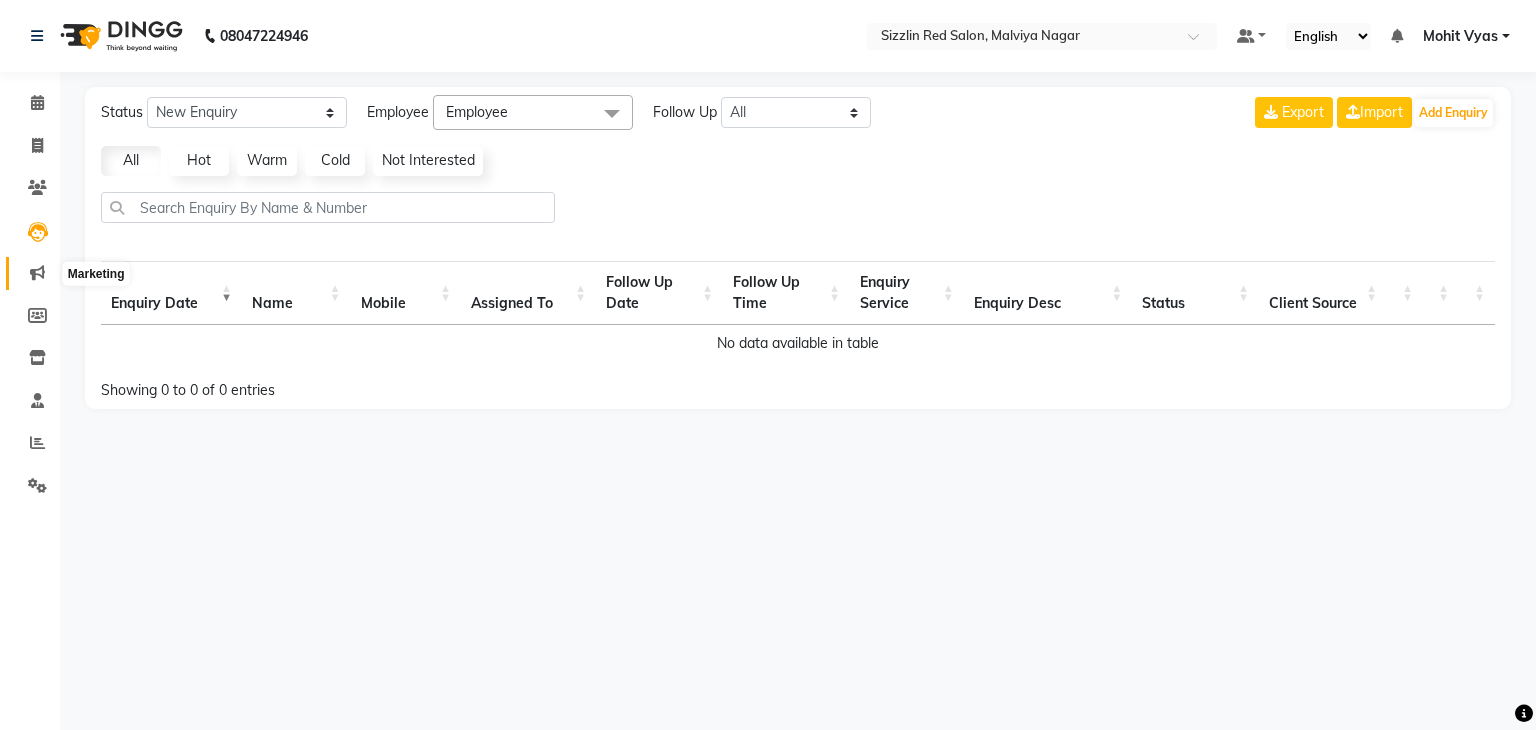 click 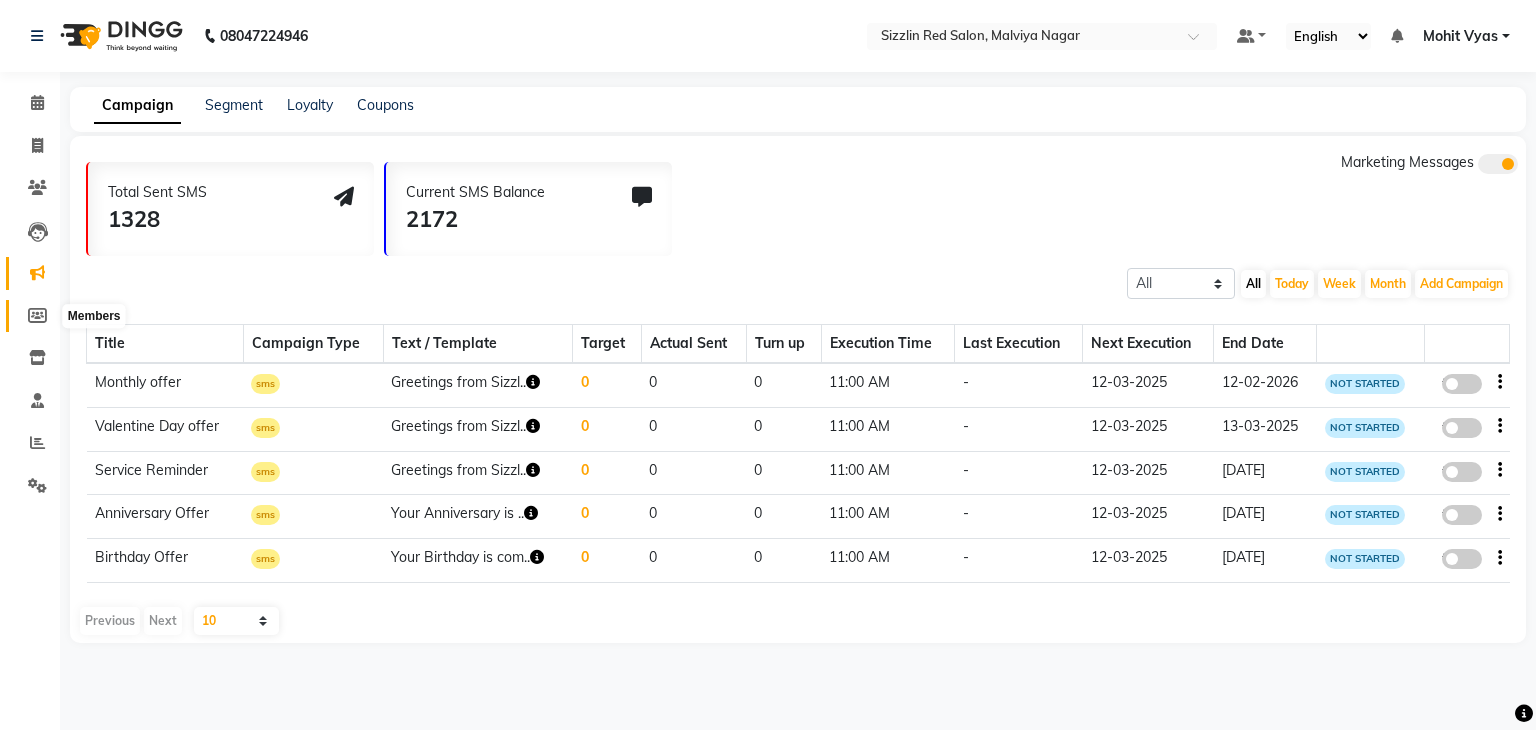 click 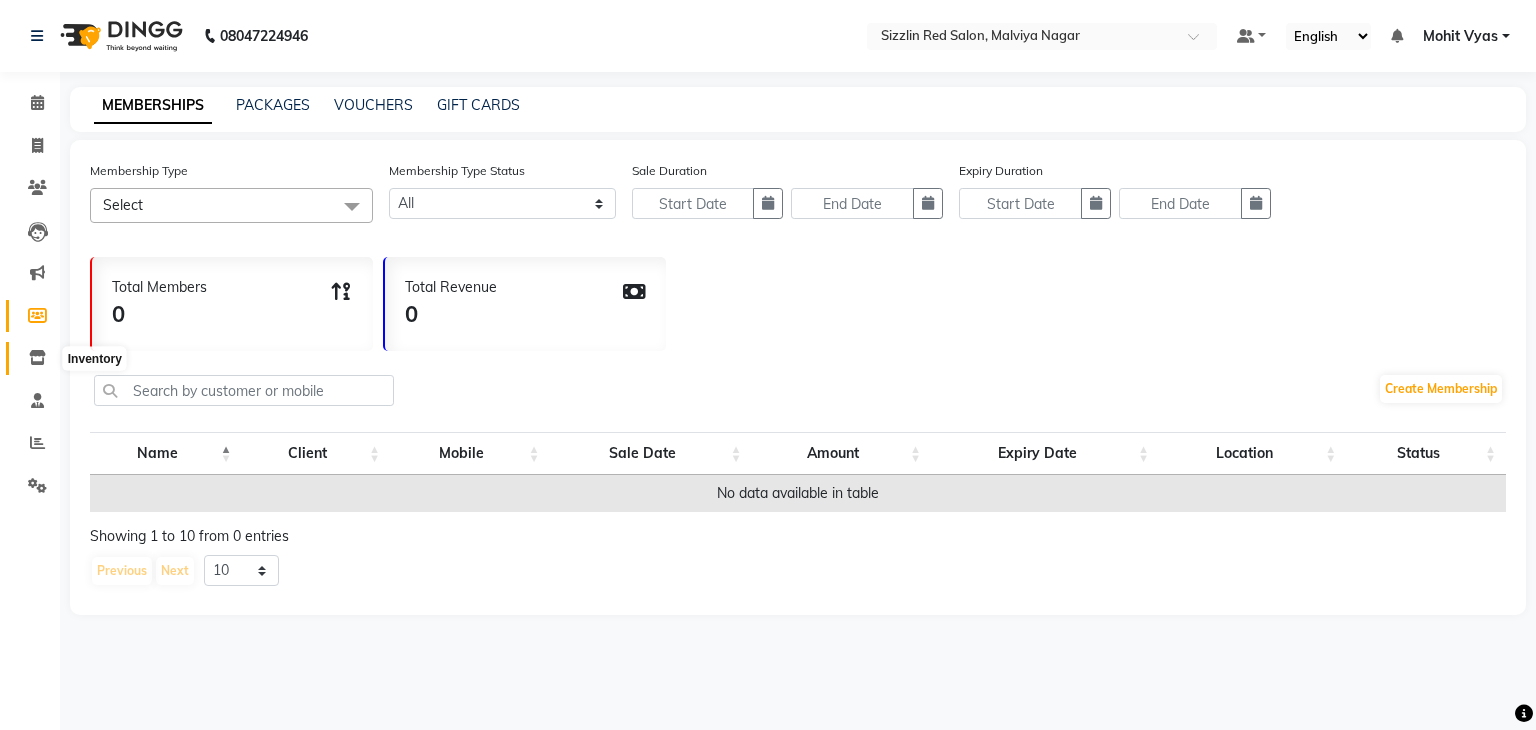 click 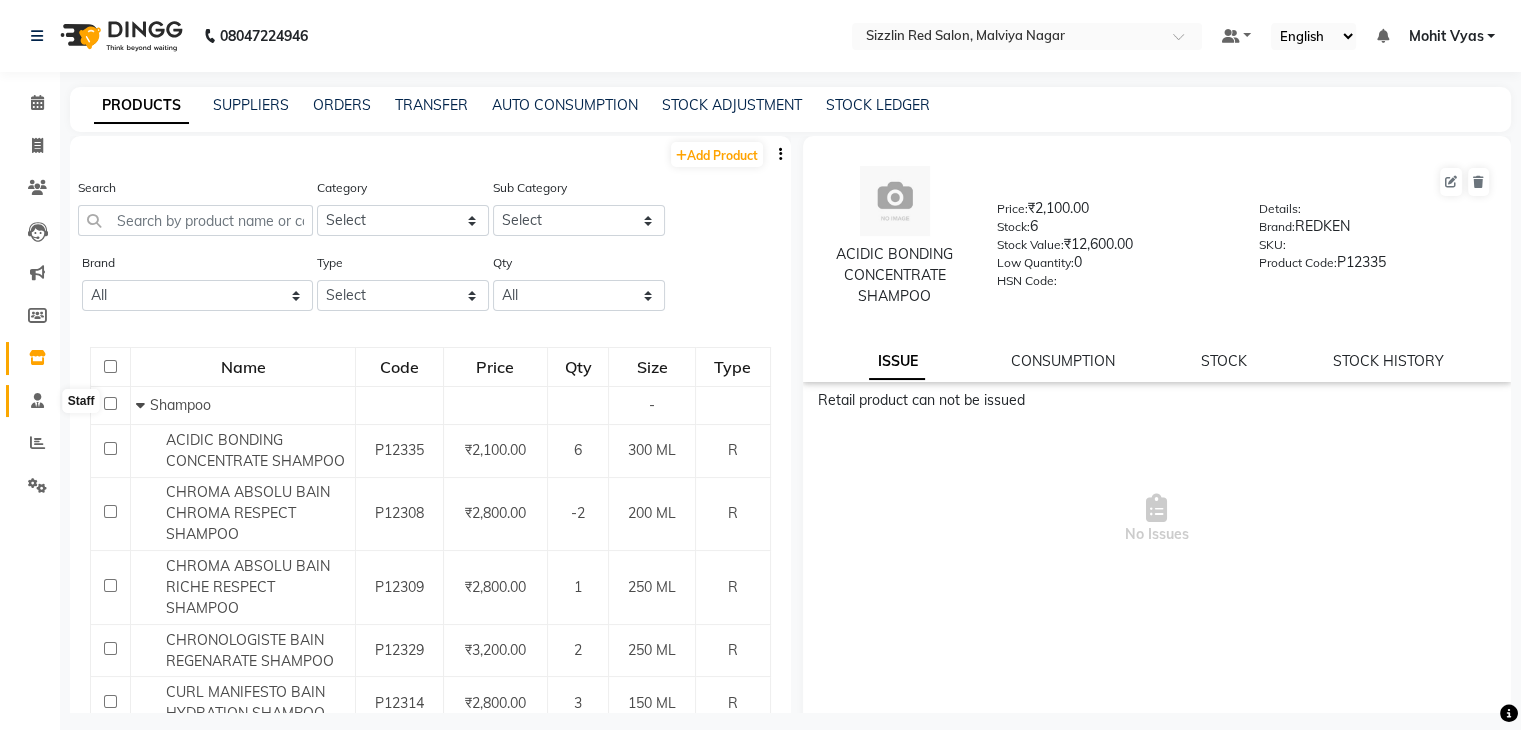 click 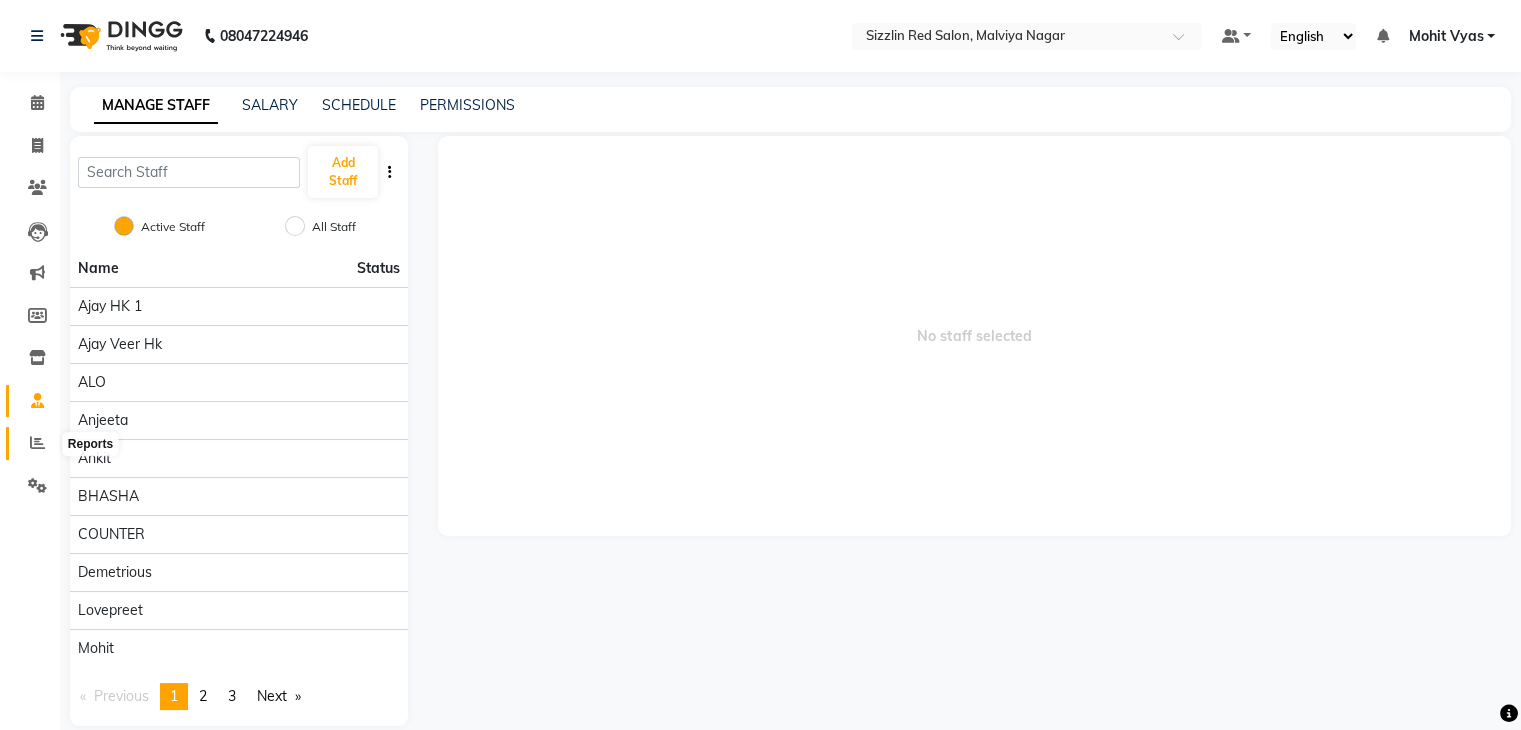click 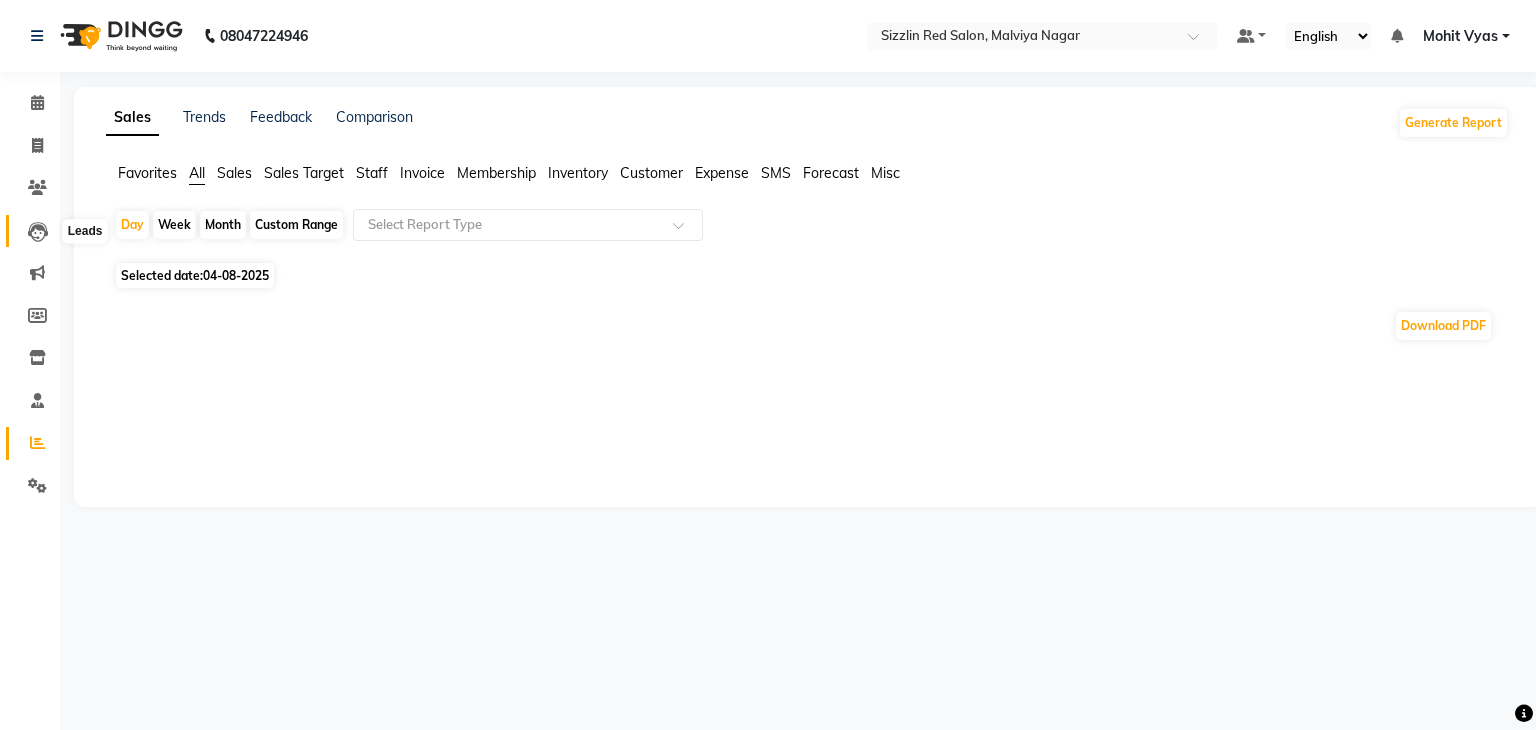 click 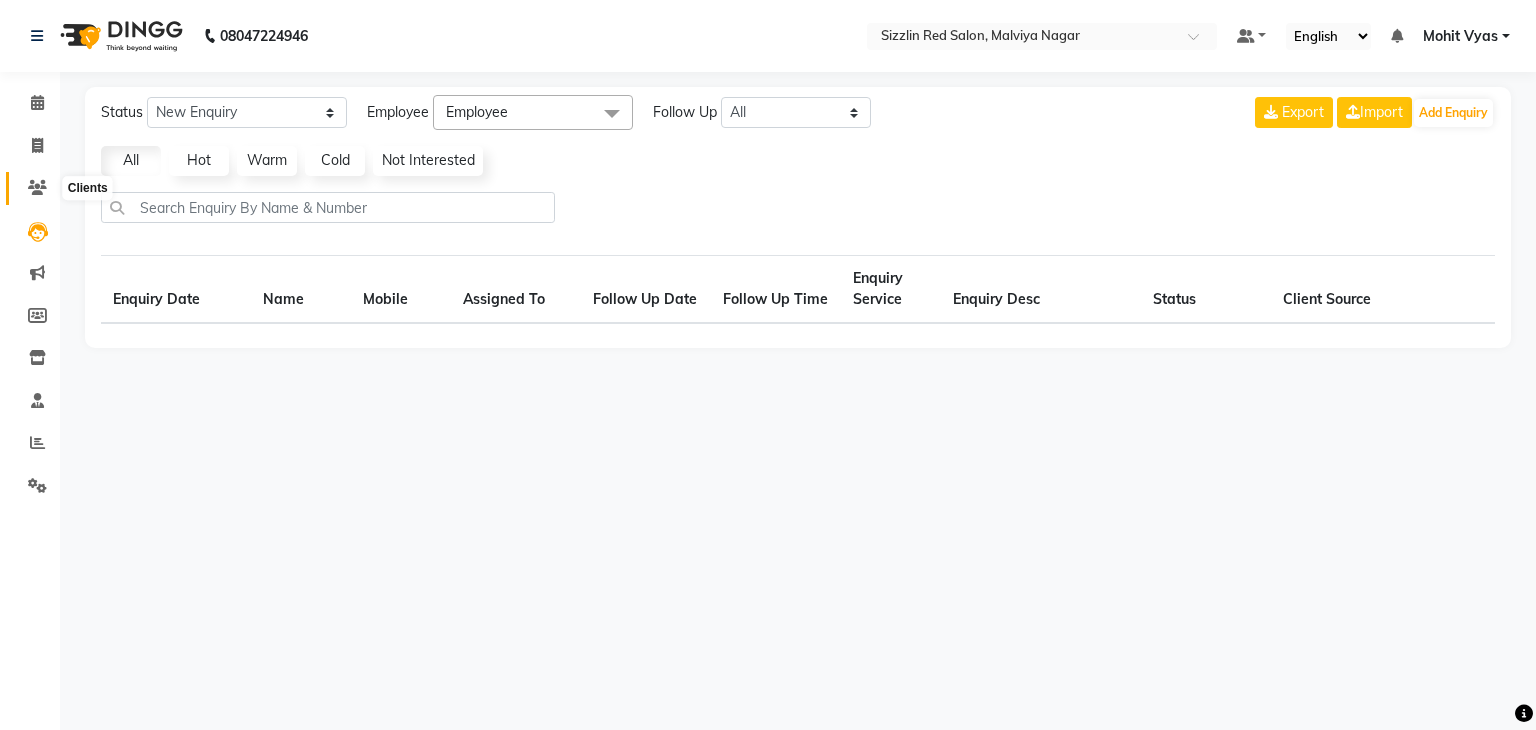 click 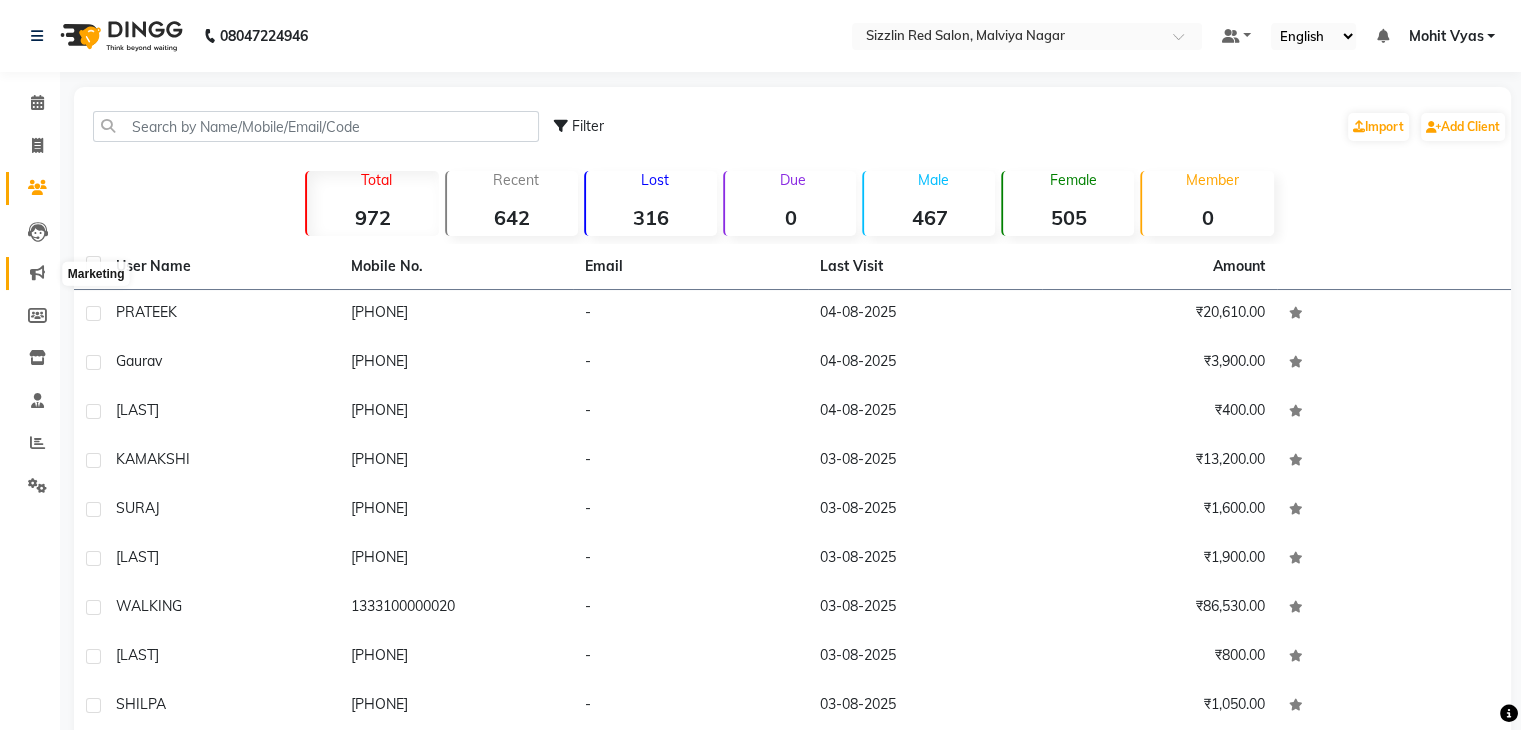 click 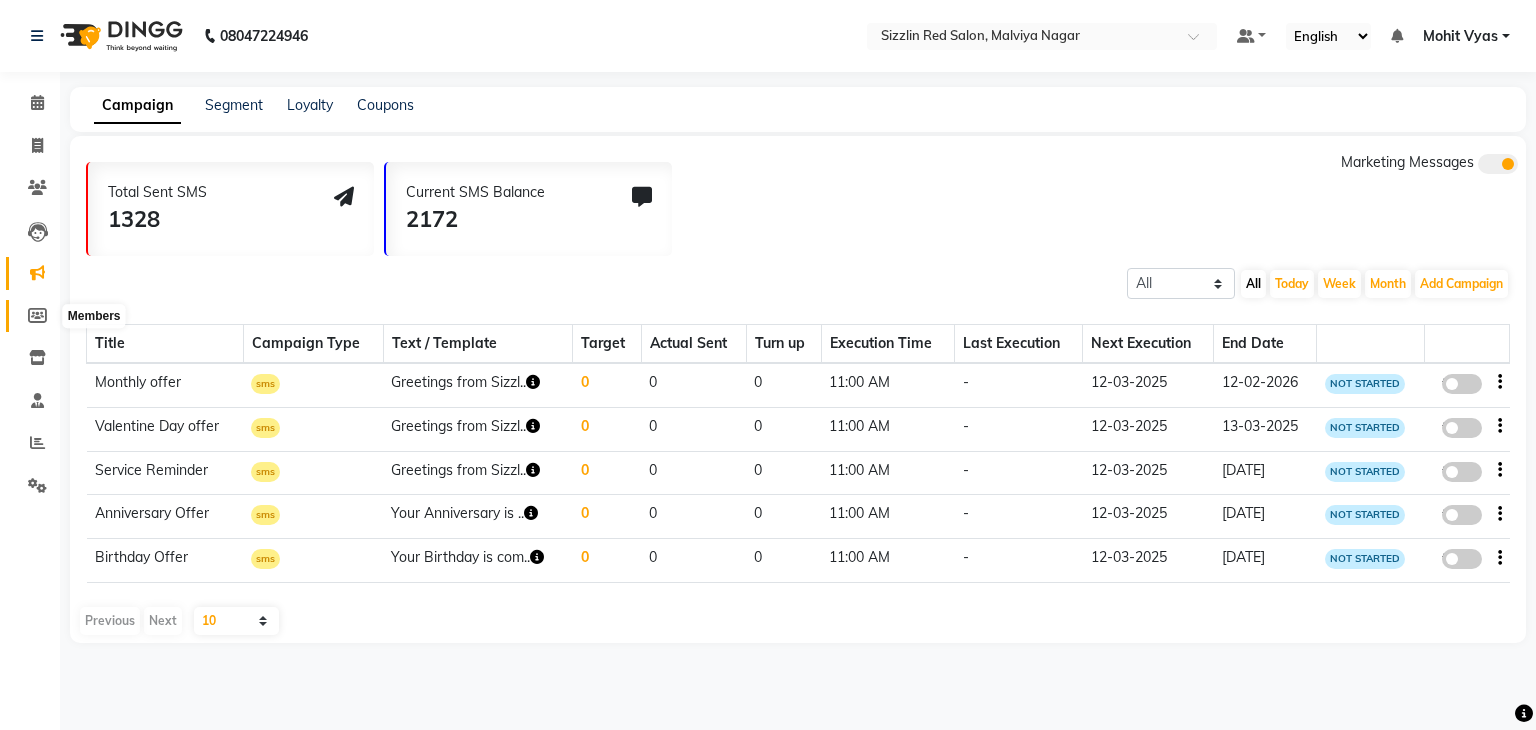click 